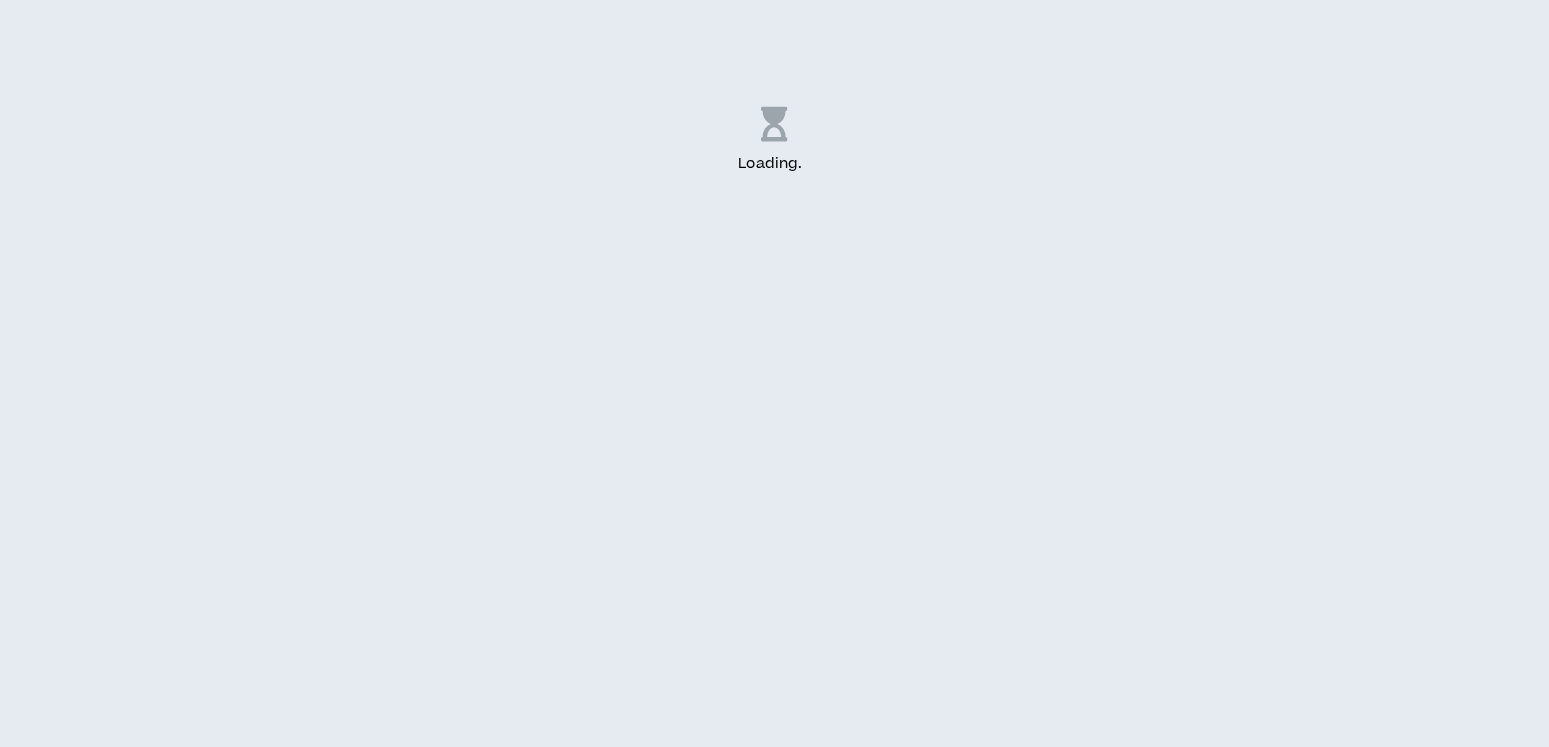 scroll, scrollTop: 0, scrollLeft: 0, axis: both 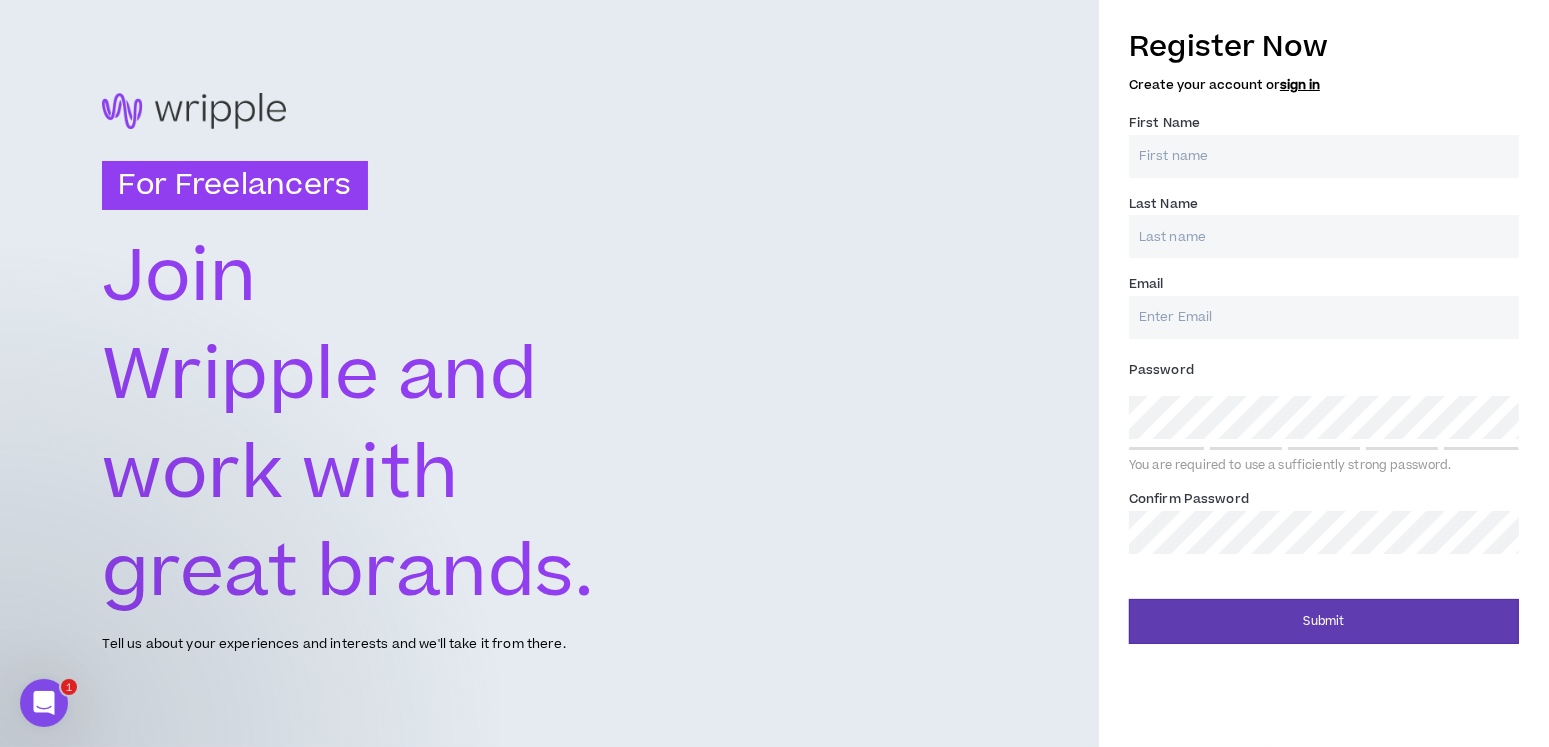 click on "First Name  *" at bounding box center [1324, 156] 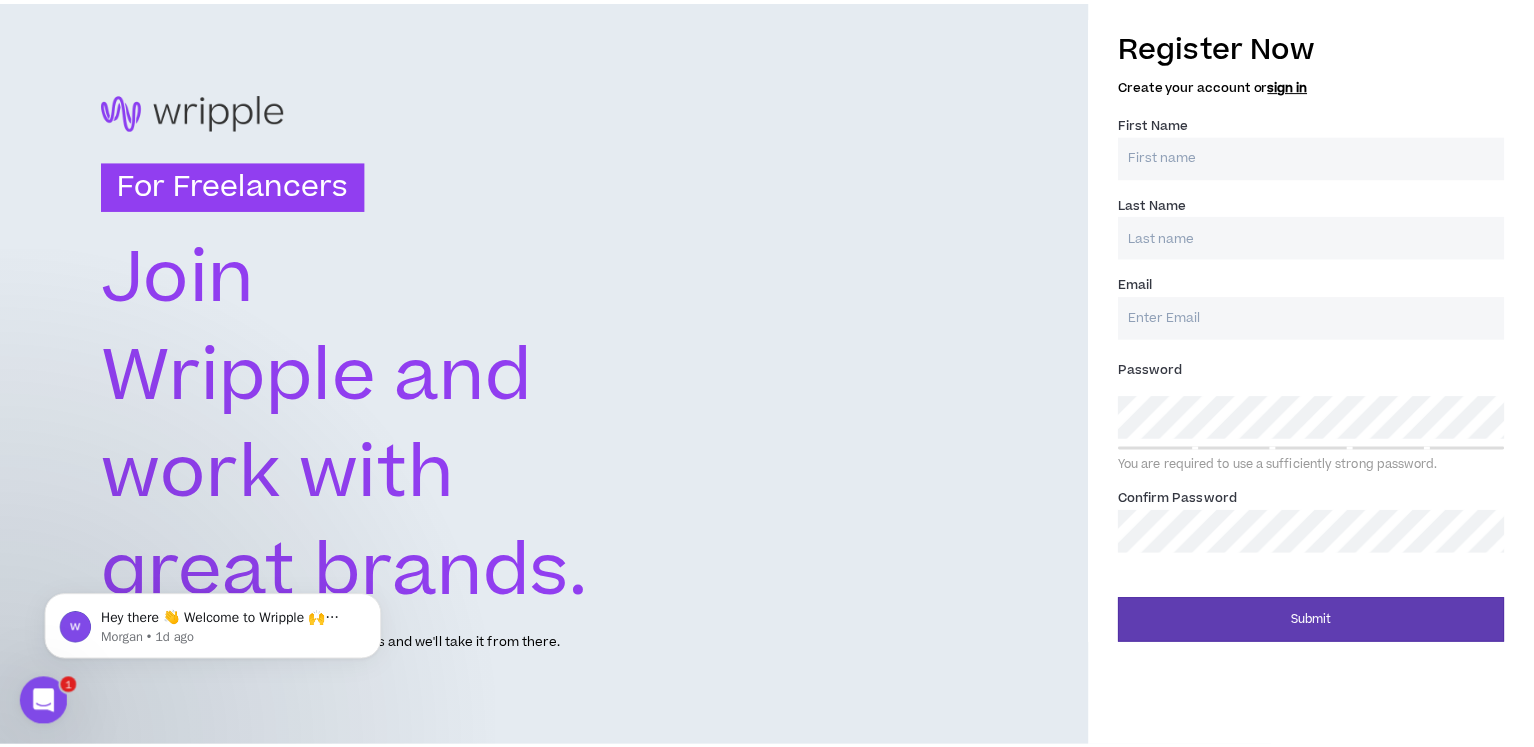 scroll, scrollTop: 0, scrollLeft: 0, axis: both 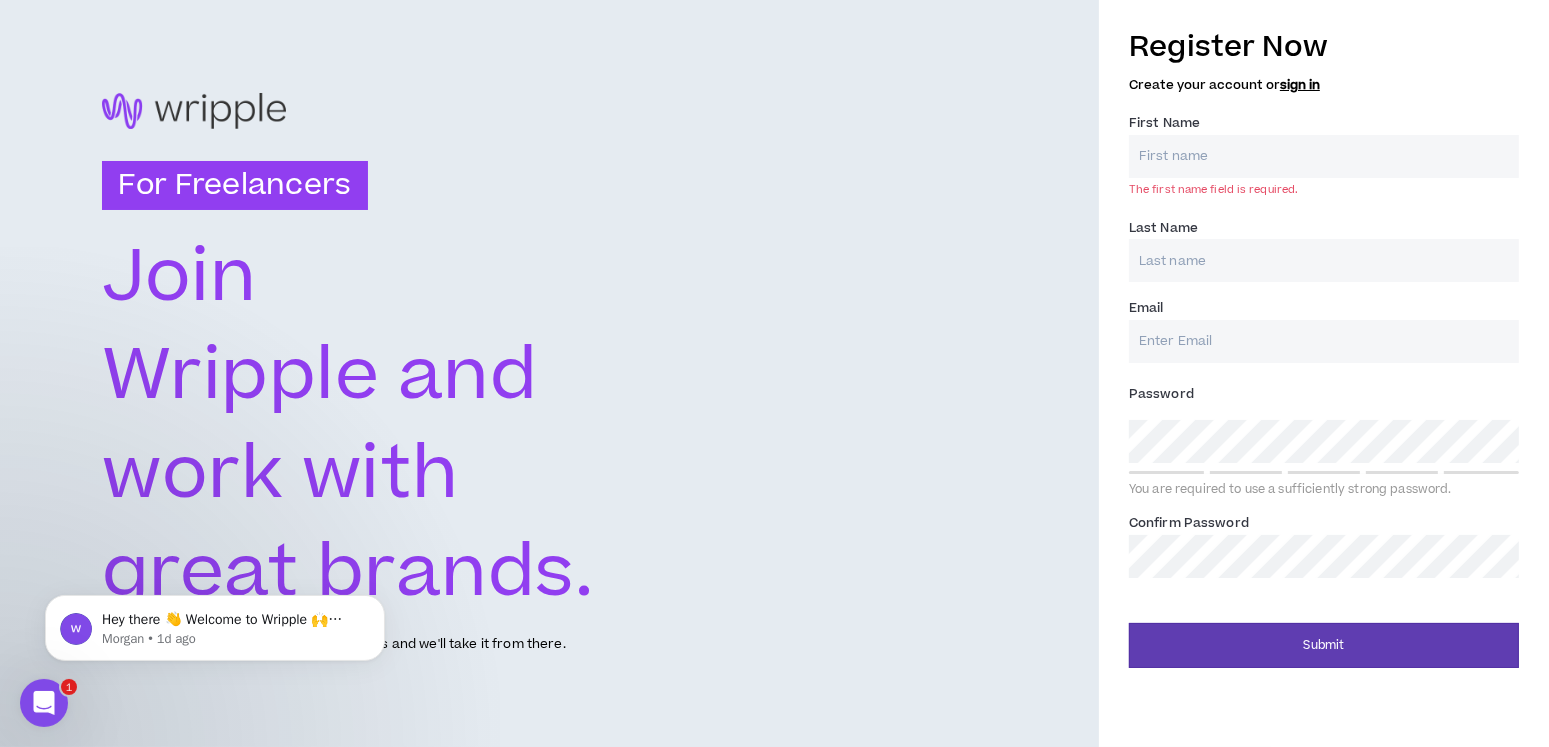 click on "sign in" at bounding box center [1300, 85] 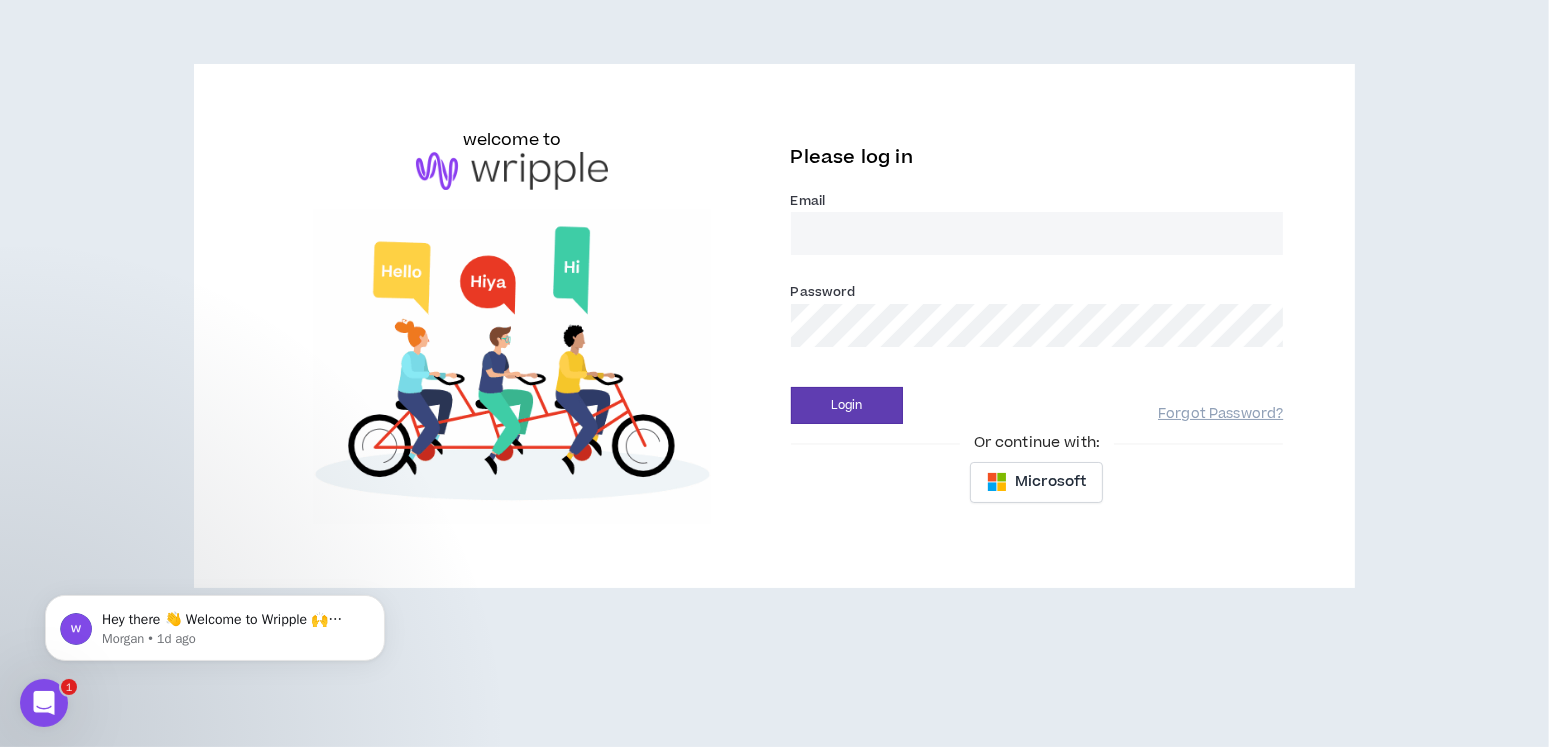 click on "Email  *" at bounding box center (1037, 233) 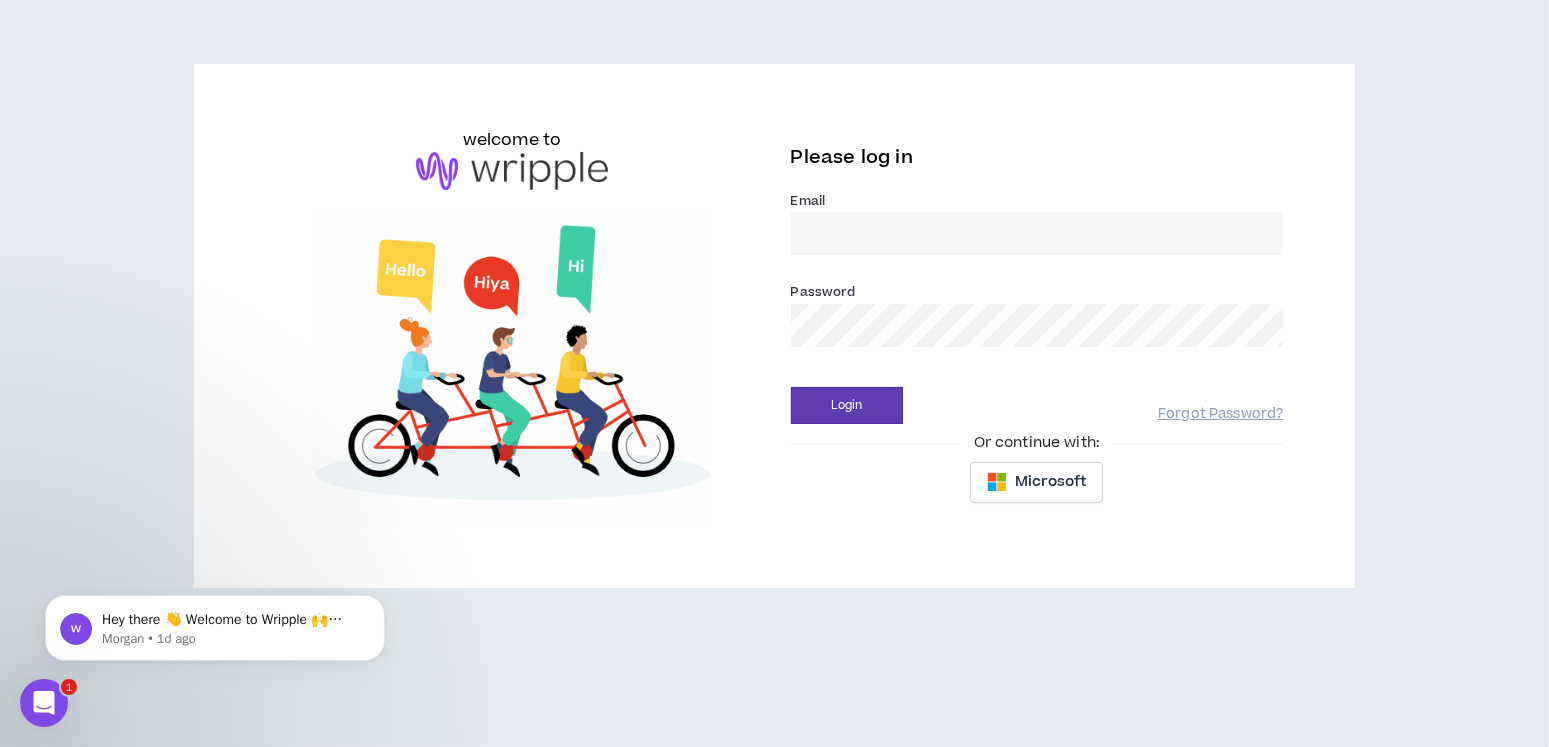 type on "[NUMBER]@[EXAMPLE].com" 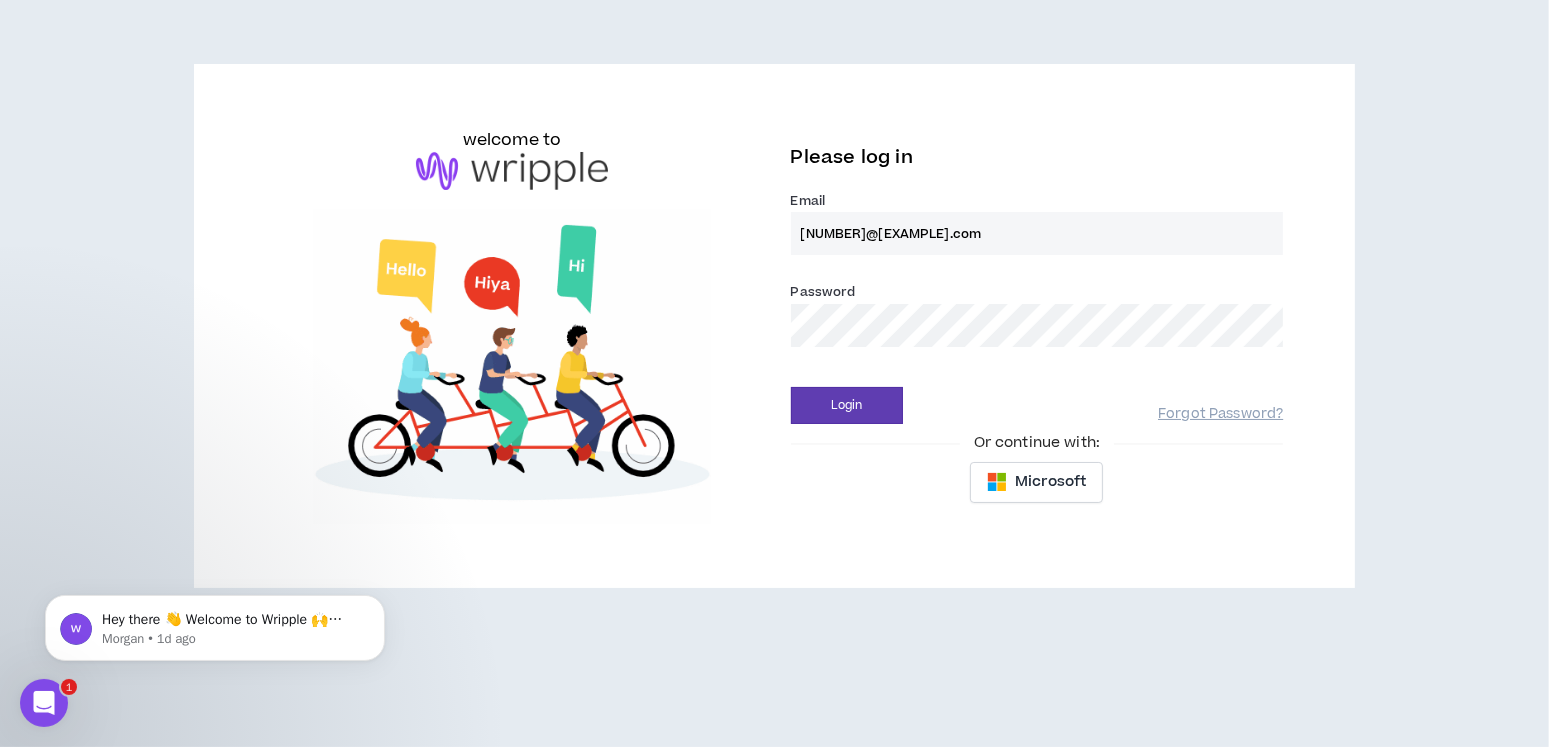 click on "Password  *" at bounding box center [1037, 321] 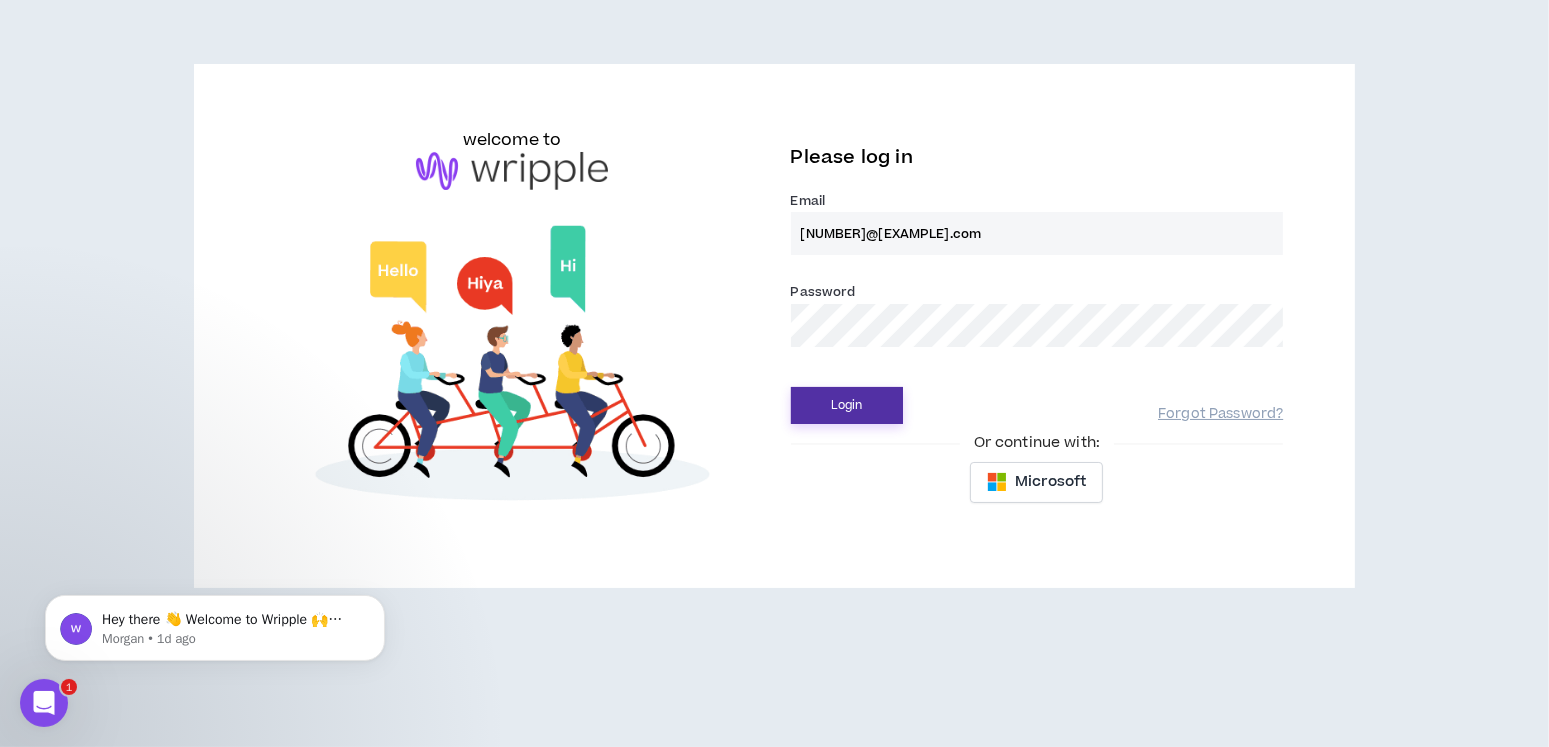 click on "Login" at bounding box center [847, 405] 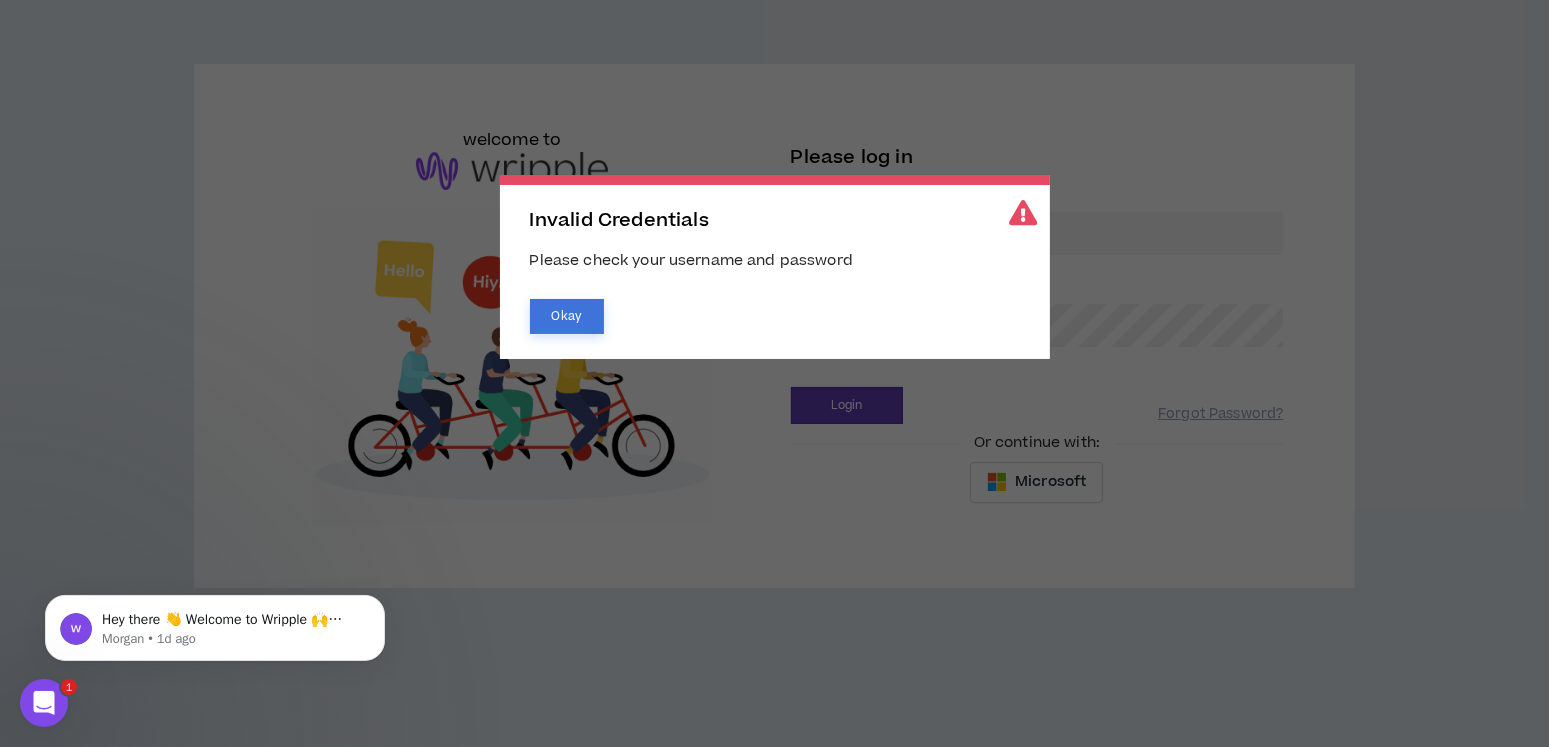 click on "Okay" at bounding box center (567, 316) 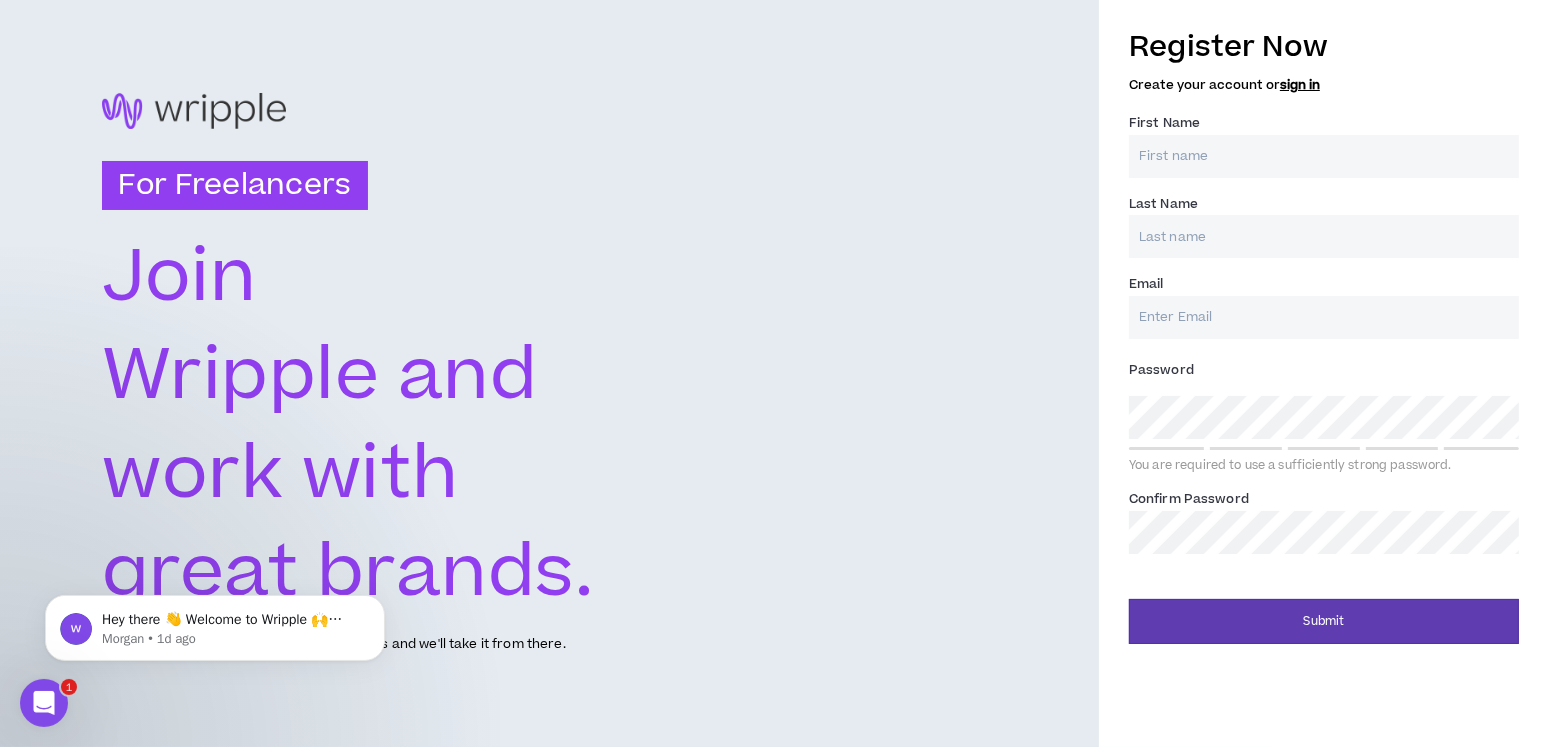 click on "First Name  *" at bounding box center [1324, 156] 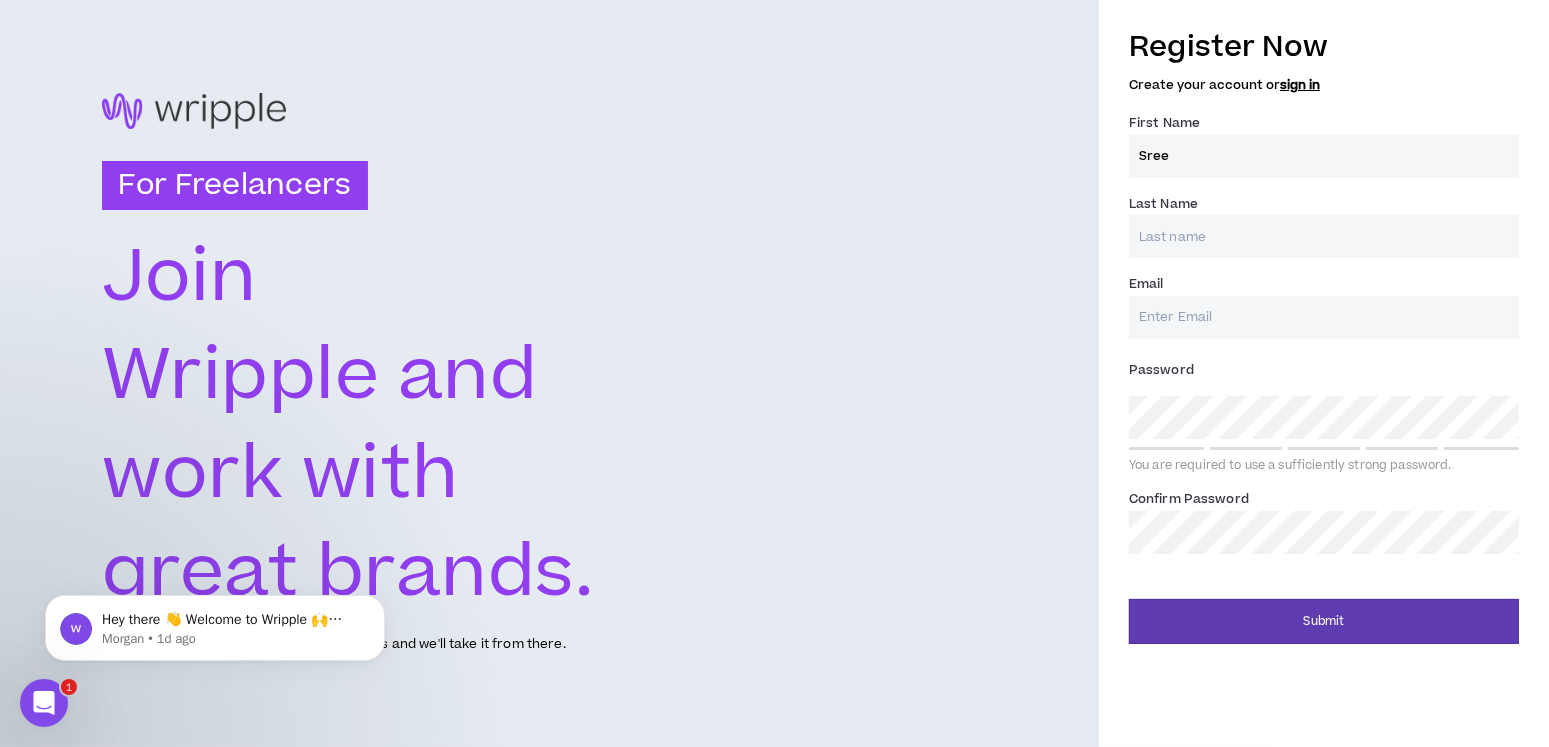 click on "Last Name  *" at bounding box center [1324, 236] 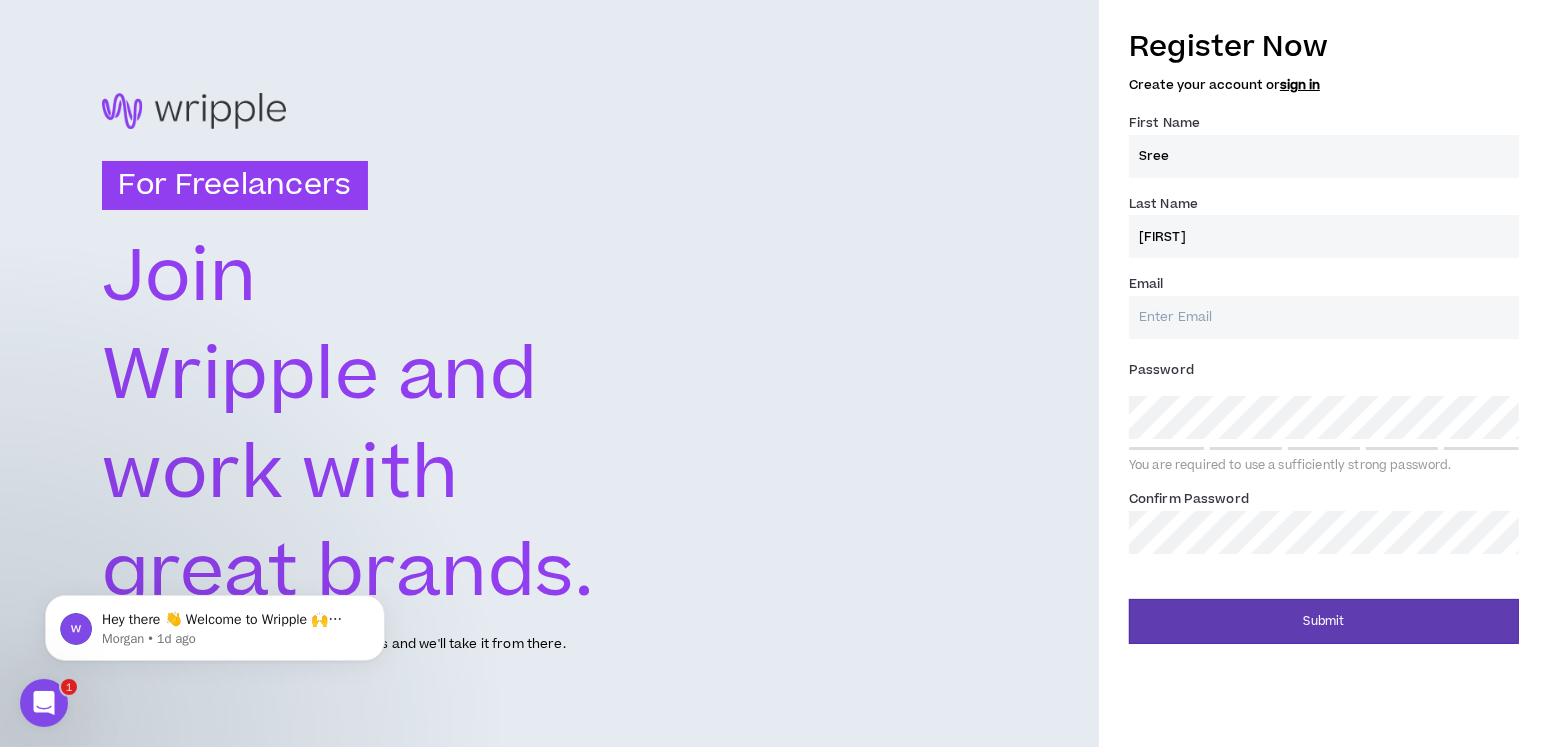 click on "Email  *" at bounding box center [1324, 317] 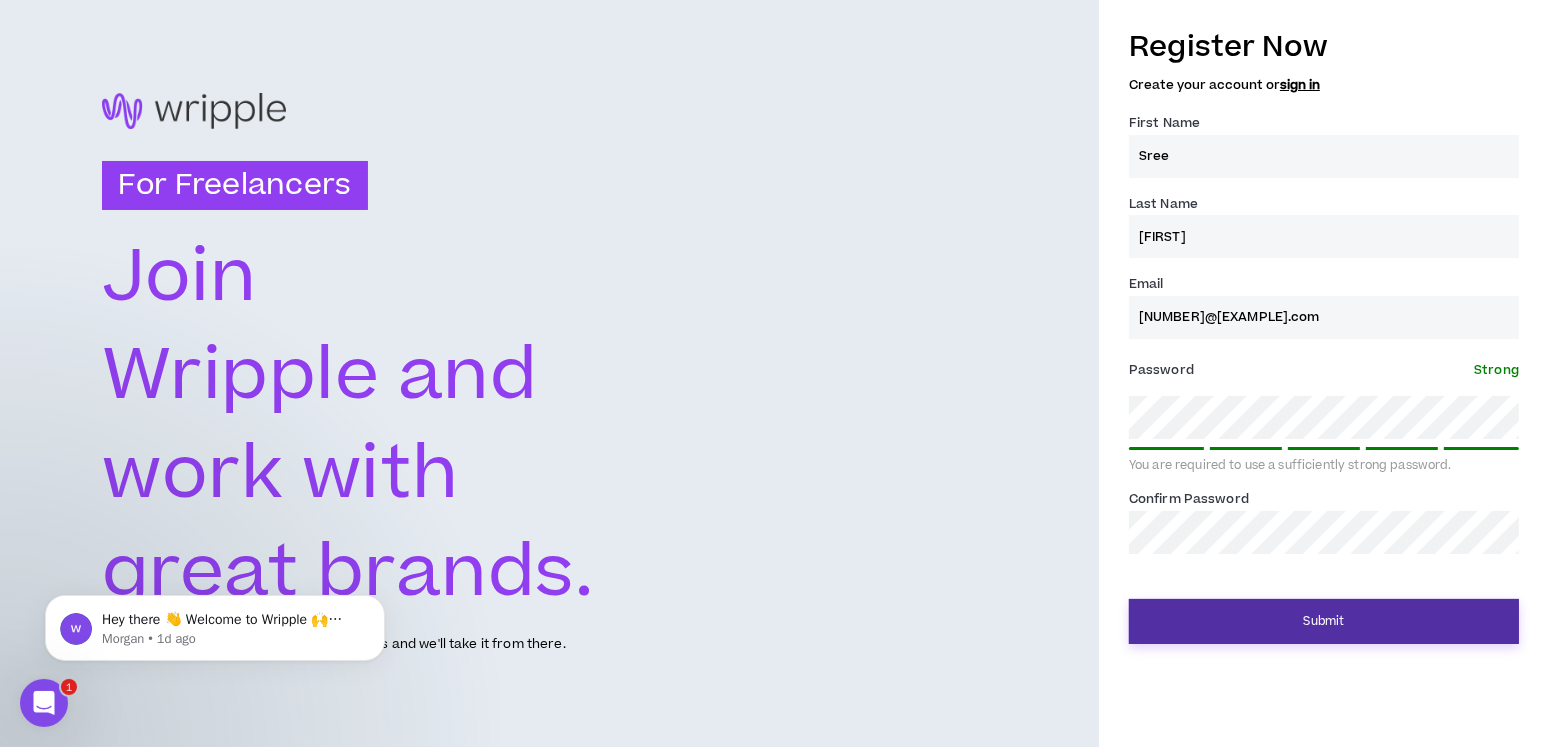 click on "Submit" at bounding box center [1324, 621] 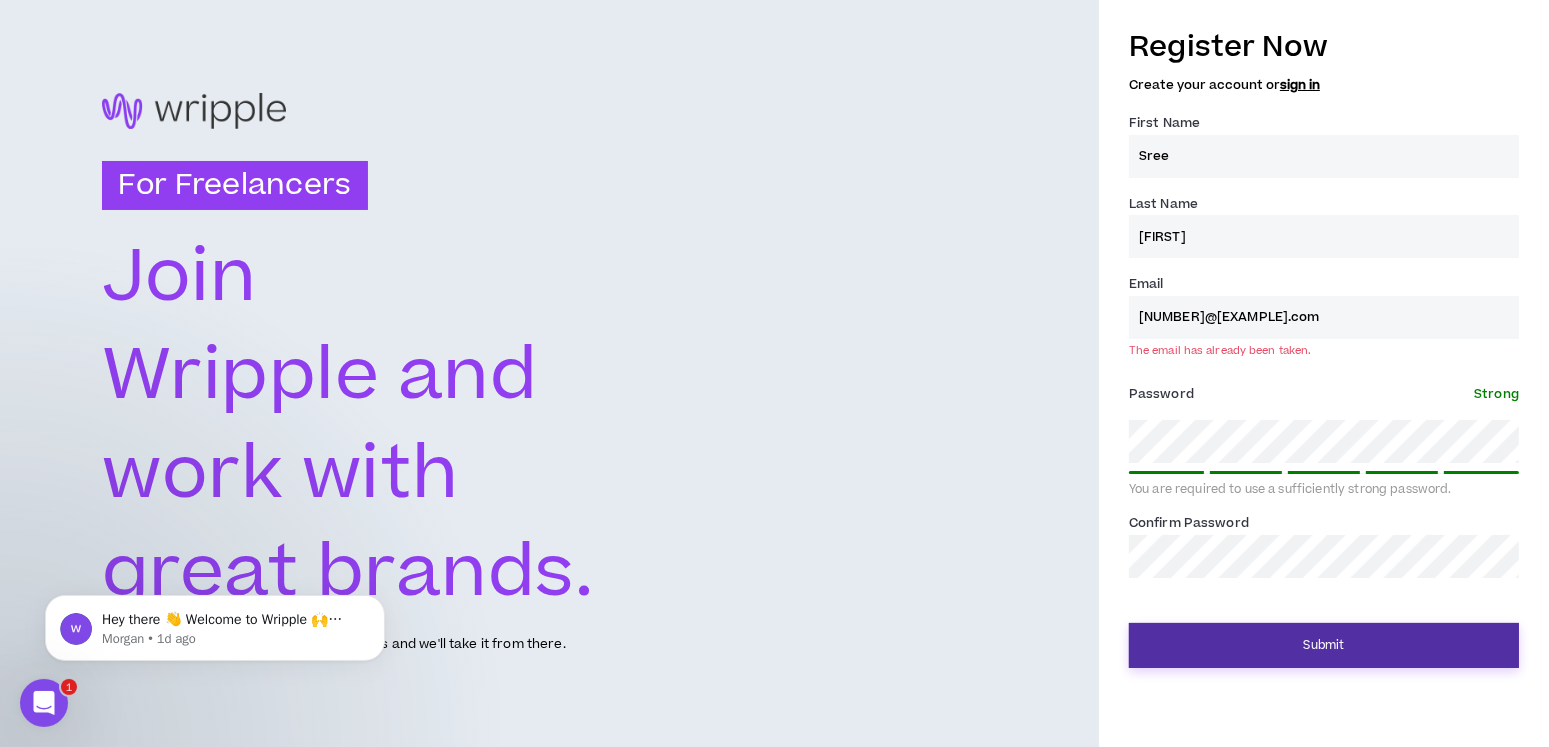 click on "Submit" at bounding box center [1324, 645] 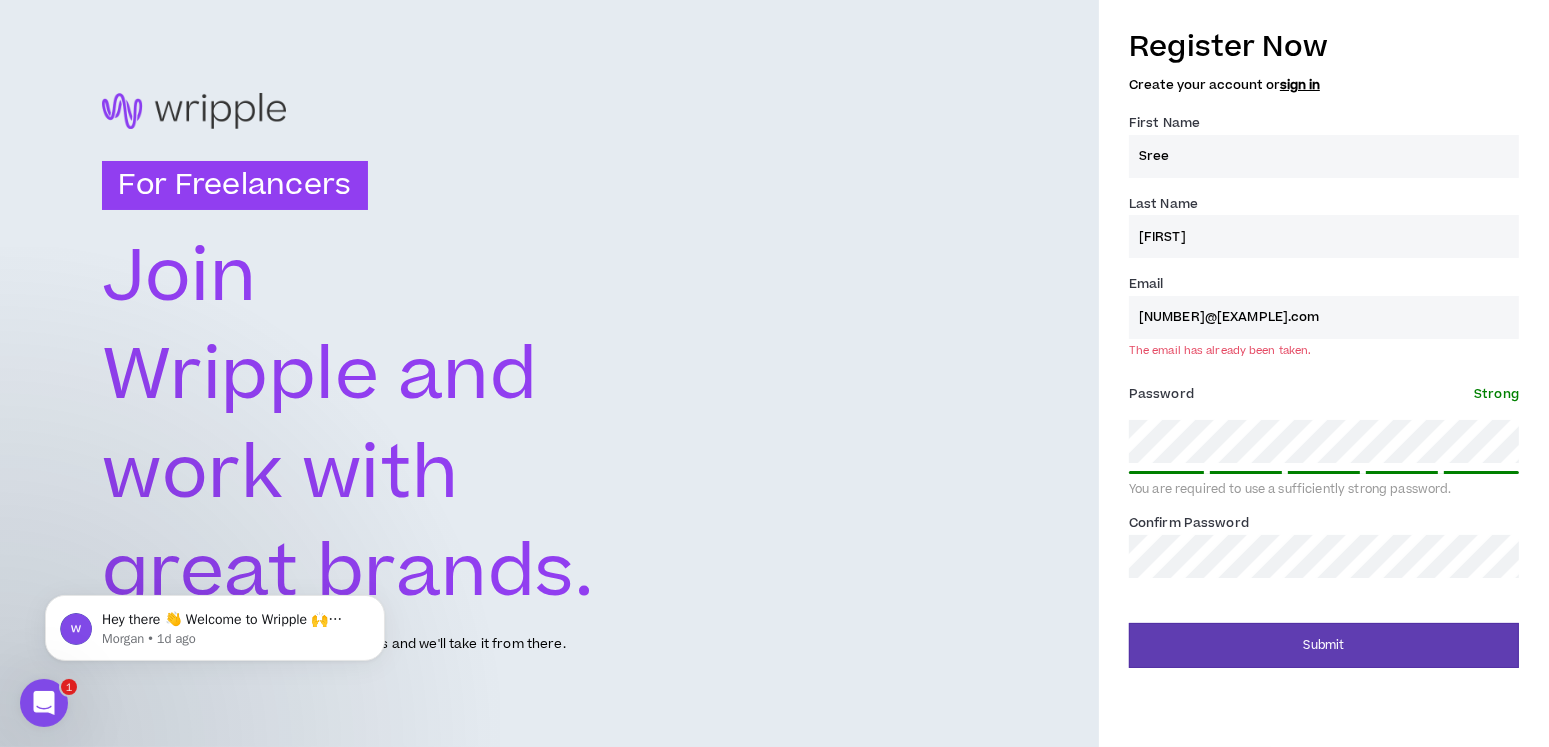 click on "sign in" at bounding box center [1300, 85] 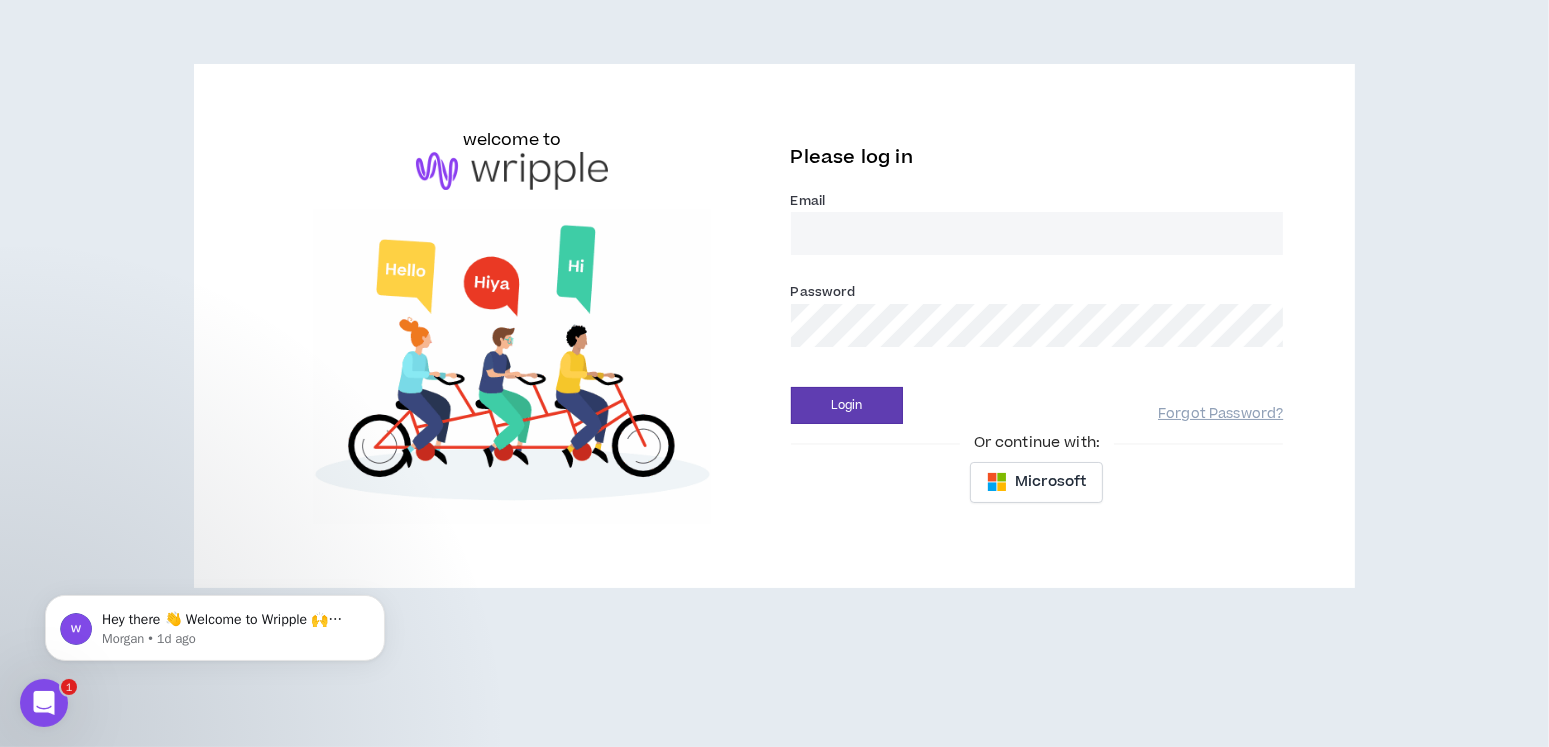 click on "Email  *" at bounding box center (1037, 233) 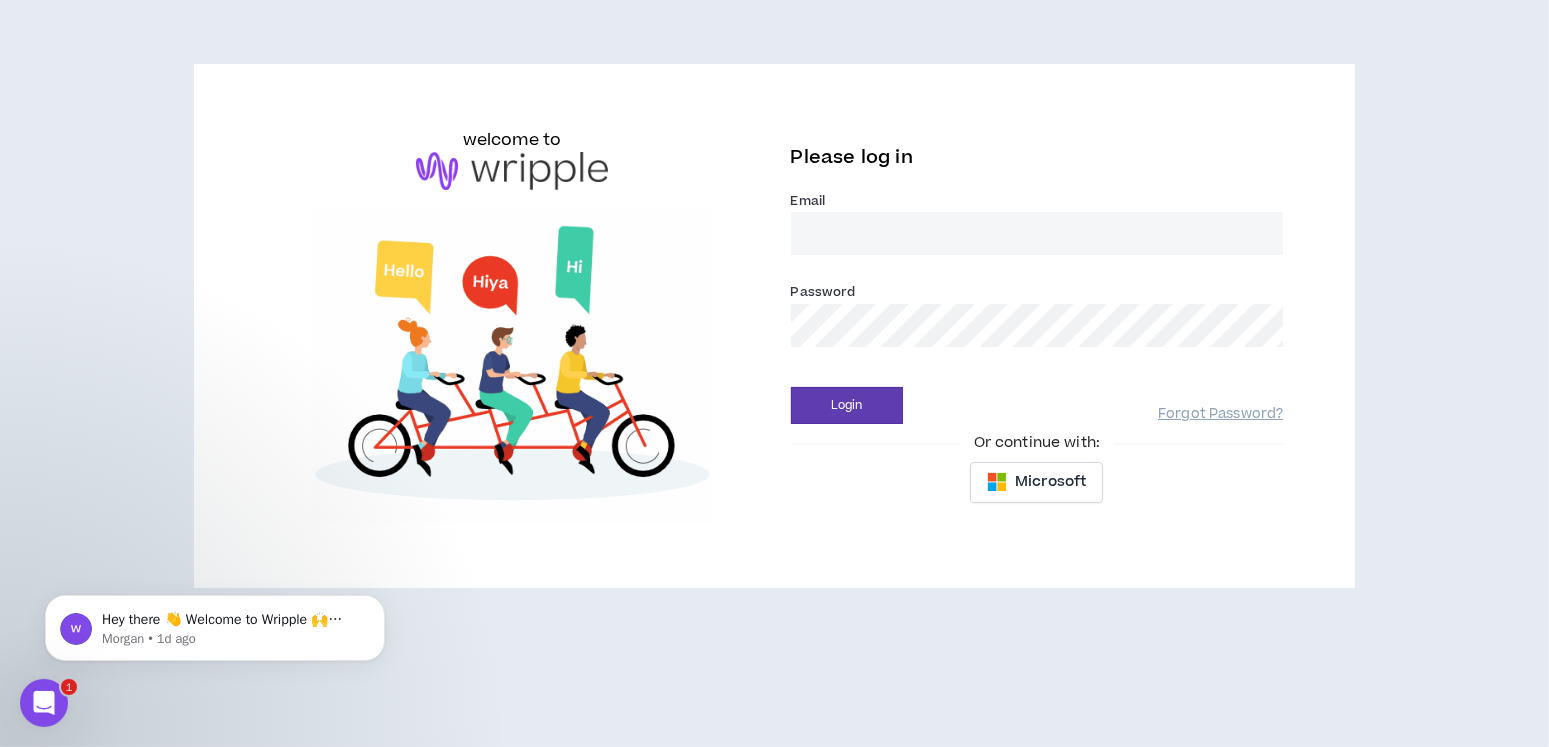 type on "[NUMBER]@[EXAMPLE].com" 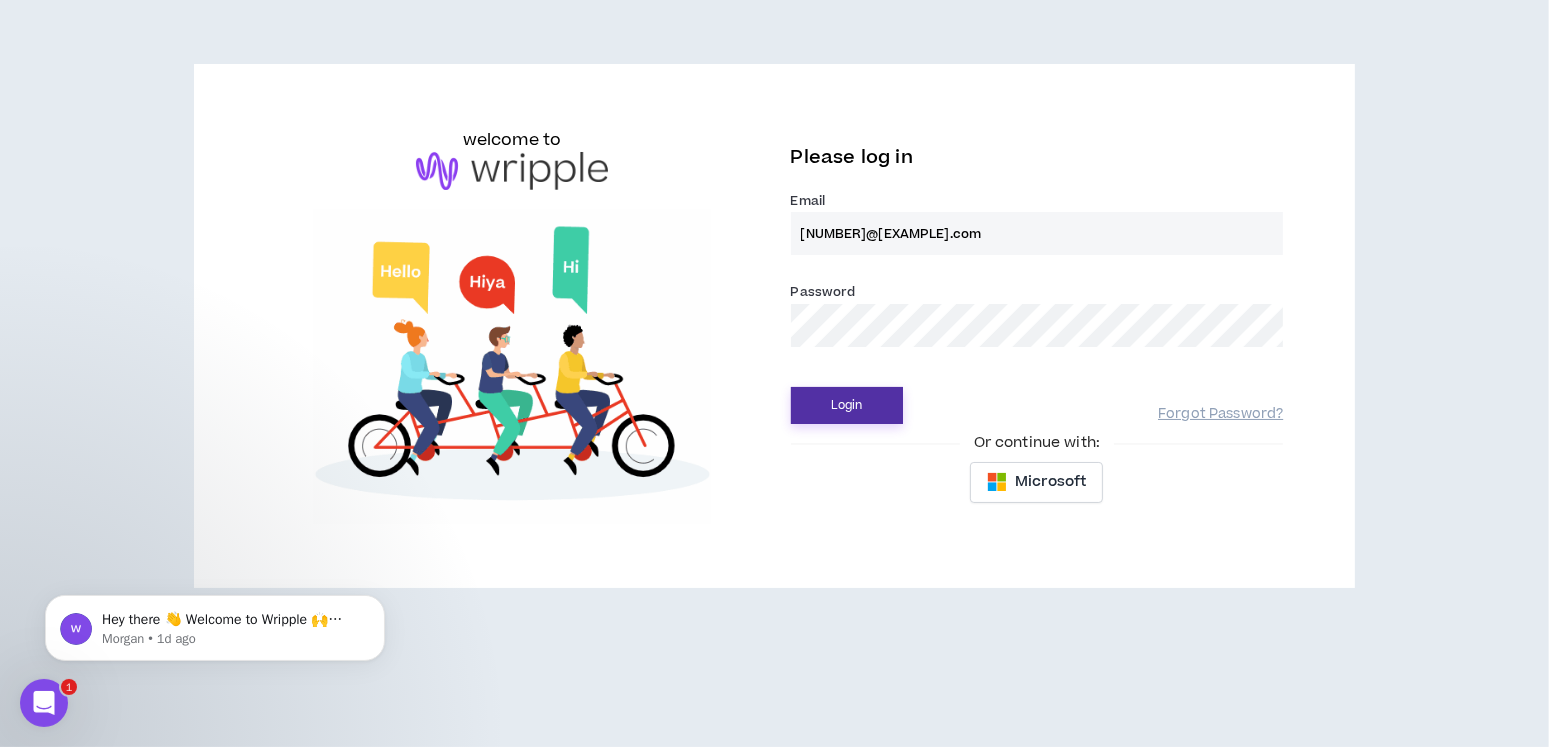 click on "Login" at bounding box center (847, 405) 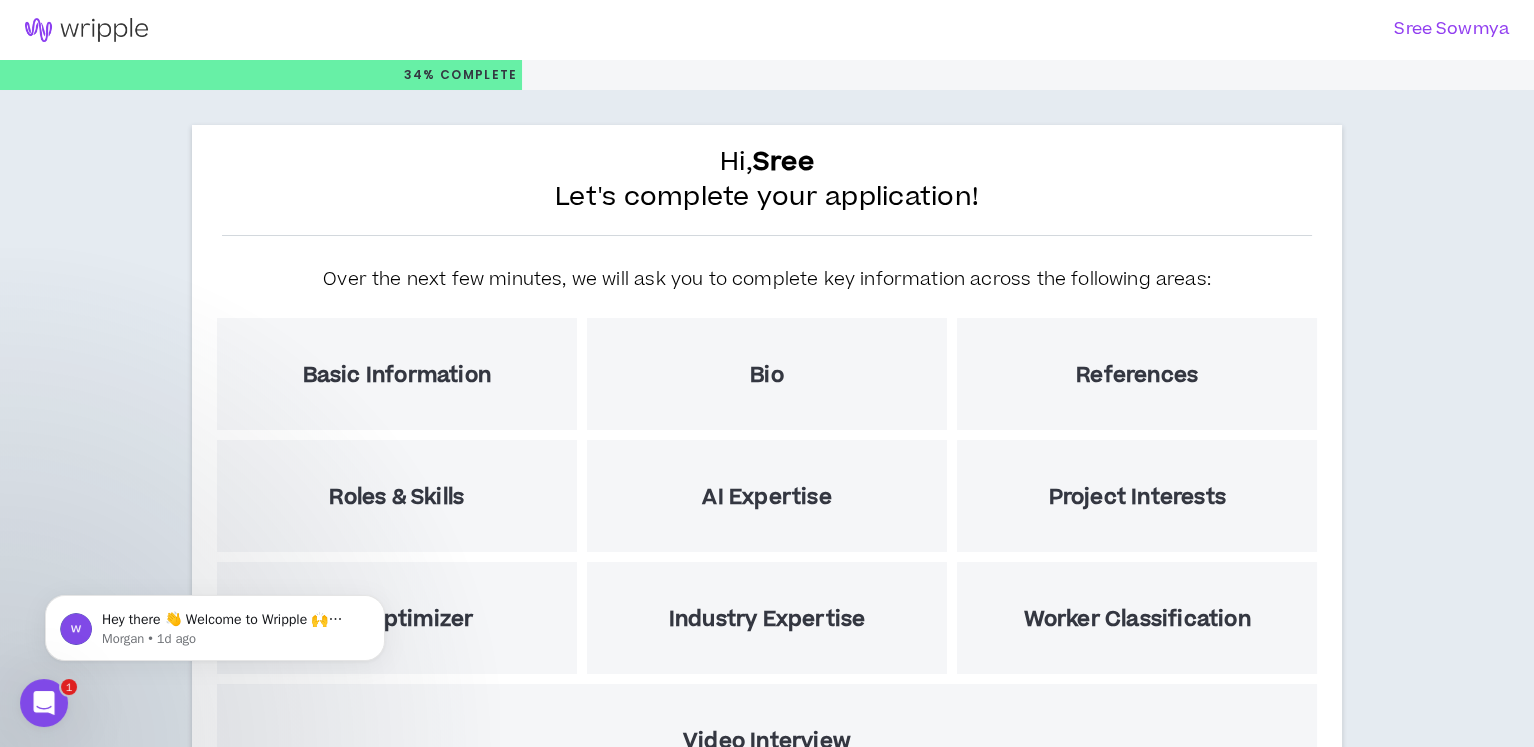 scroll, scrollTop: 190, scrollLeft: 0, axis: vertical 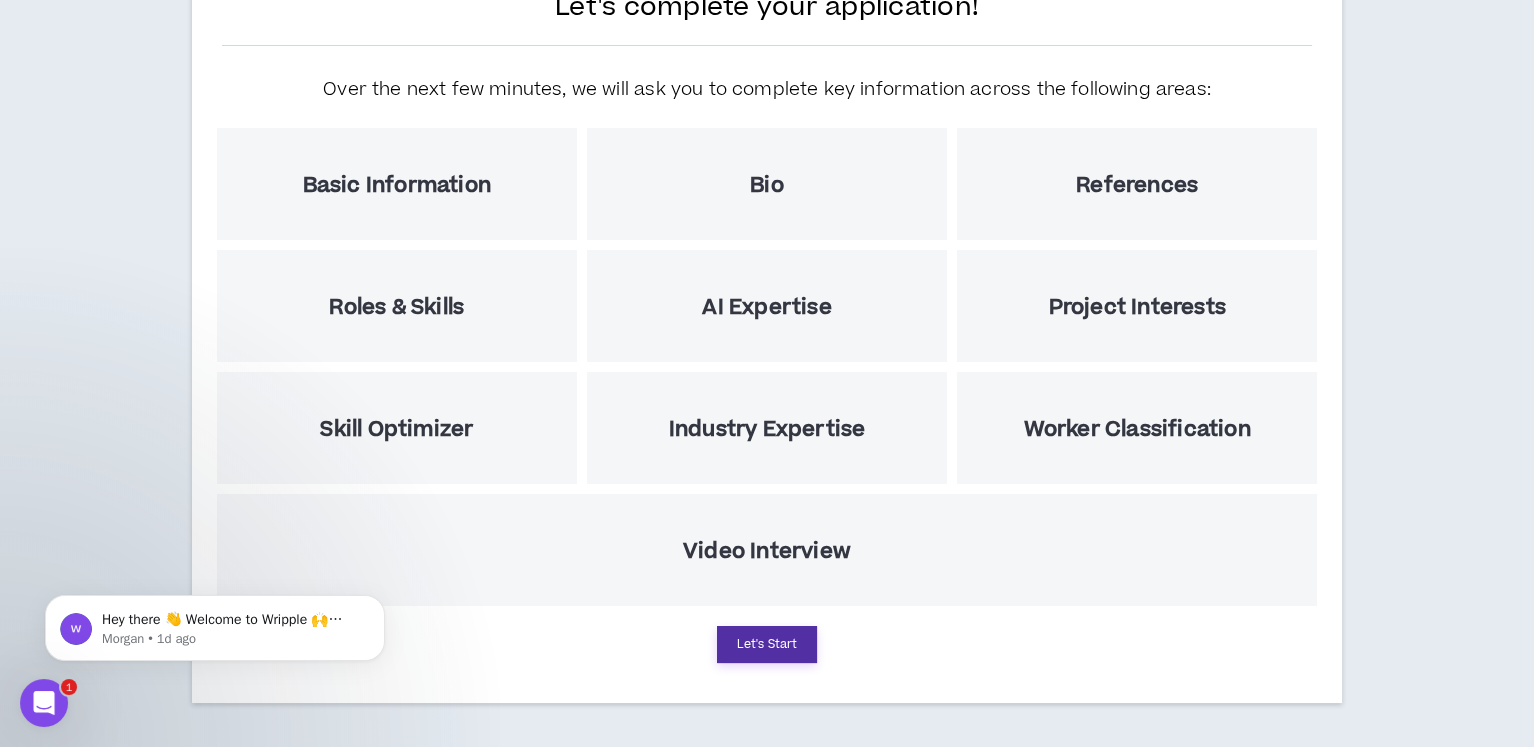 click on "Let's Start" at bounding box center (767, 644) 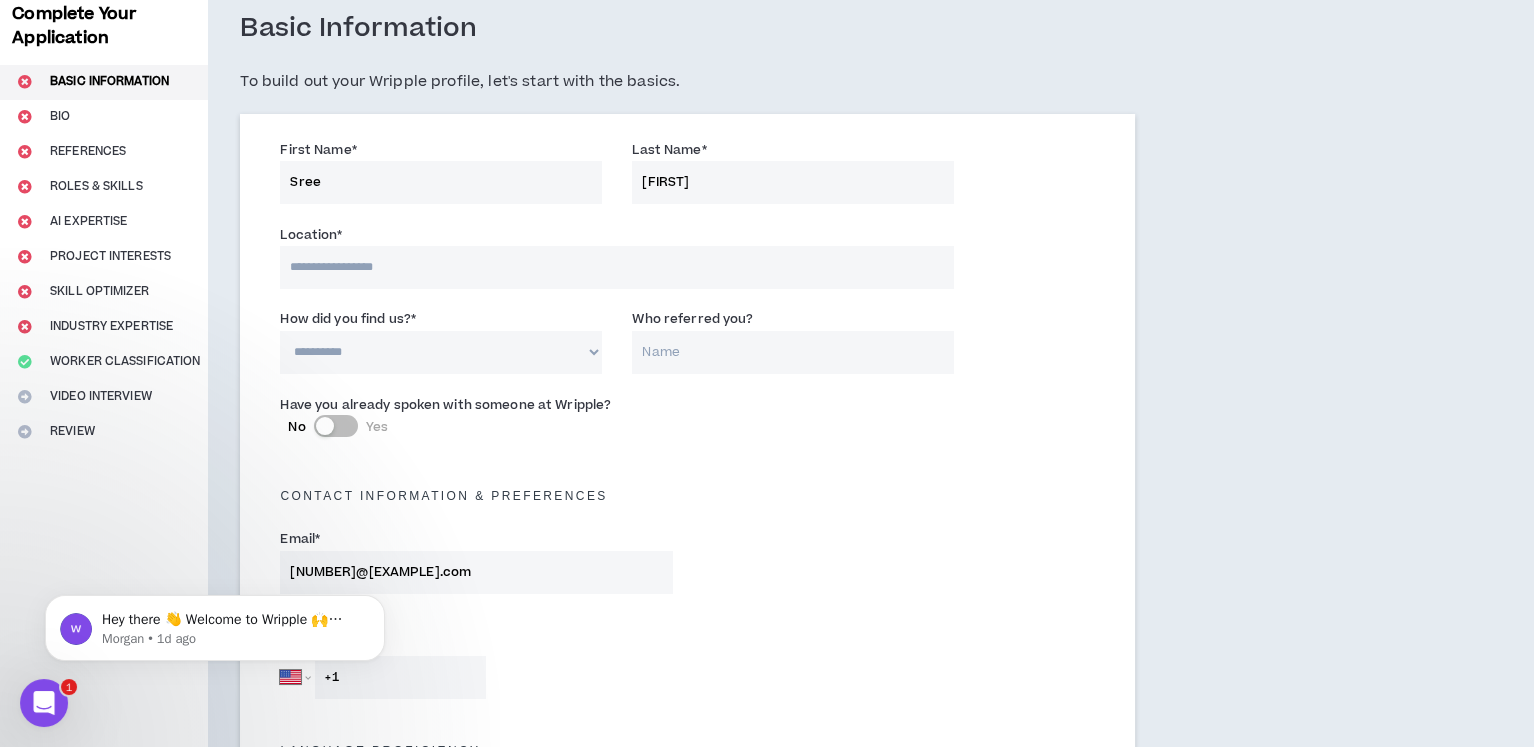 scroll, scrollTop: 112, scrollLeft: 0, axis: vertical 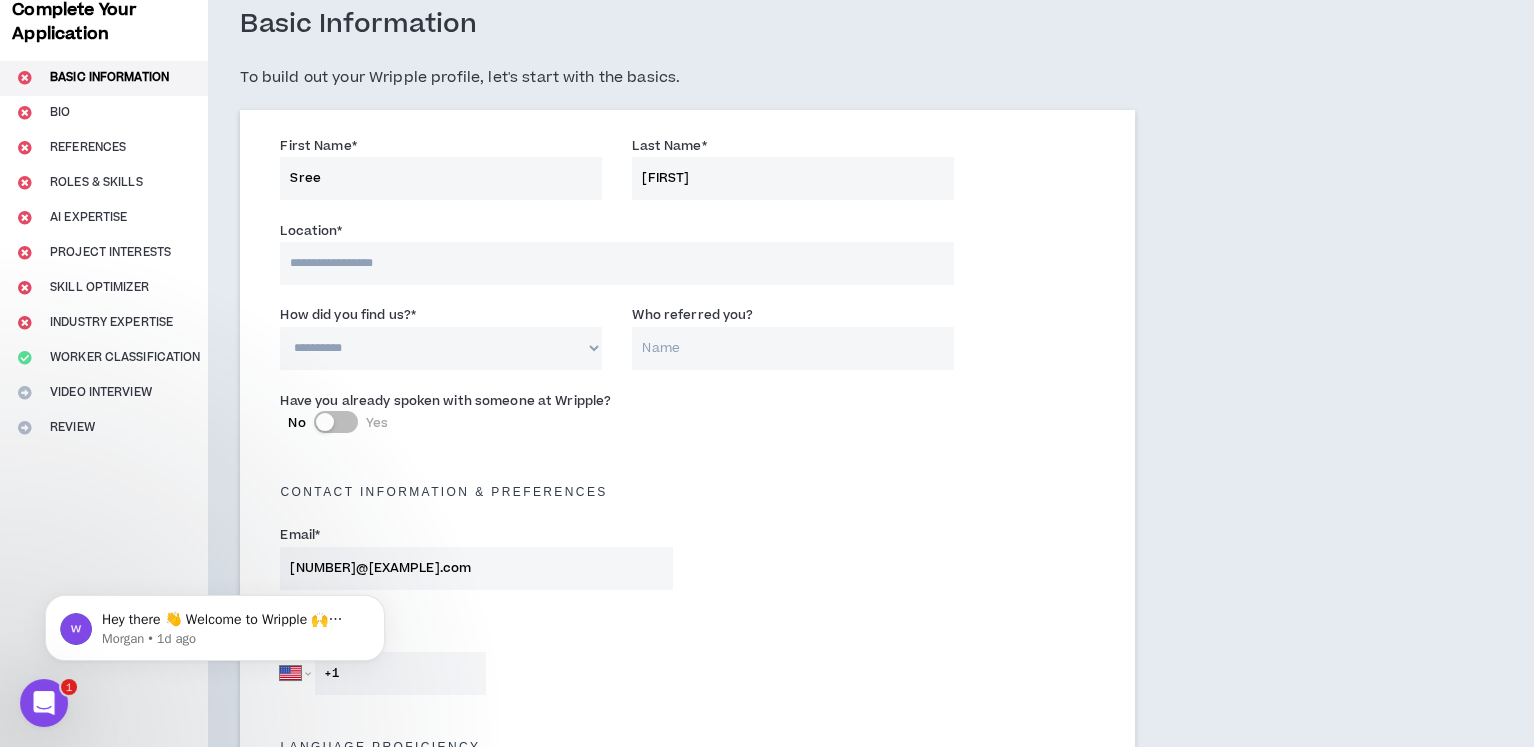 click on "**********" at bounding box center (441, 348) 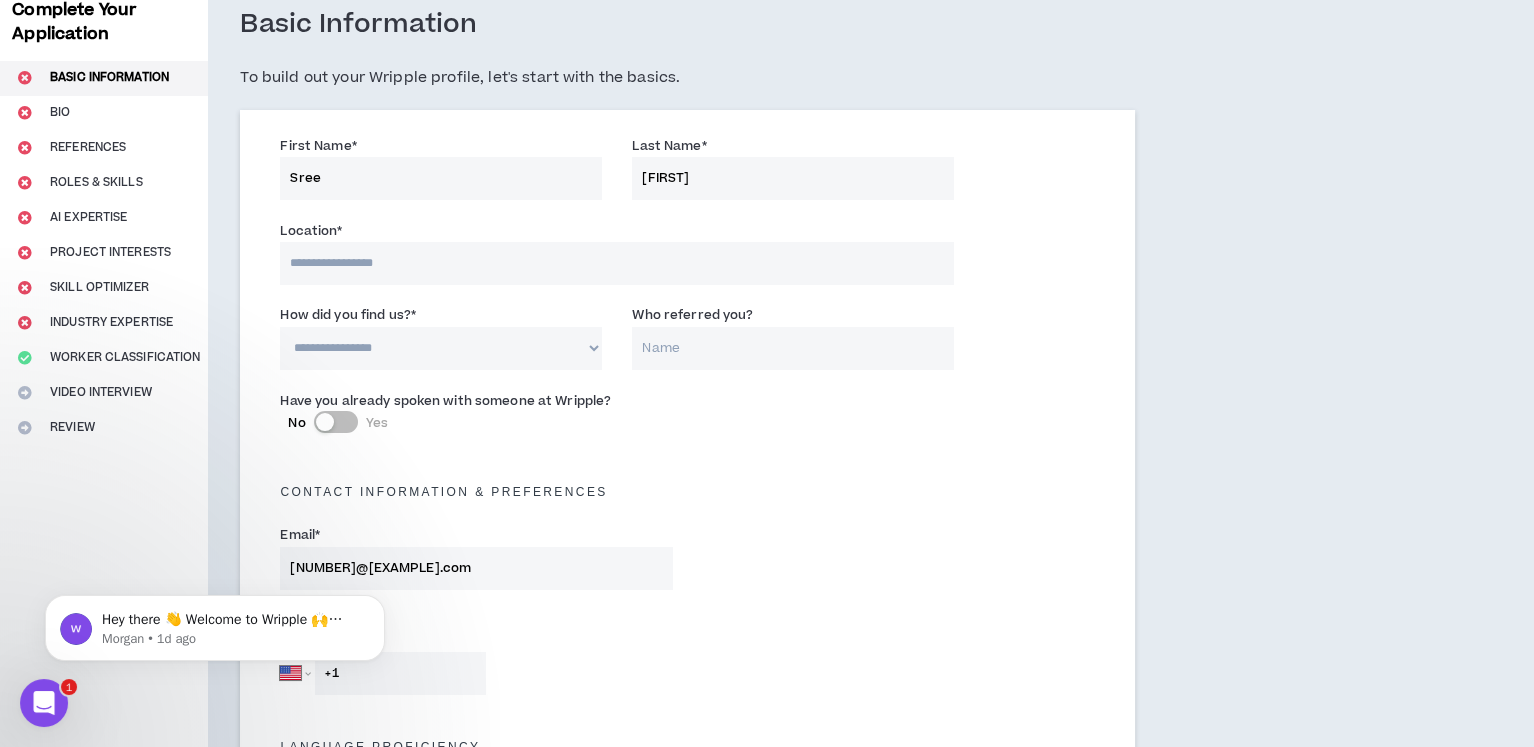 click on "**********" at bounding box center (441, 348) 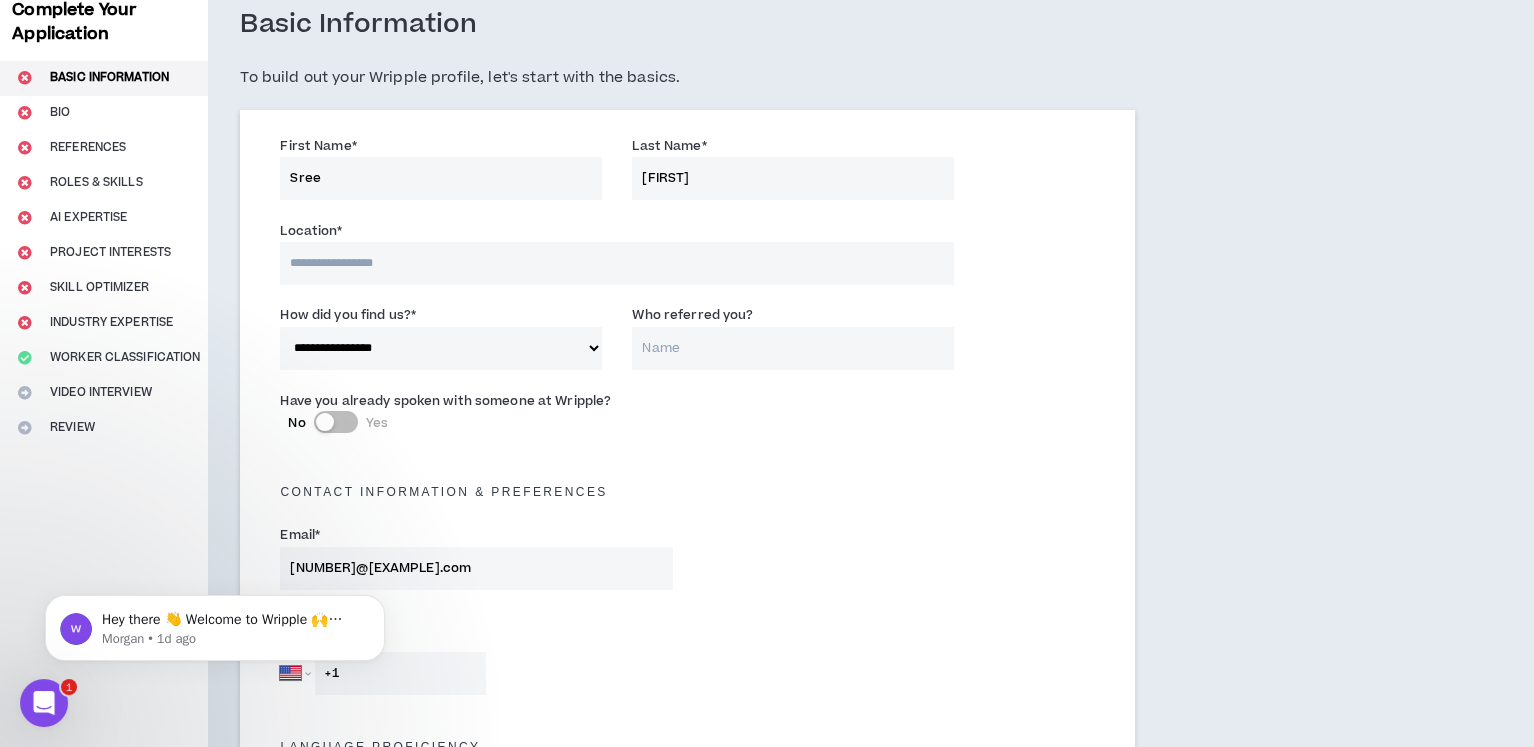 click on "No Yes" at bounding box center [336, 422] 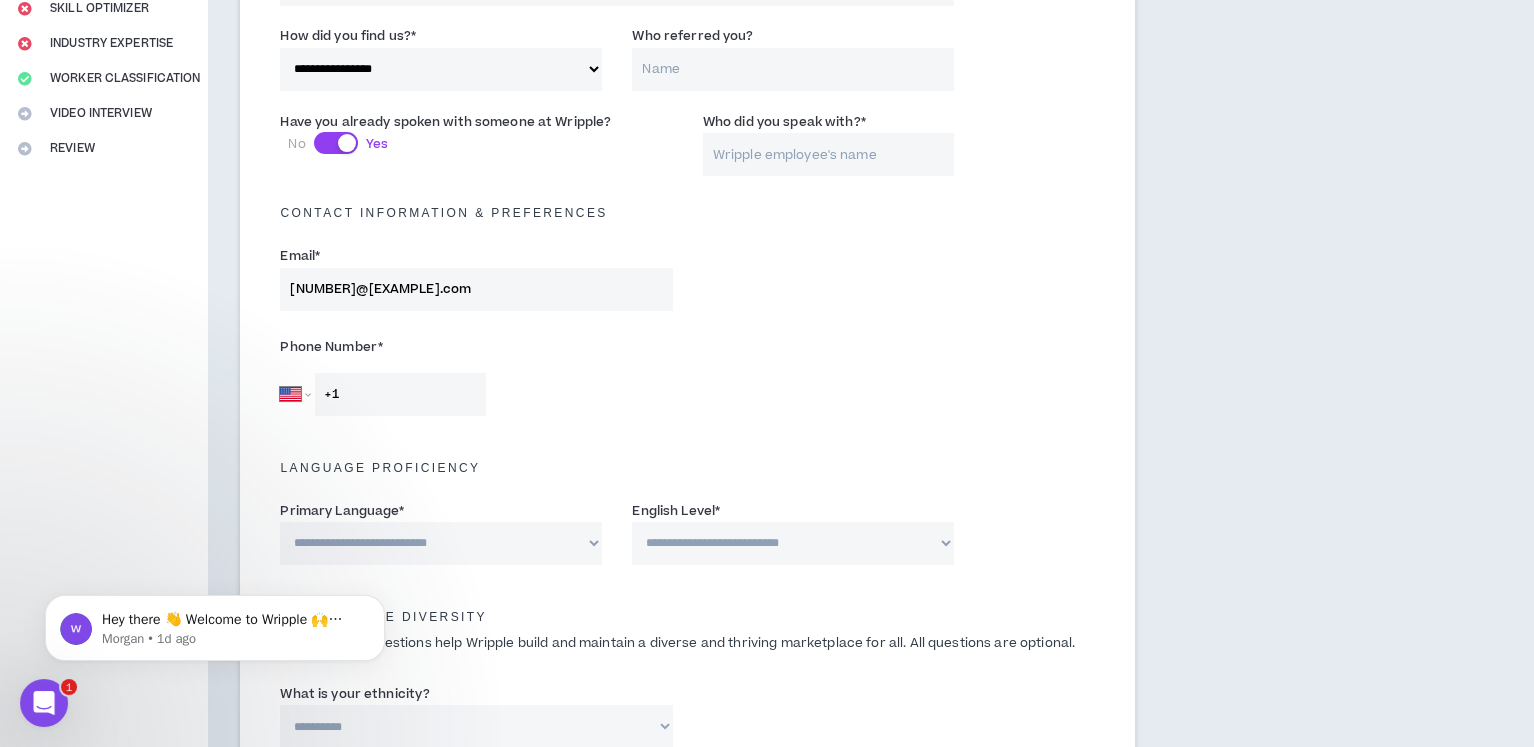 scroll, scrollTop: 391, scrollLeft: 0, axis: vertical 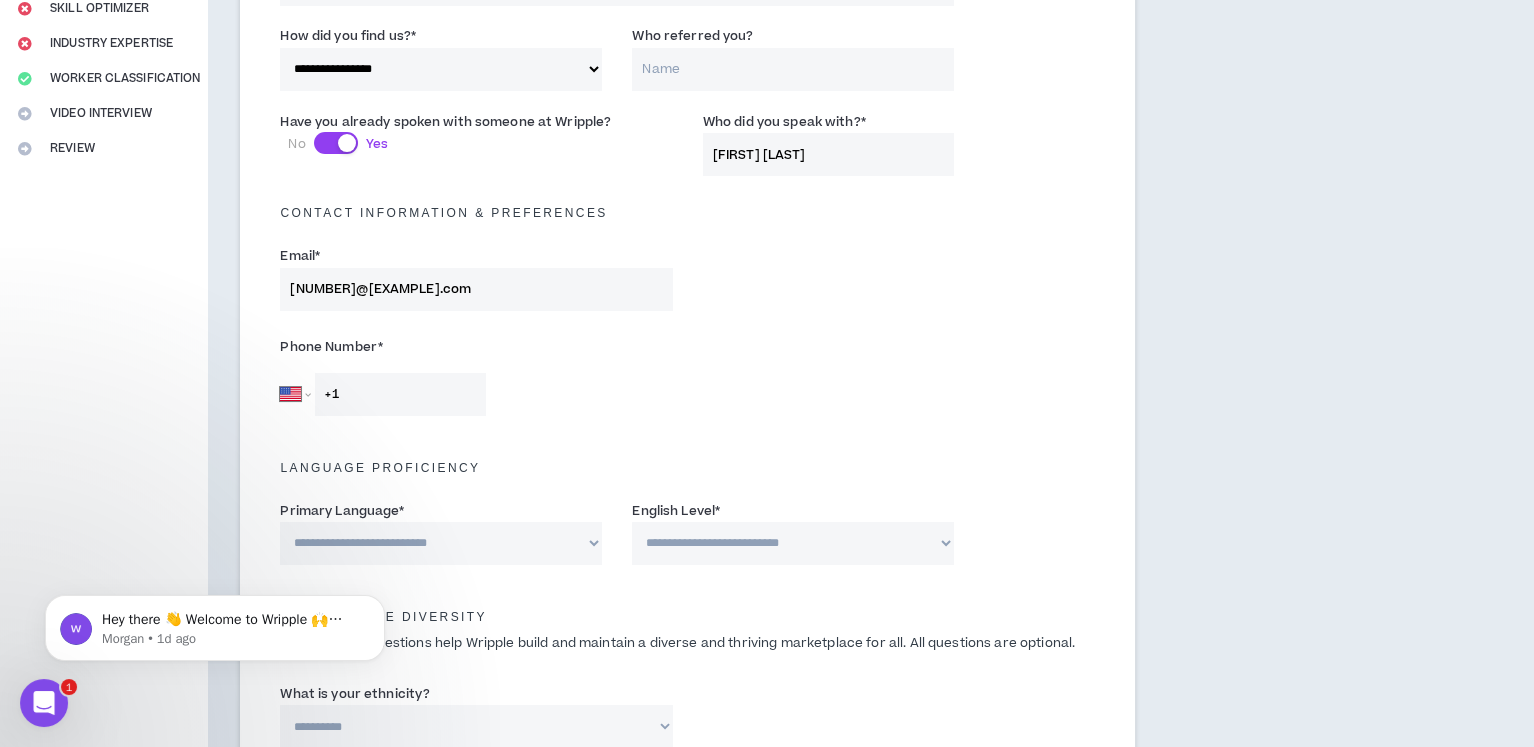 type on "[FIRST] [LAST]" 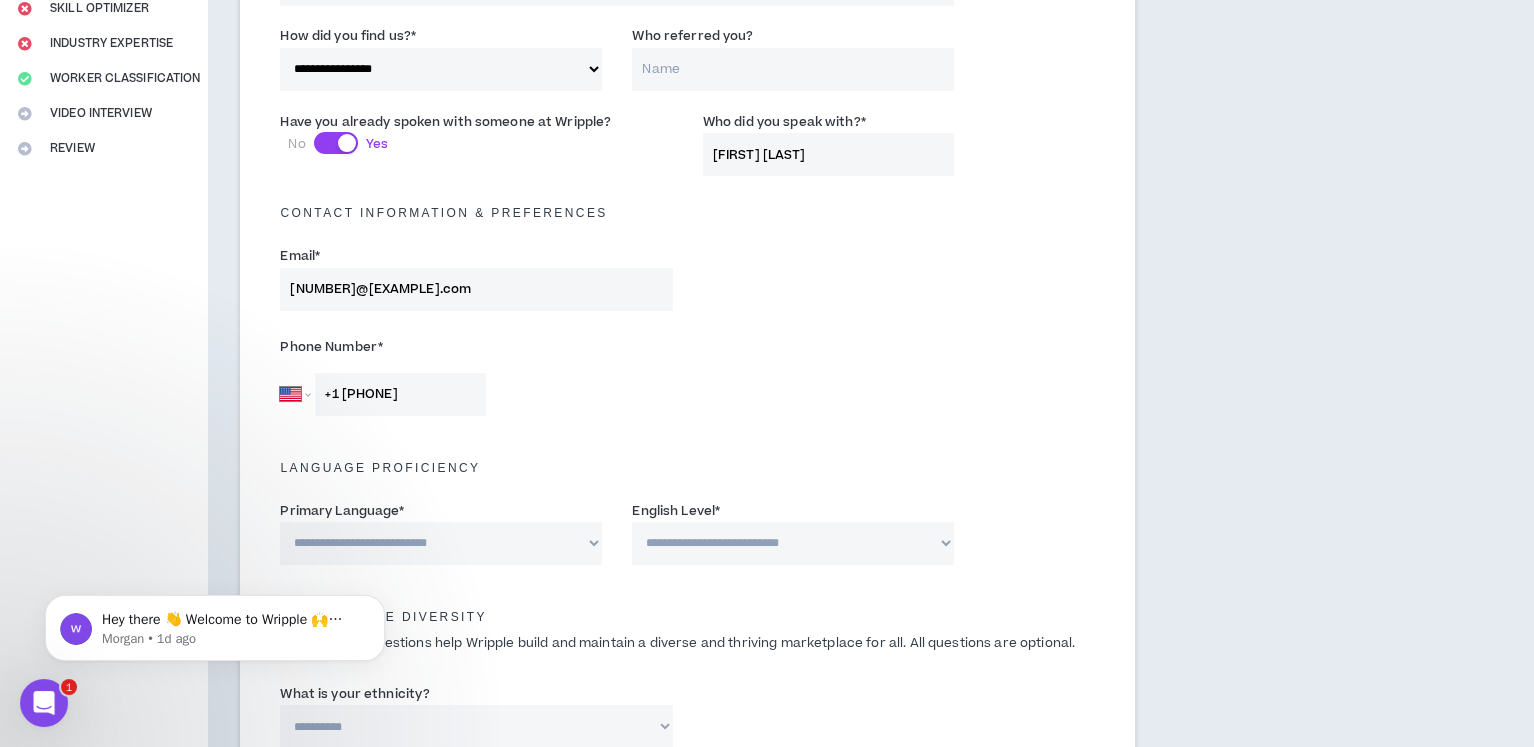 scroll, scrollTop: 628, scrollLeft: 0, axis: vertical 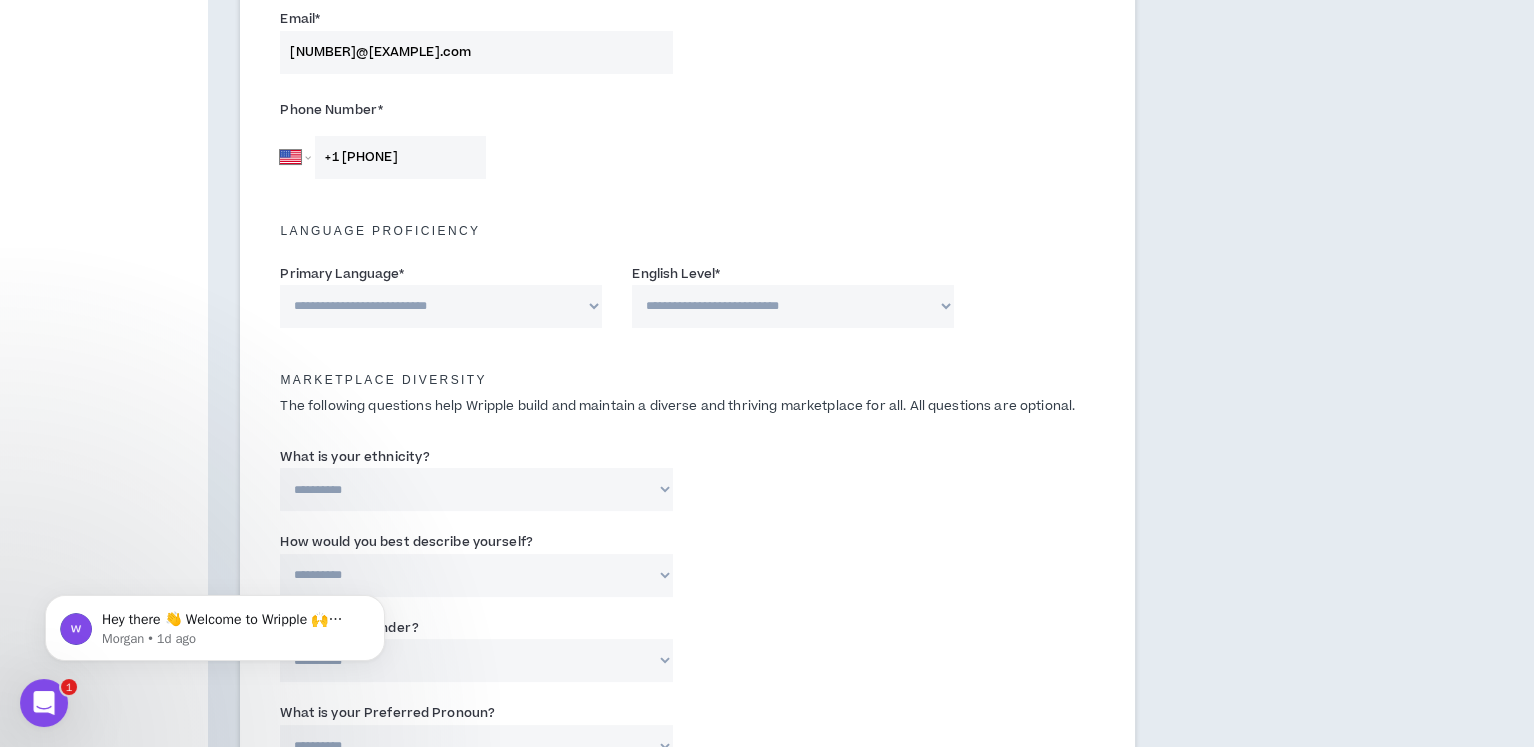 click on "**********" at bounding box center (441, 306) 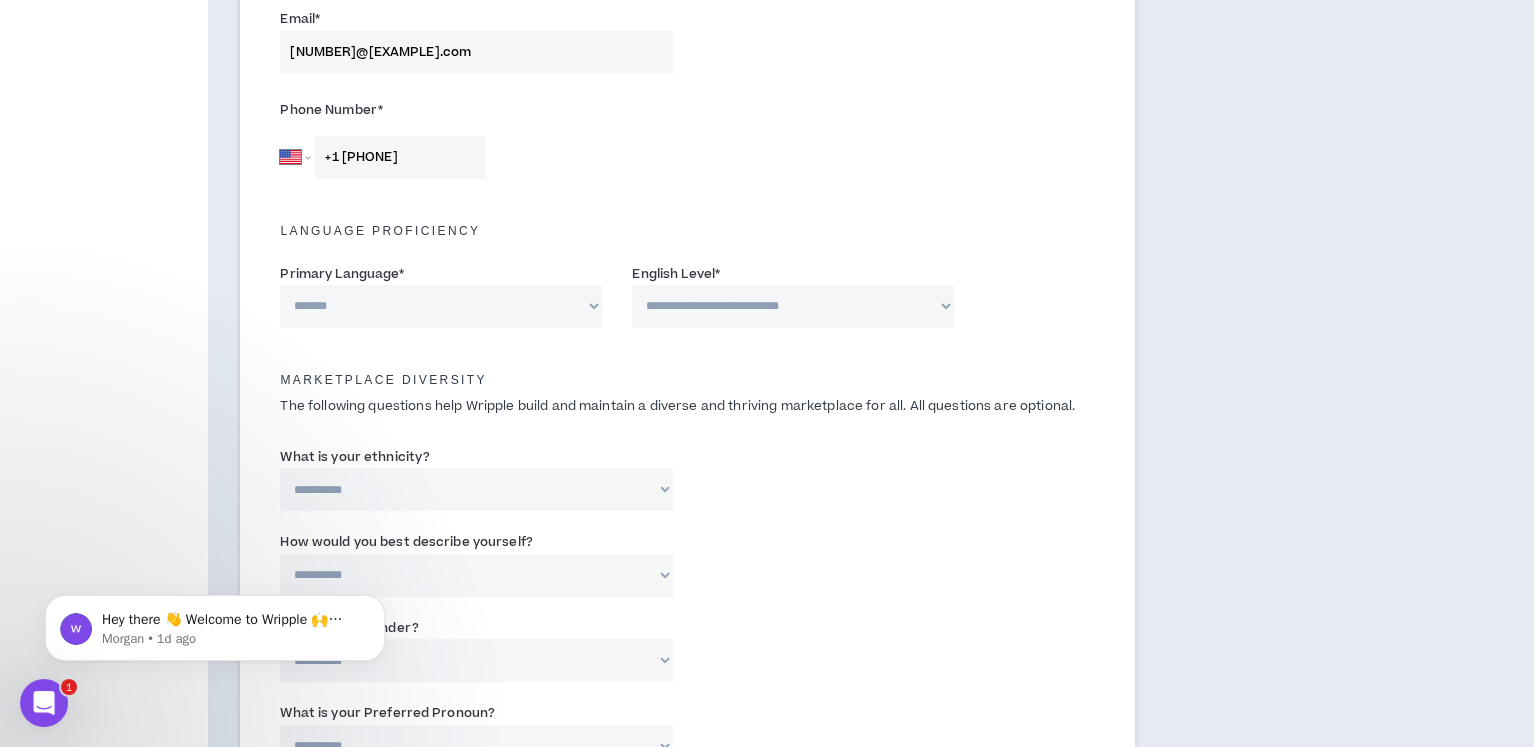 click on "**********" at bounding box center (441, 306) 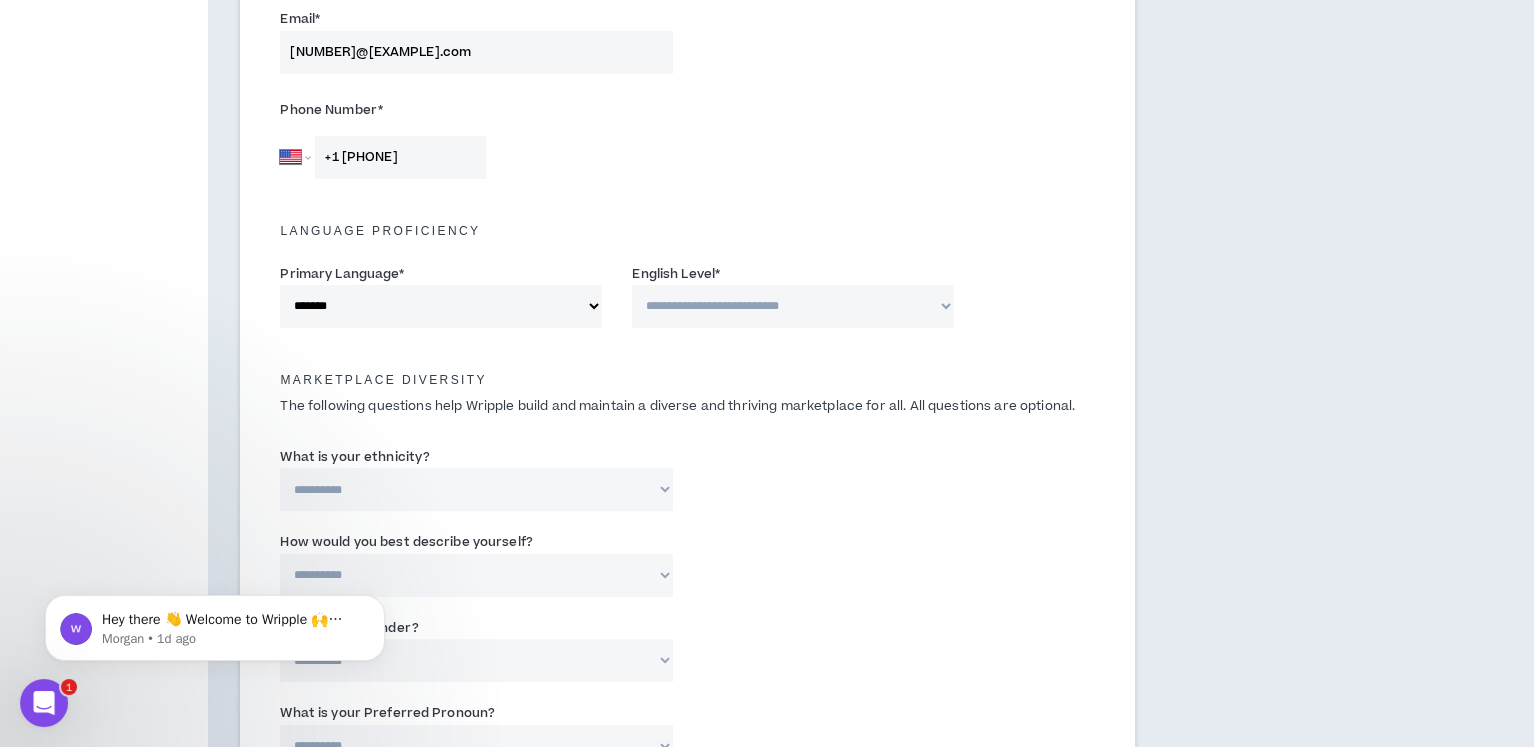 click on "English Level  *" at bounding box center [676, 274] 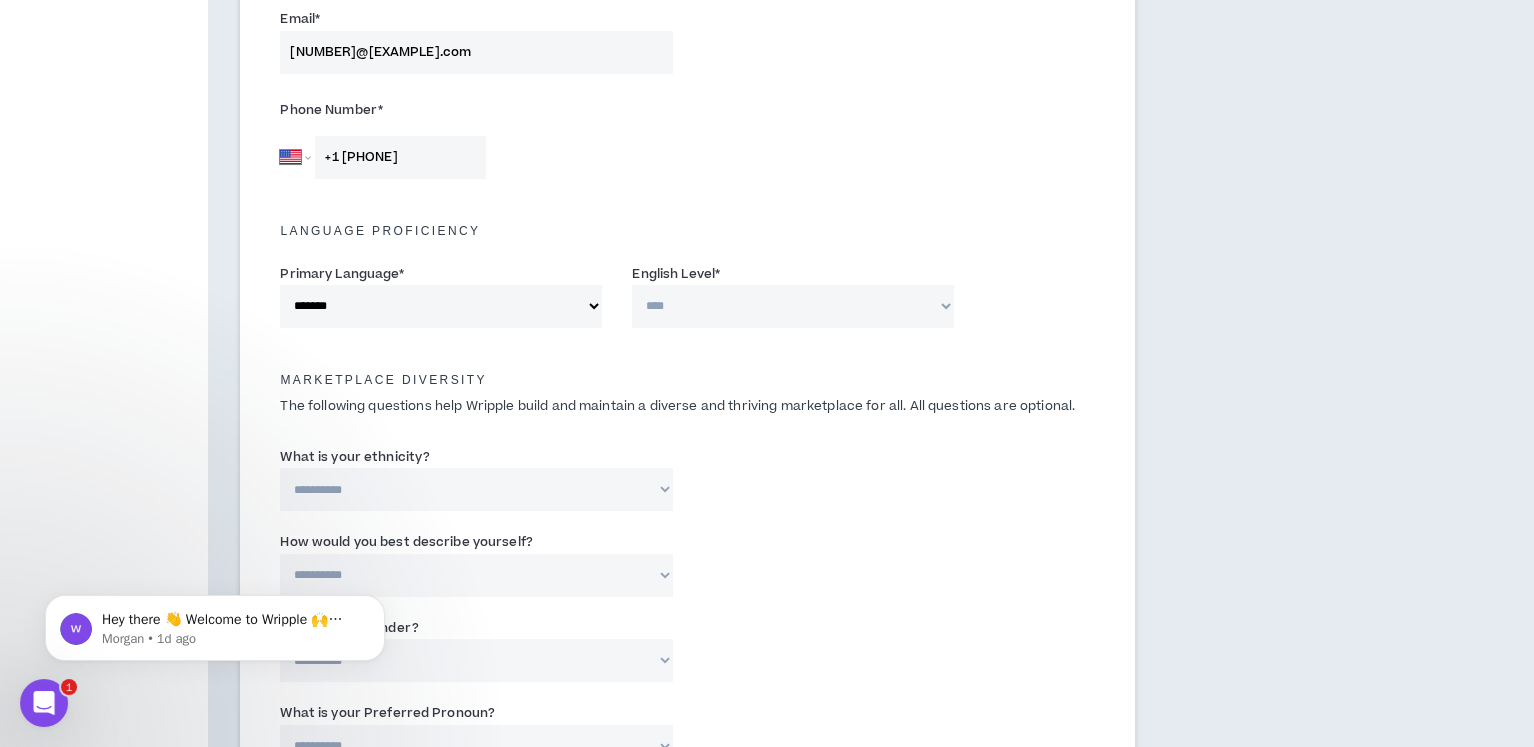 click on "**********" at bounding box center (793, 306) 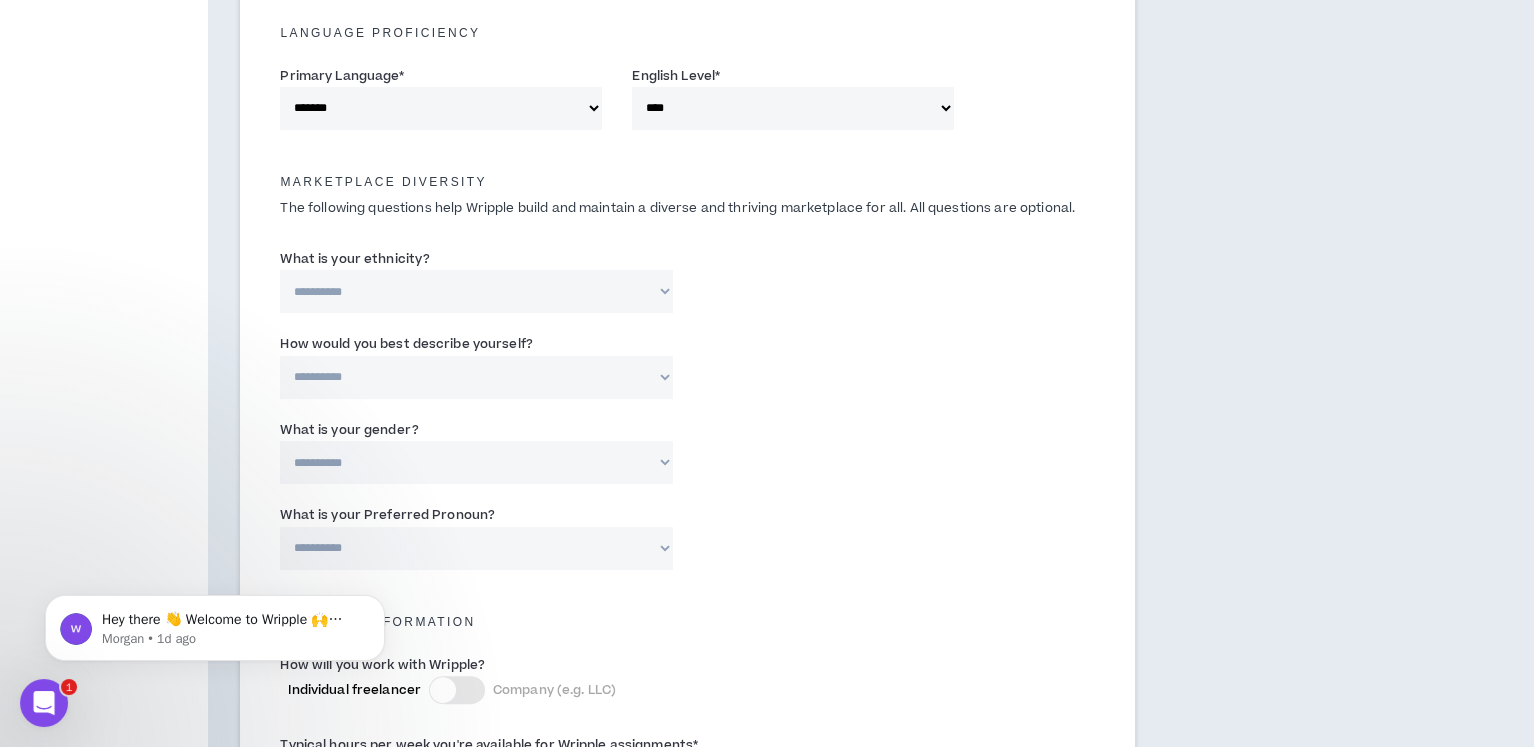 scroll, scrollTop: 840, scrollLeft: 0, axis: vertical 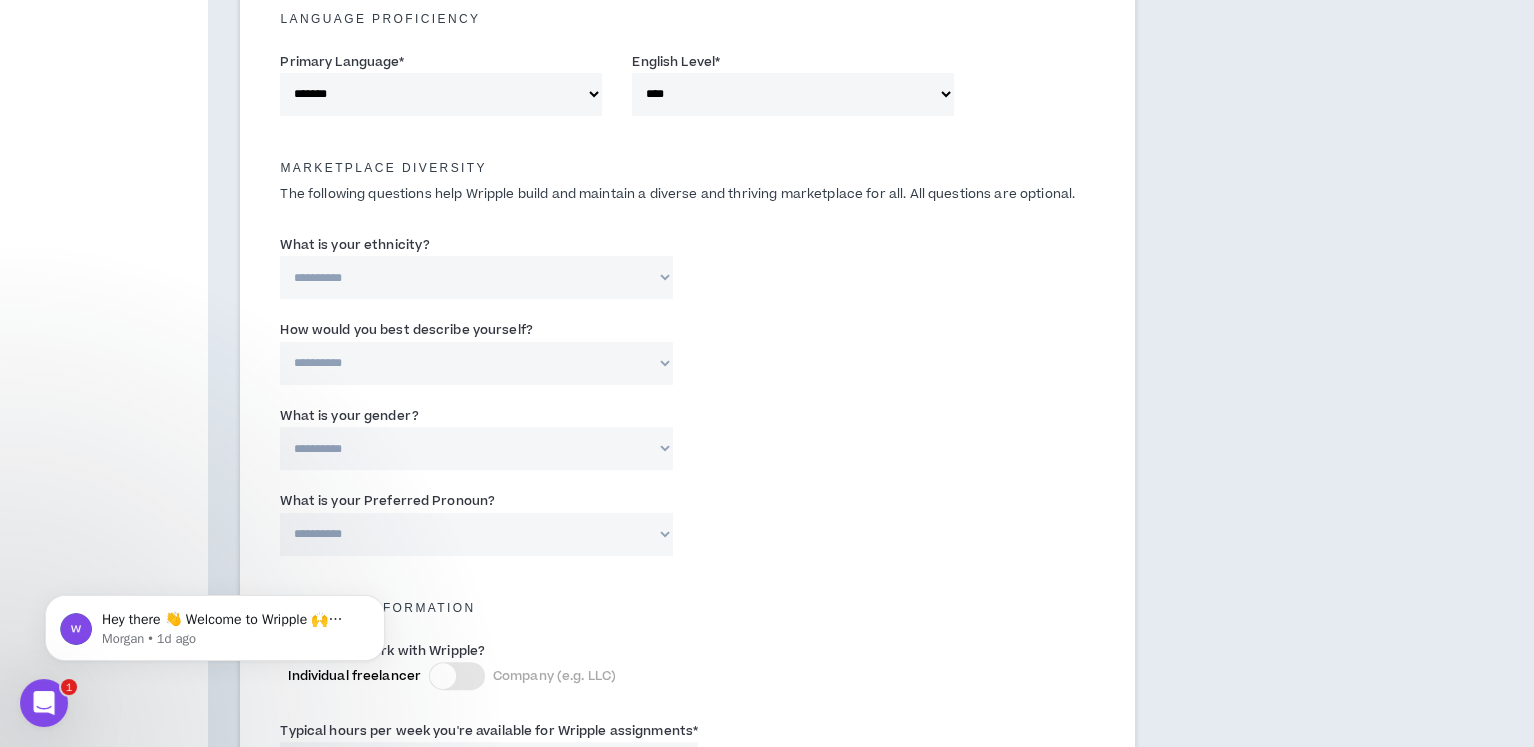 click on "**********" at bounding box center (476, 277) 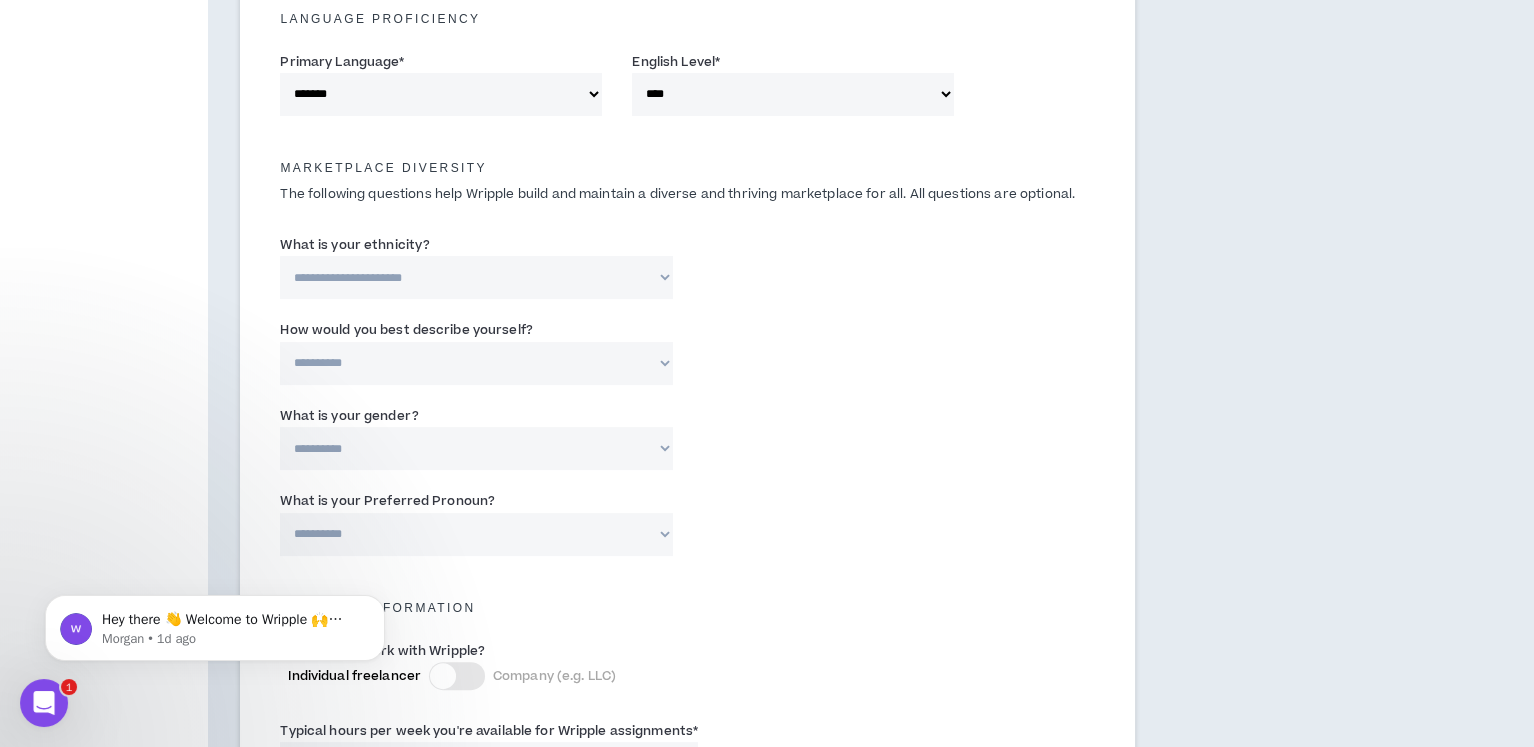 click on "**********" at bounding box center [476, 277] 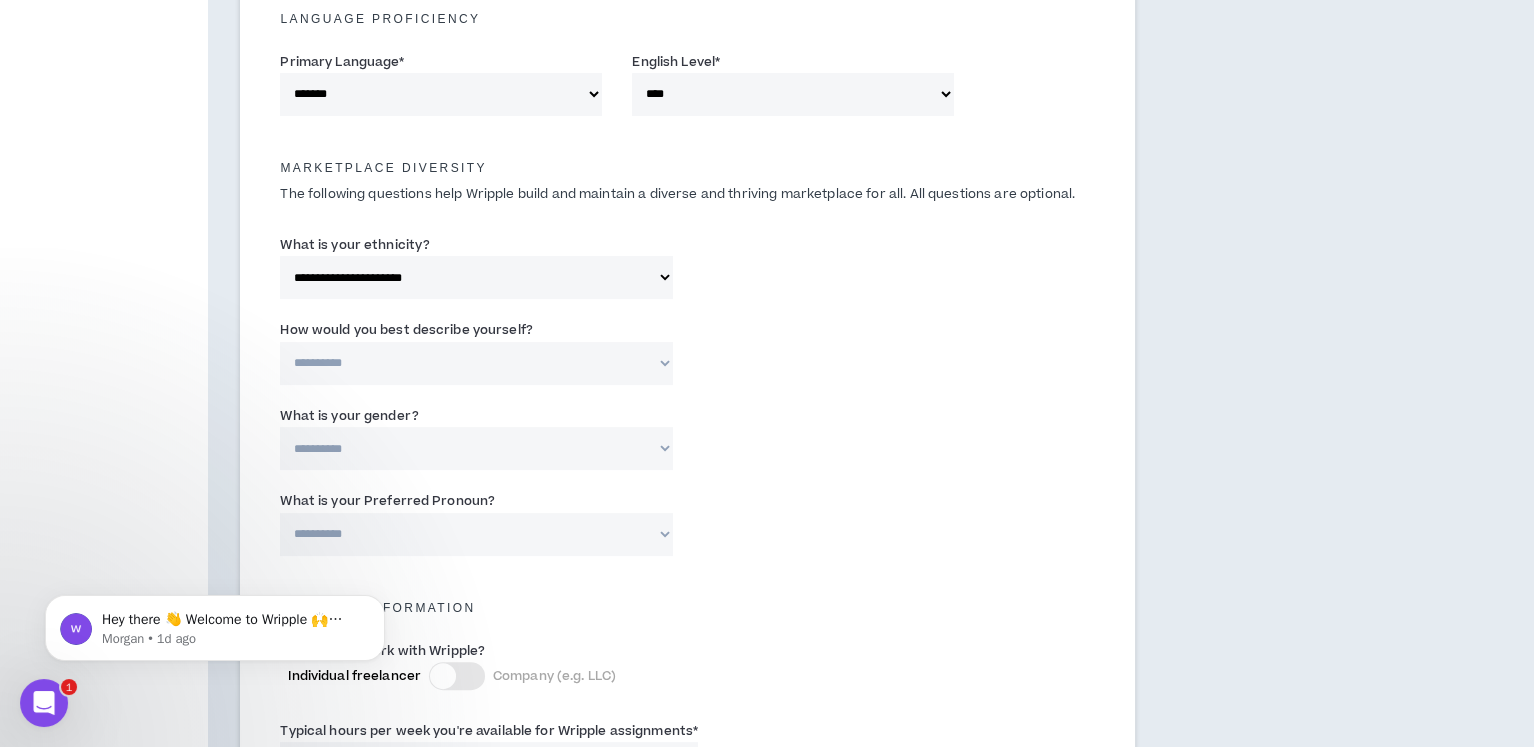 click on "**********" at bounding box center [476, 363] 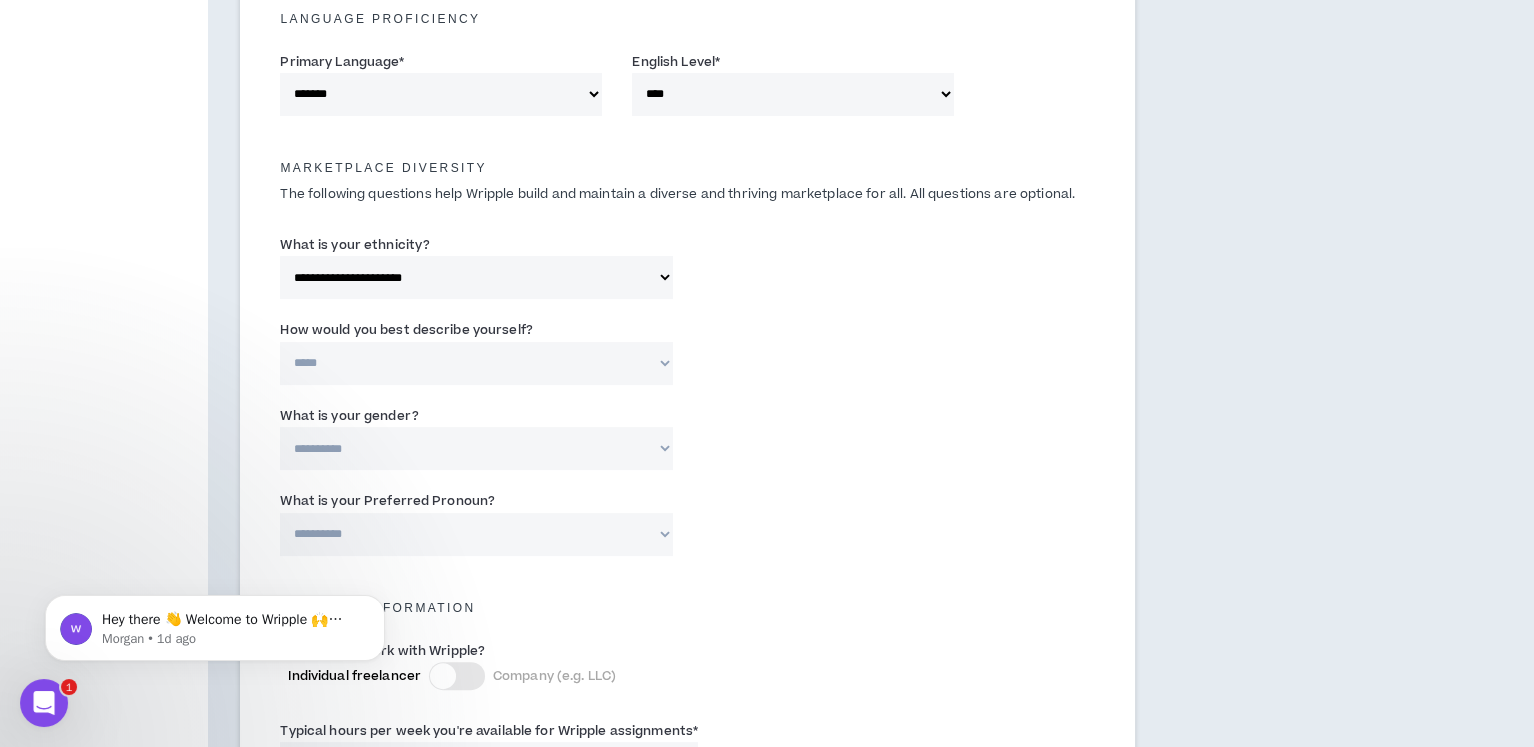 click on "**********" at bounding box center (476, 363) 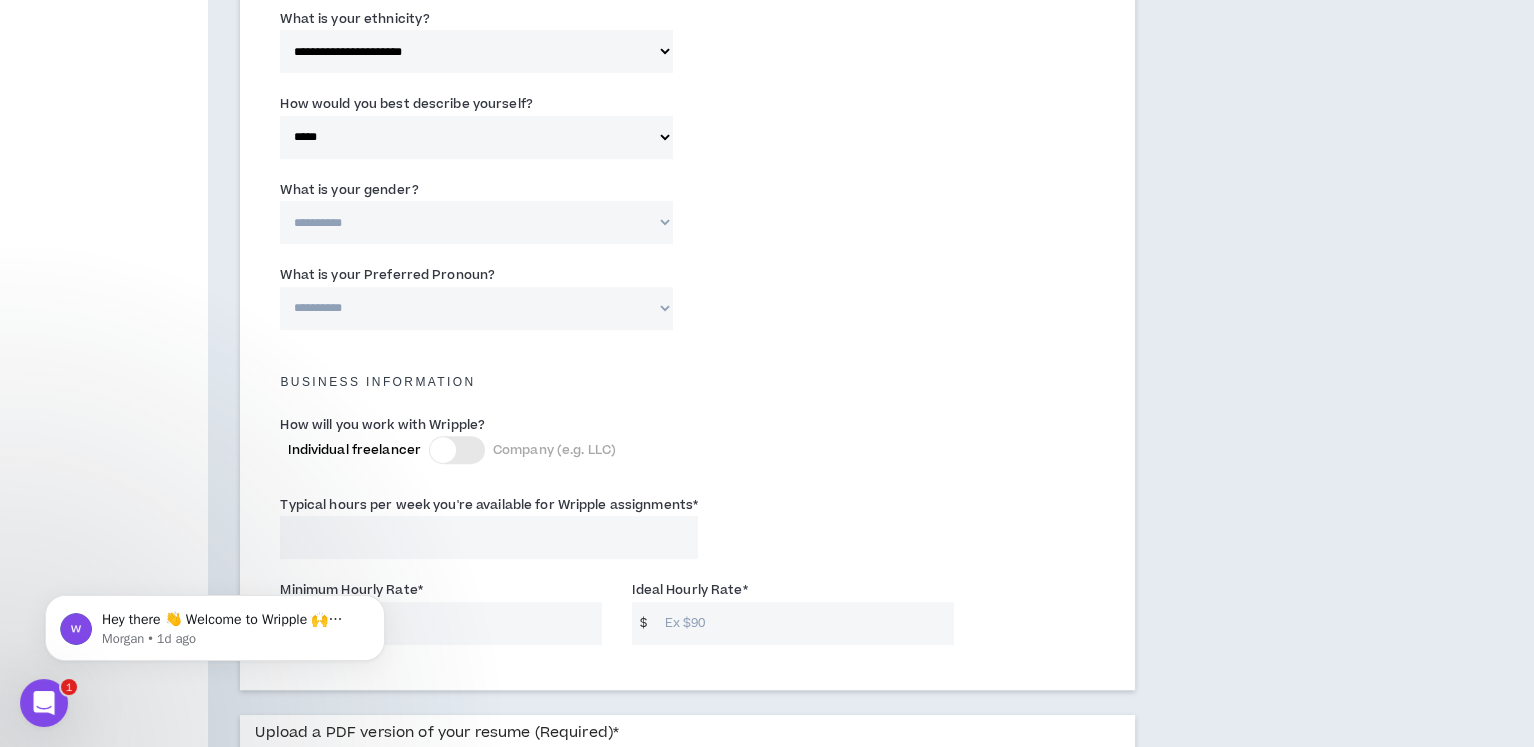 scroll, scrollTop: 1067, scrollLeft: 0, axis: vertical 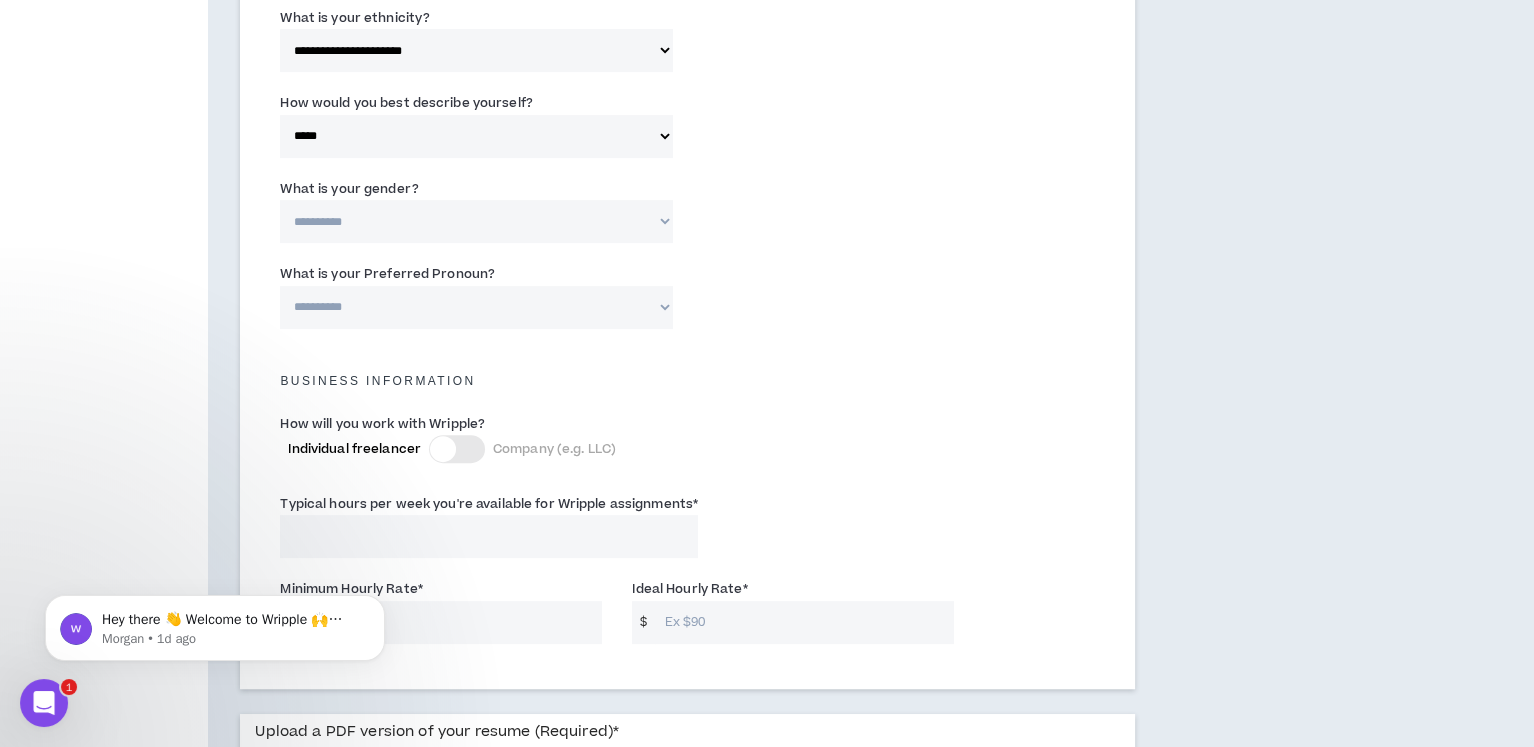 click on "**********" at bounding box center (476, 221) 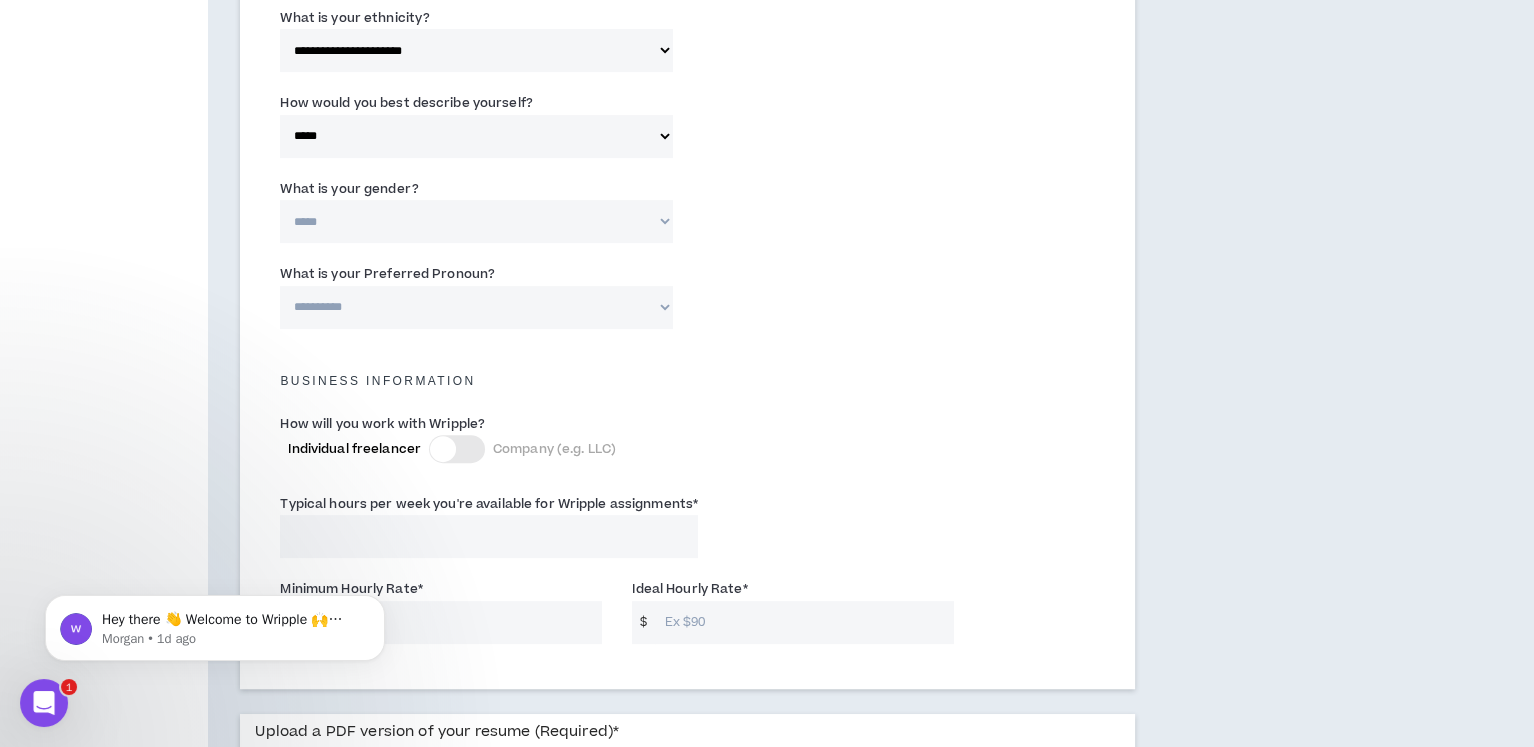 click on "**********" at bounding box center (476, 221) 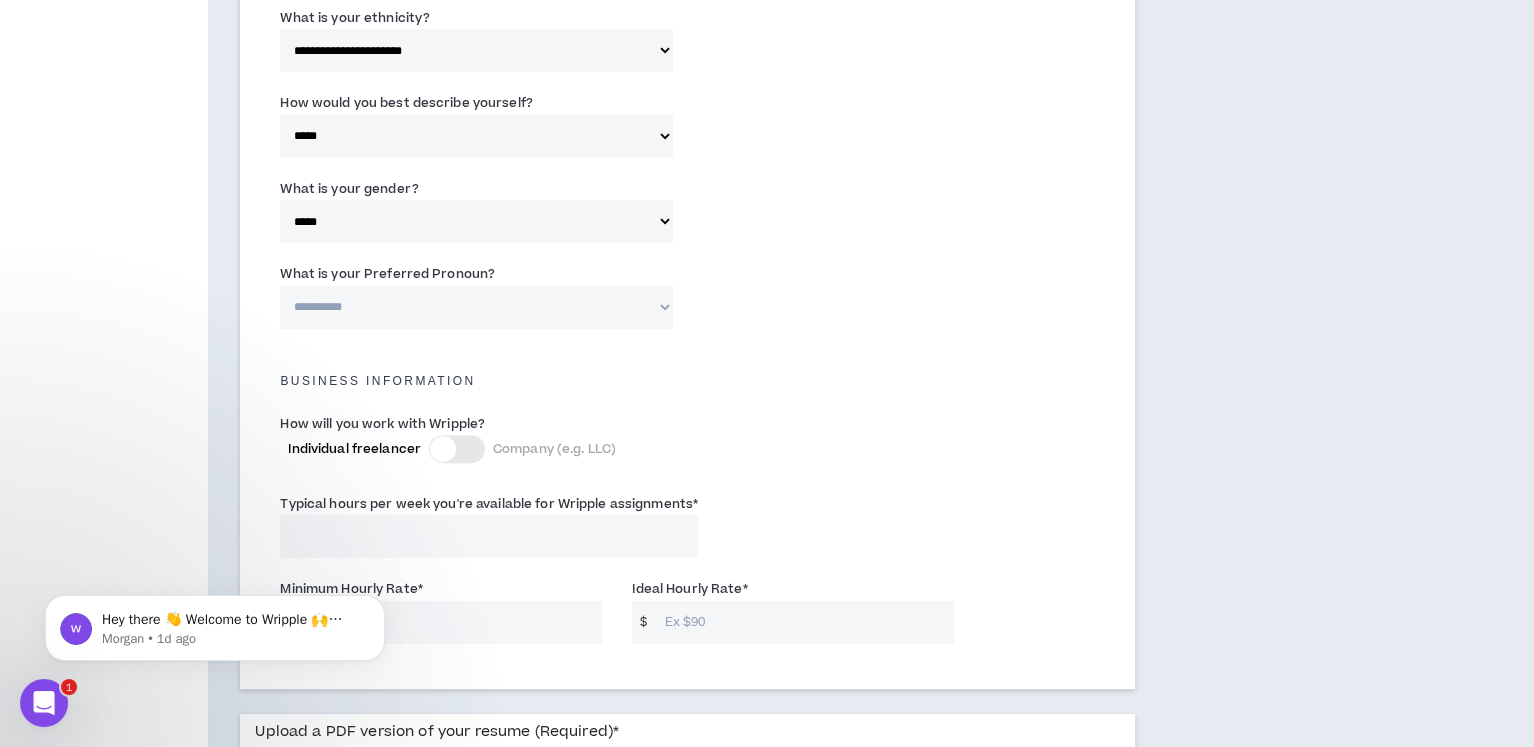 click on "**********" at bounding box center (476, 307) 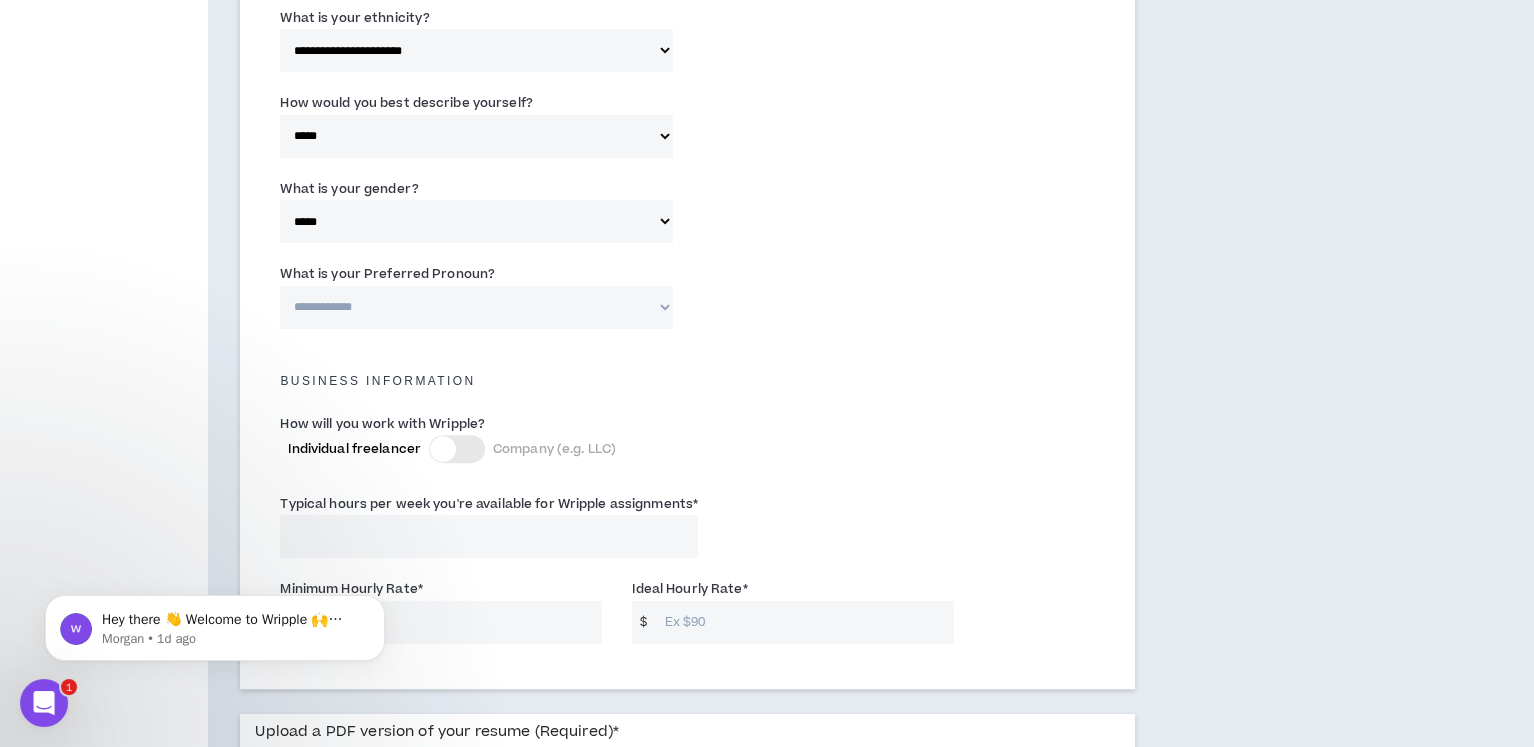 click on "**********" at bounding box center (476, 307) 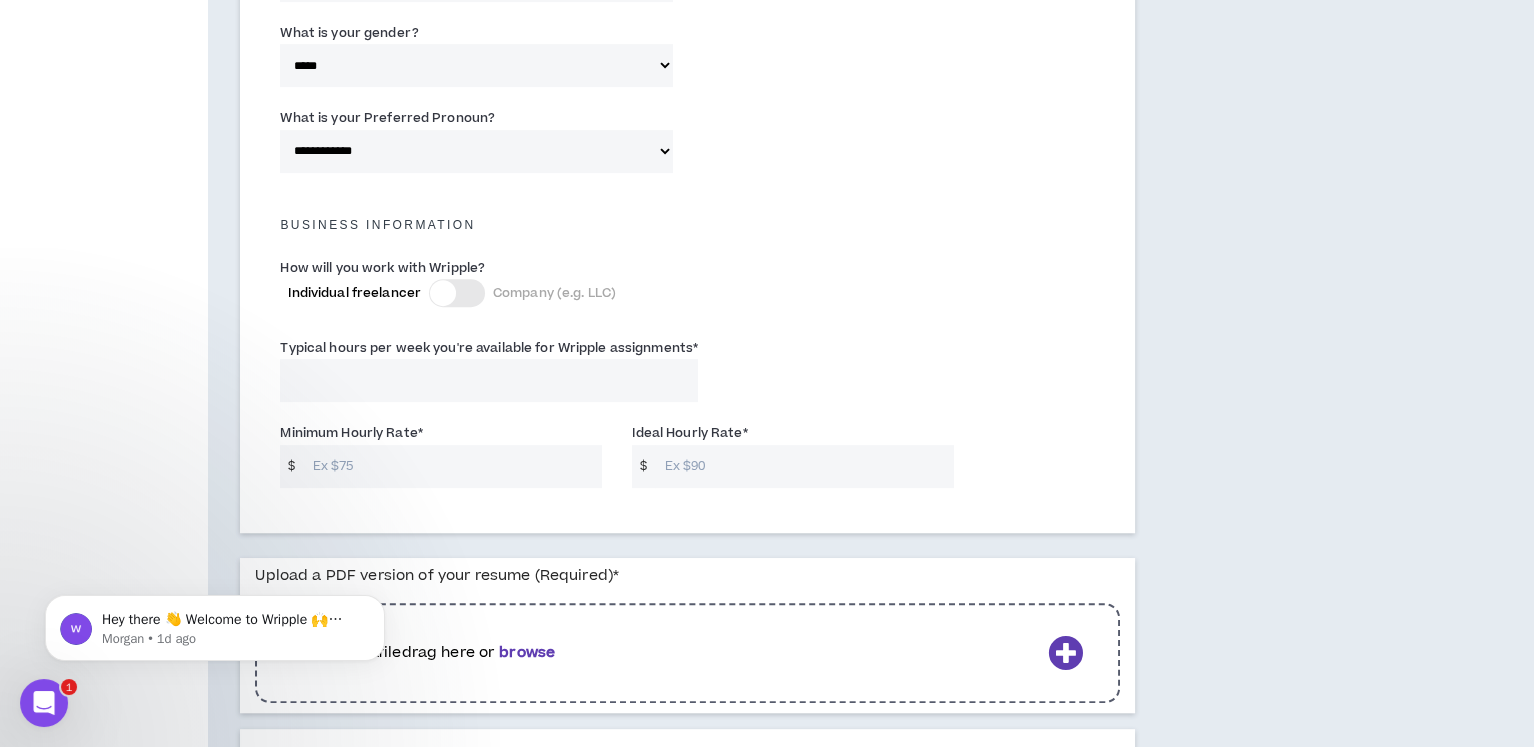 scroll, scrollTop: 1266, scrollLeft: 0, axis: vertical 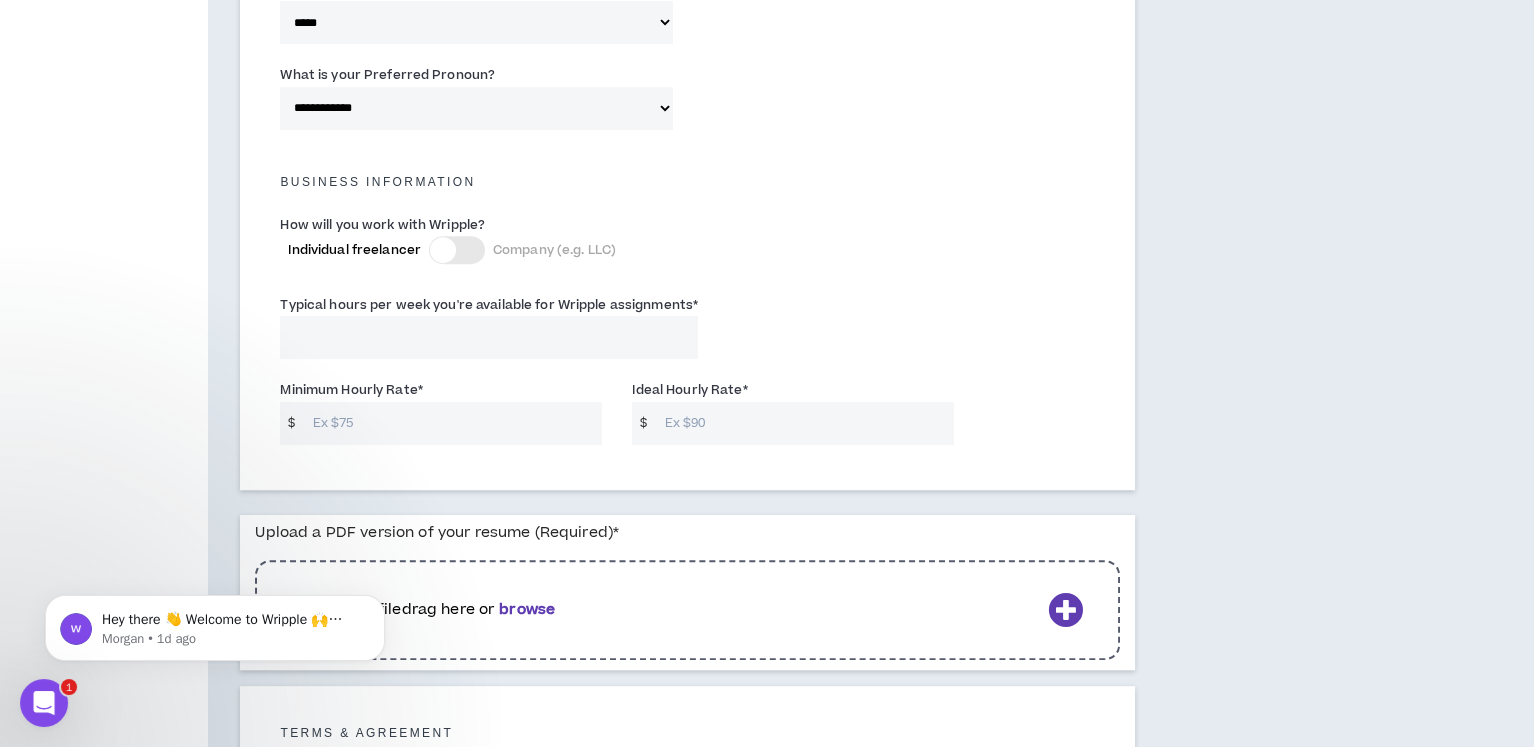click on "Typical hours per week you're available for Wripple assignments  *" at bounding box center [489, 337] 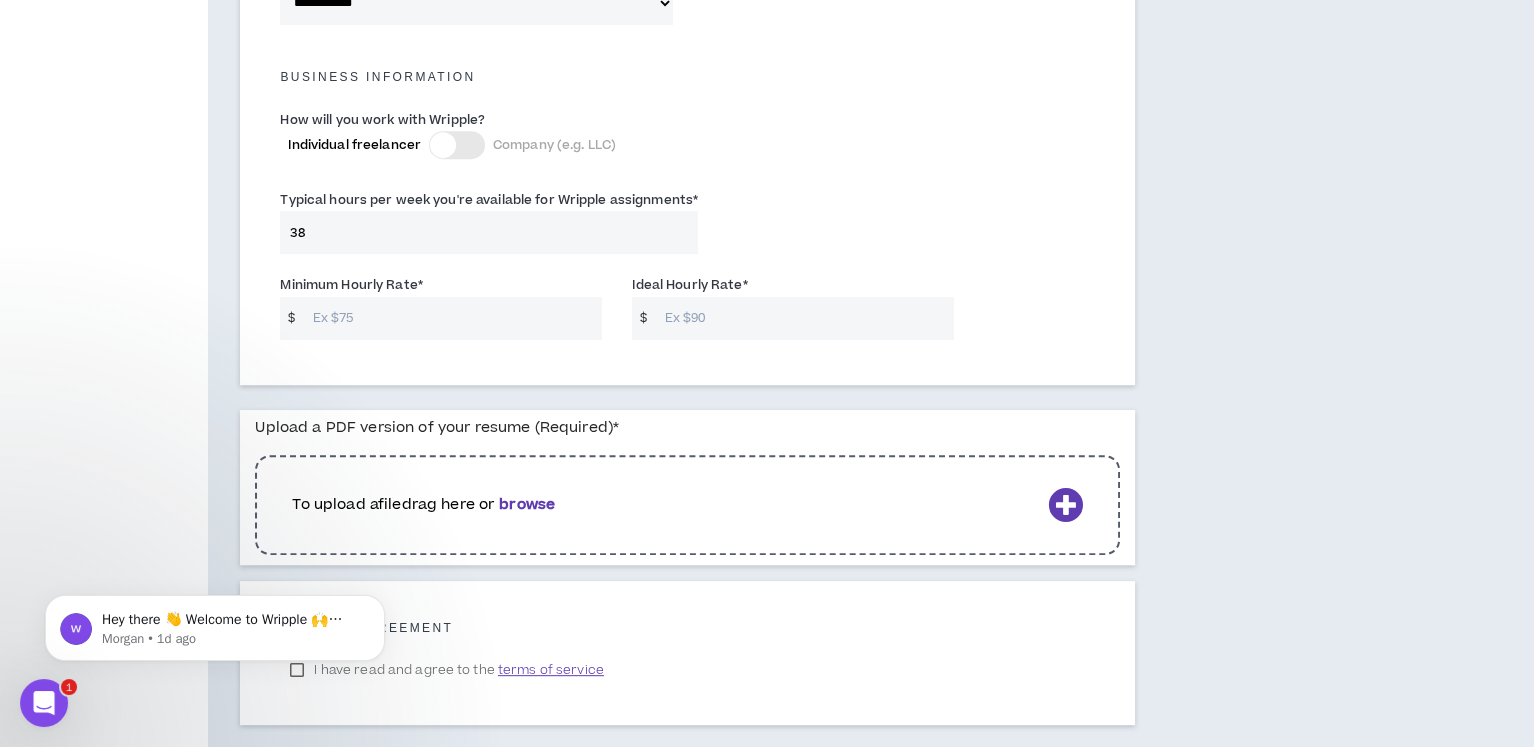 scroll, scrollTop: 1373, scrollLeft: 0, axis: vertical 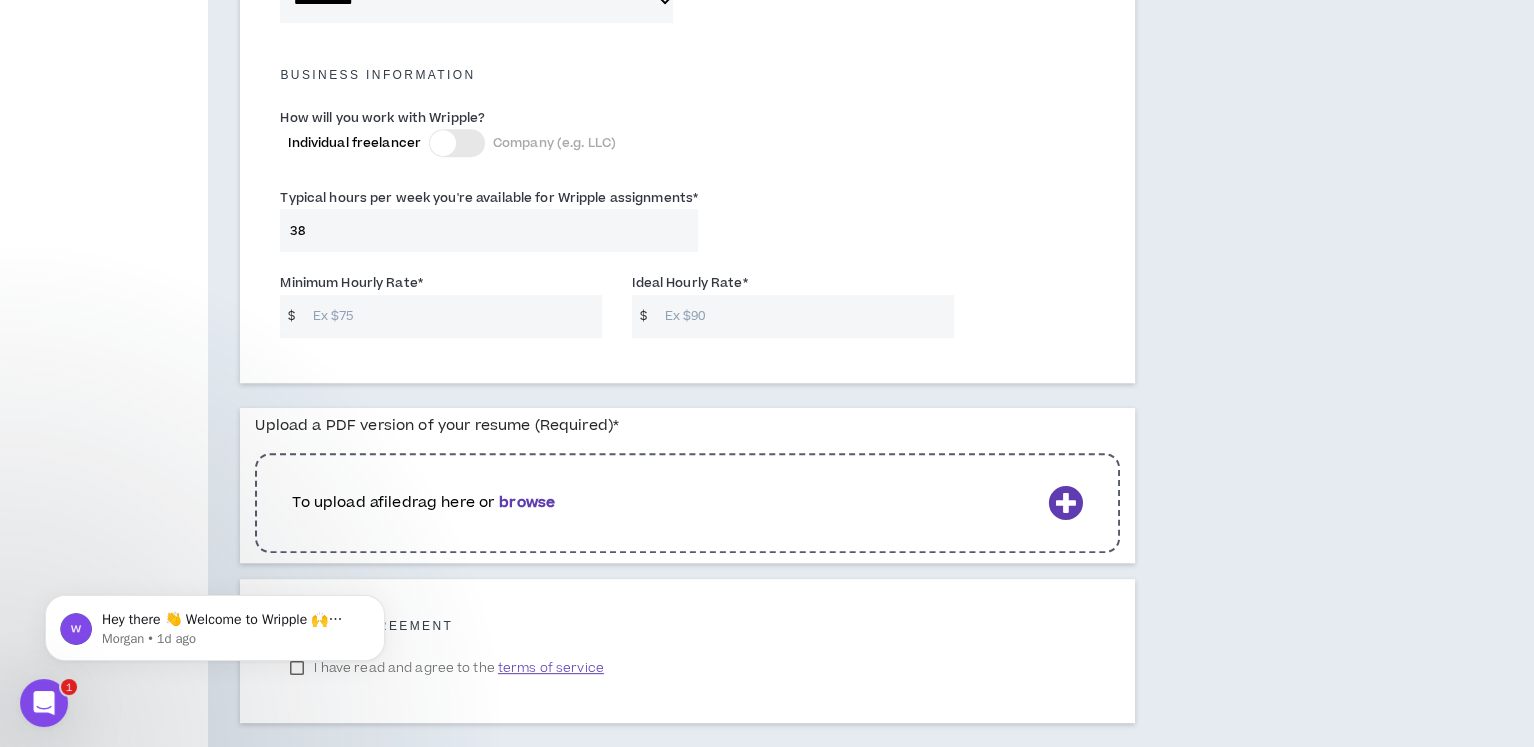 type on "38" 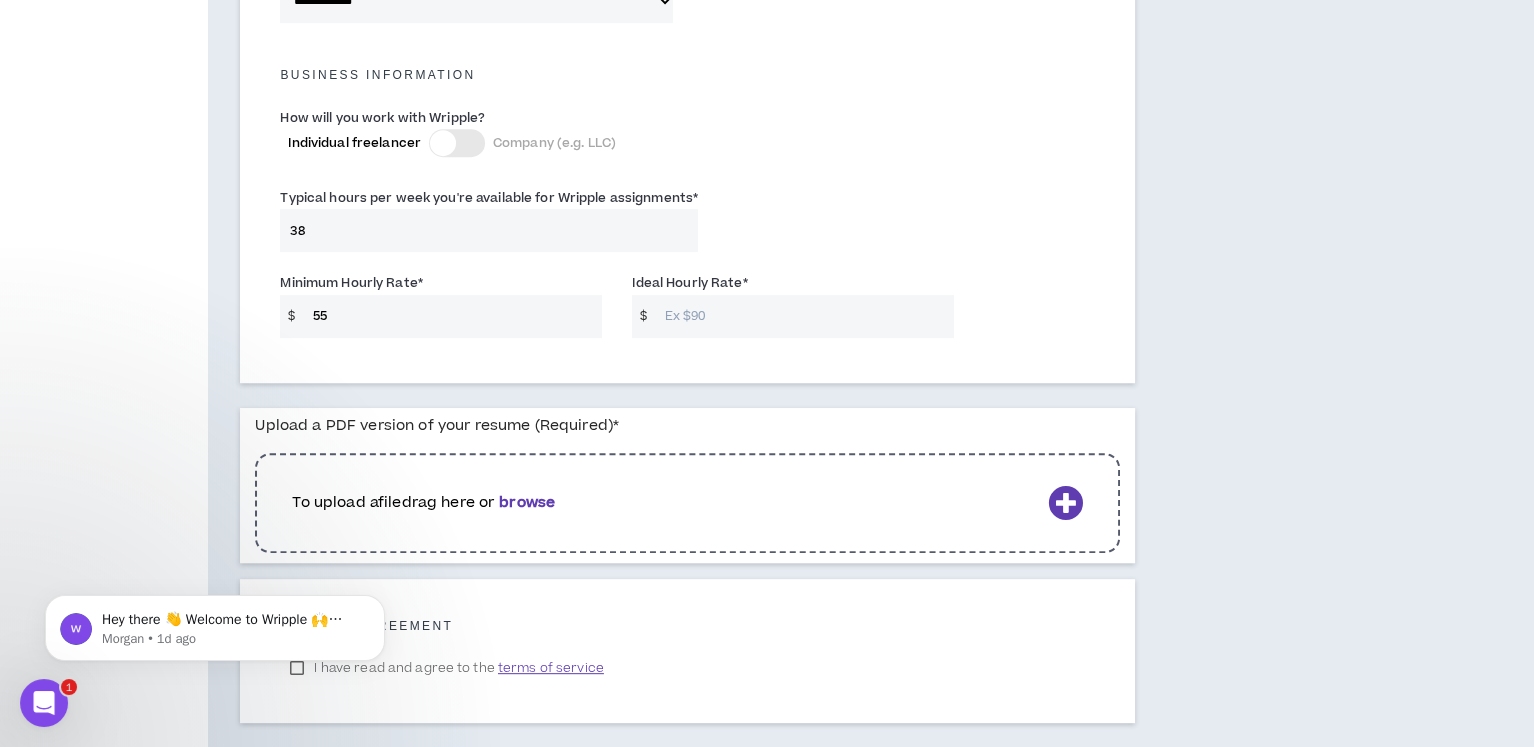 type on "55" 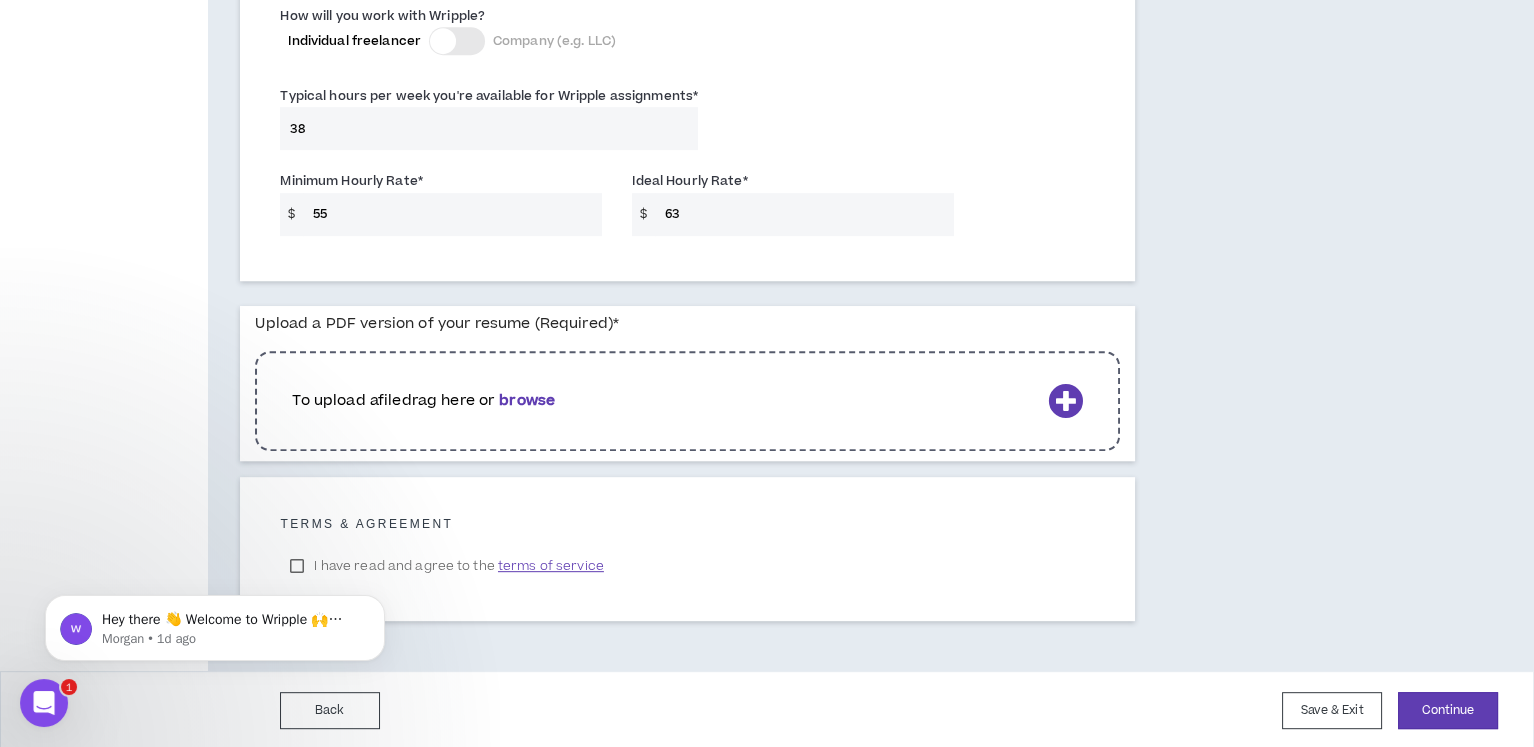 scroll, scrollTop: 1476, scrollLeft: 0, axis: vertical 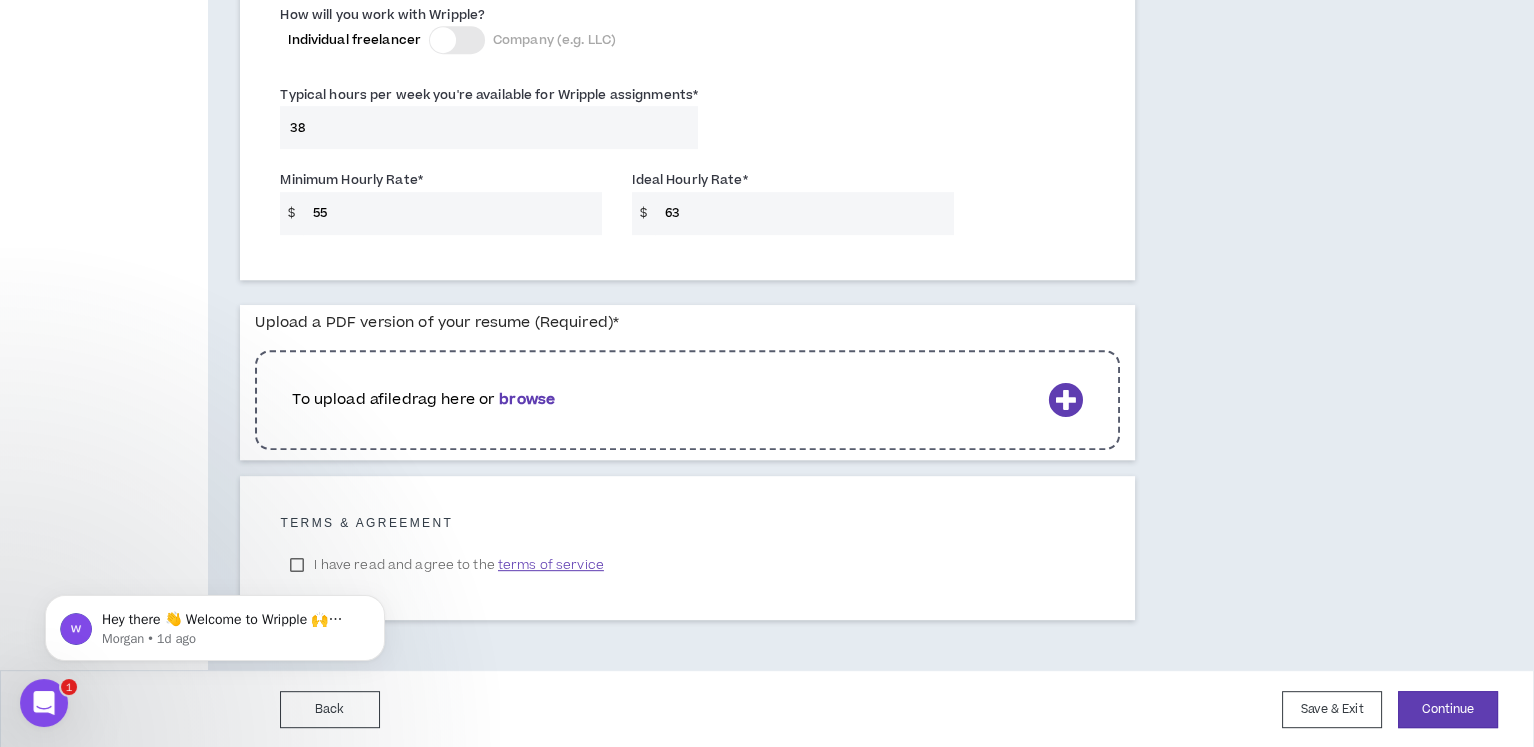 type on "63" 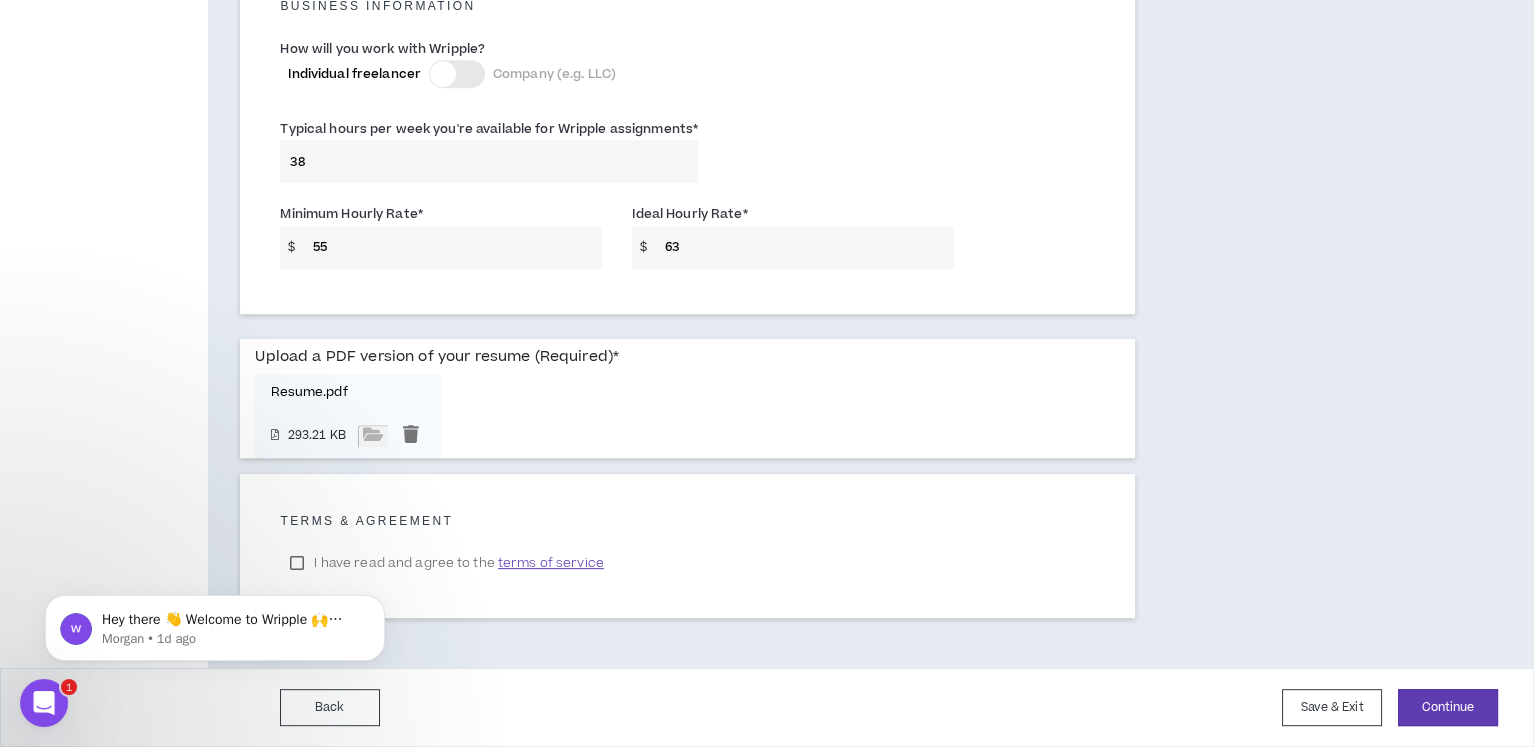 scroll, scrollTop: 1441, scrollLeft: 0, axis: vertical 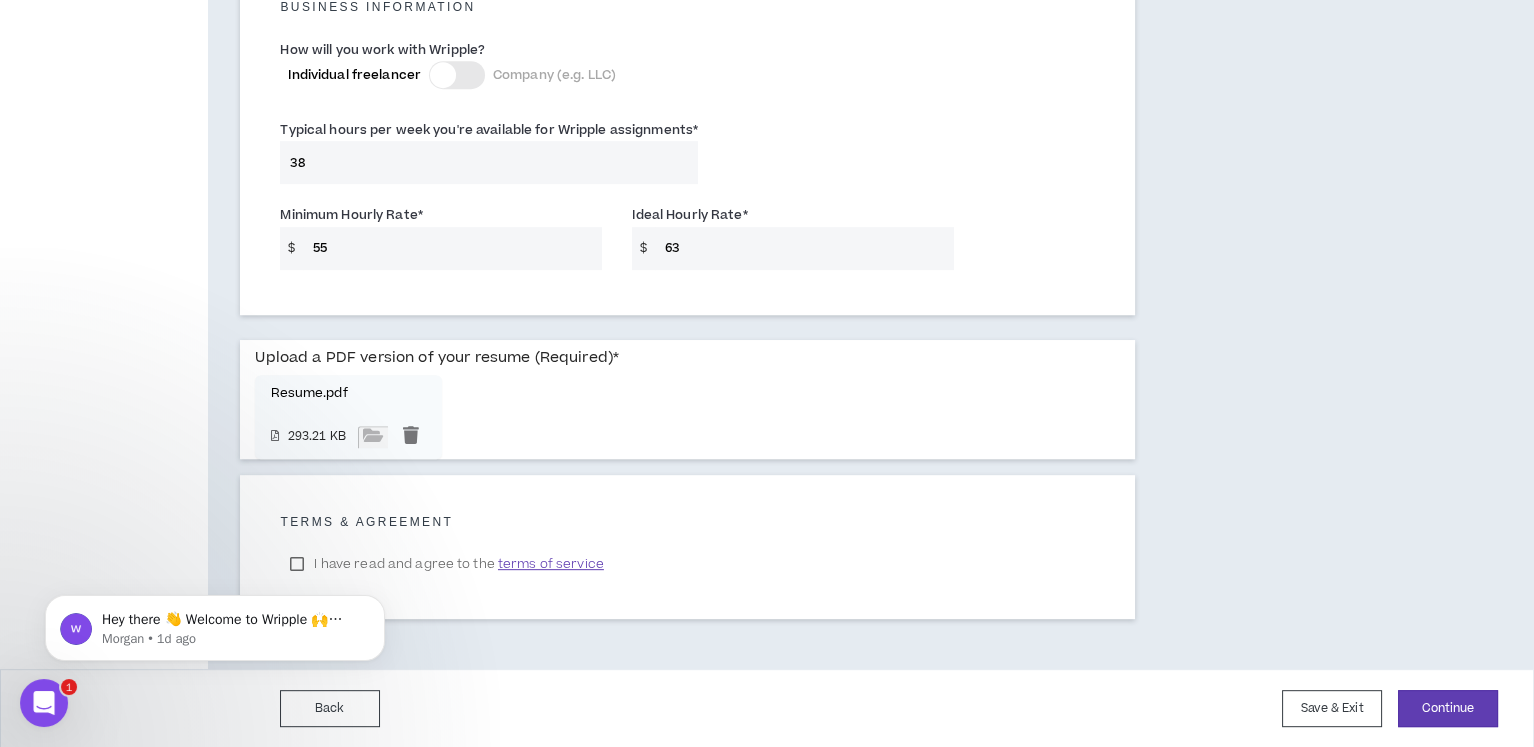 click on "Hey there 👋 Welcome to Wripple 🙌 Take a look around! If you have any questions, just reply to this message. [FIRST] [LAST] • 1d ago" at bounding box center (215, 623) 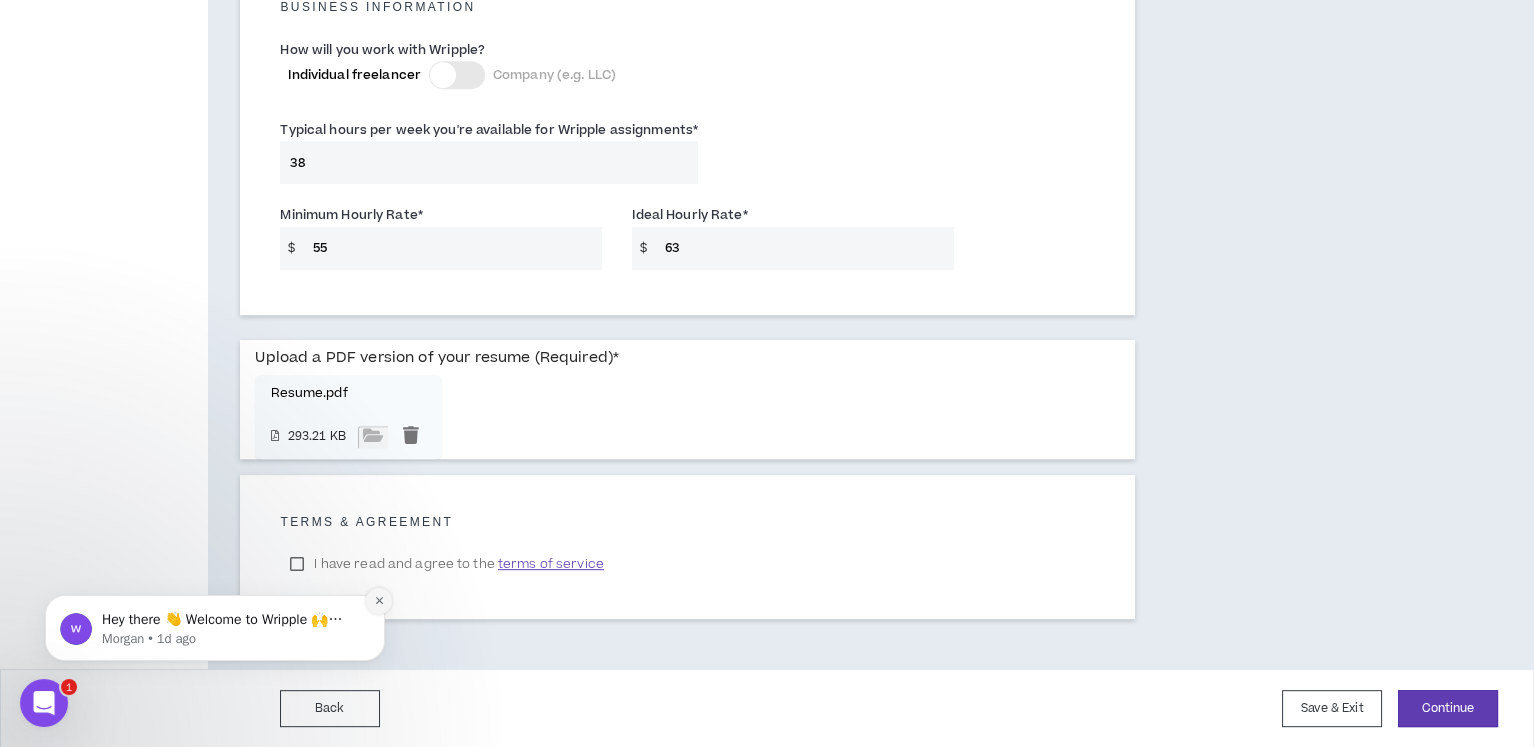 click 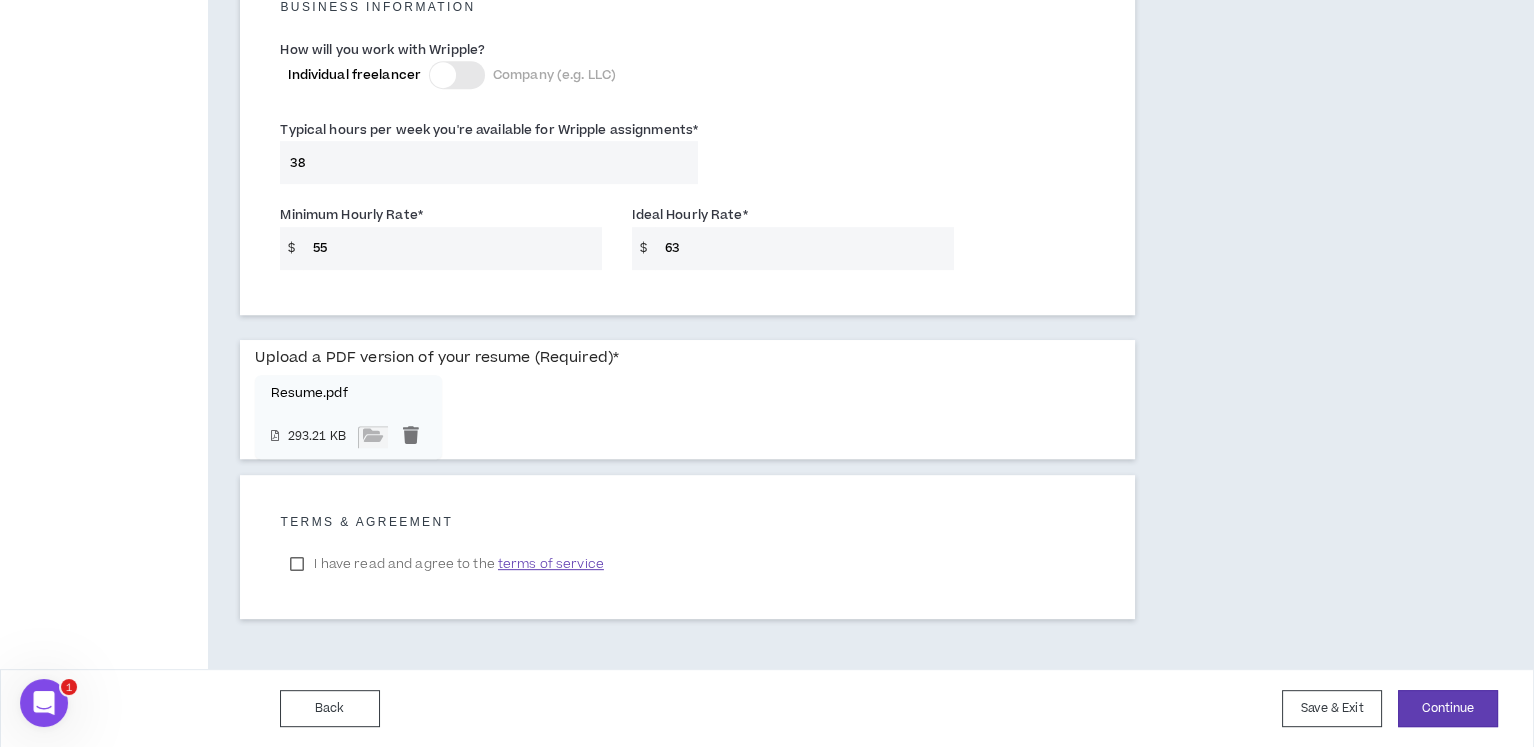 click on "I have read and agree to the    terms of service" at bounding box center (446, 564) 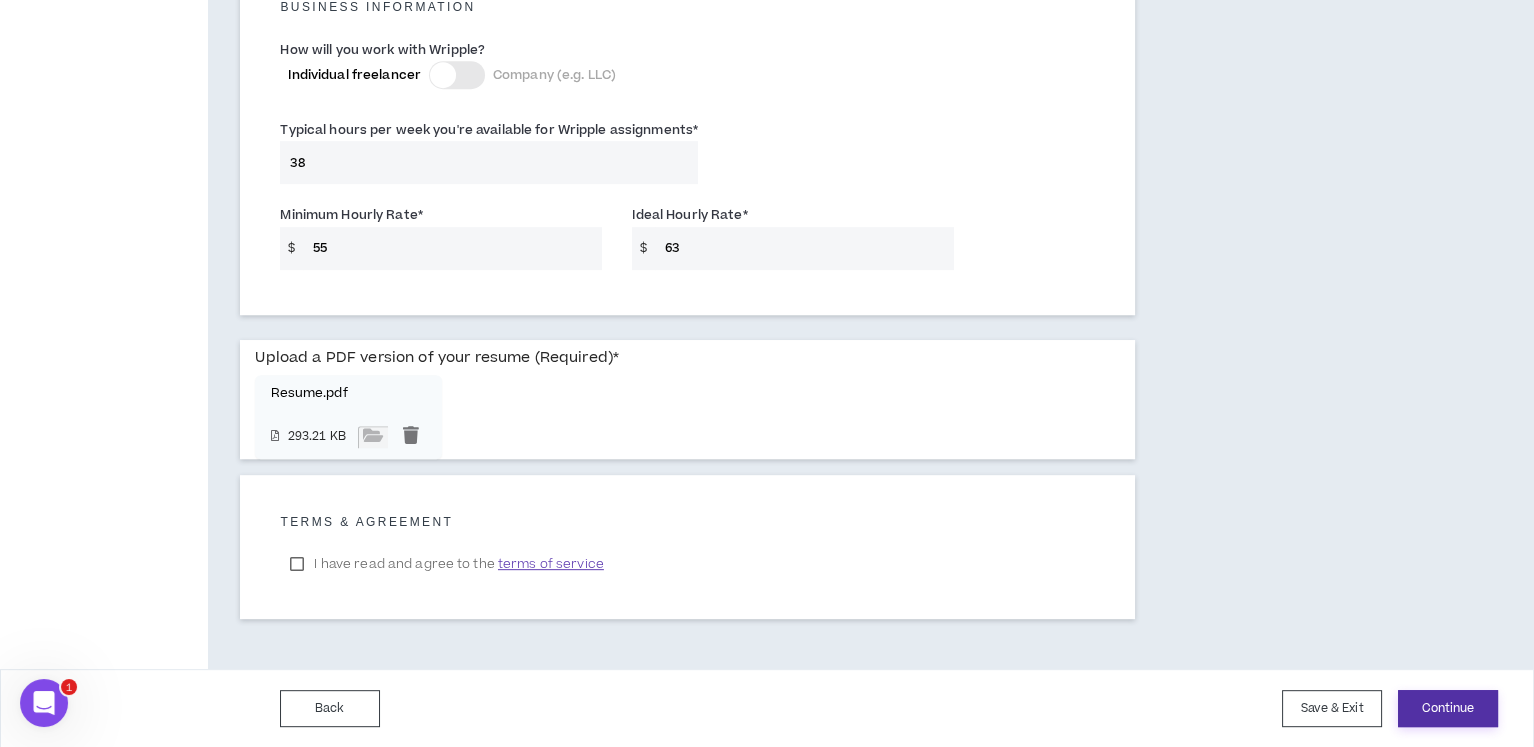 click on "Continue" at bounding box center (1448, 708) 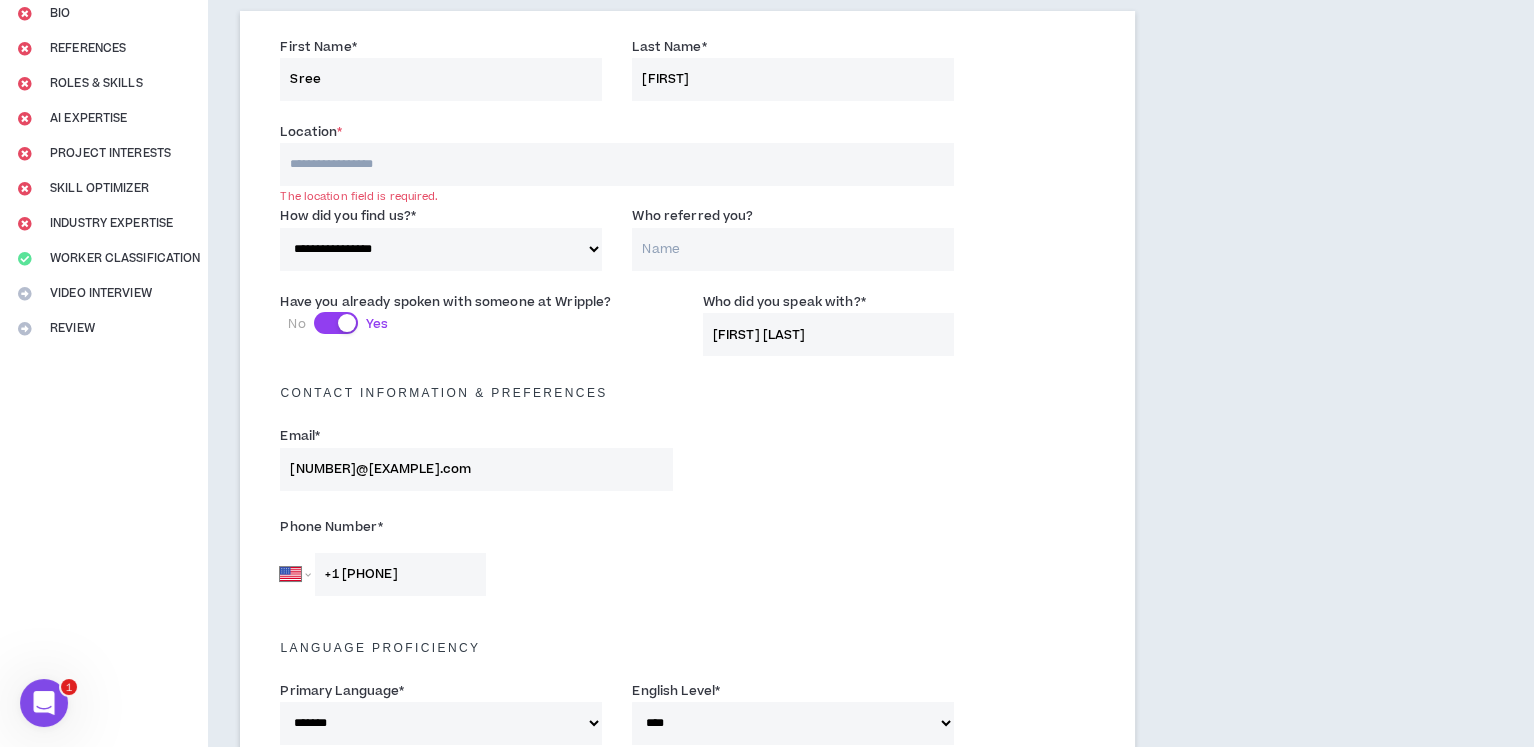 scroll, scrollTop: 208, scrollLeft: 0, axis: vertical 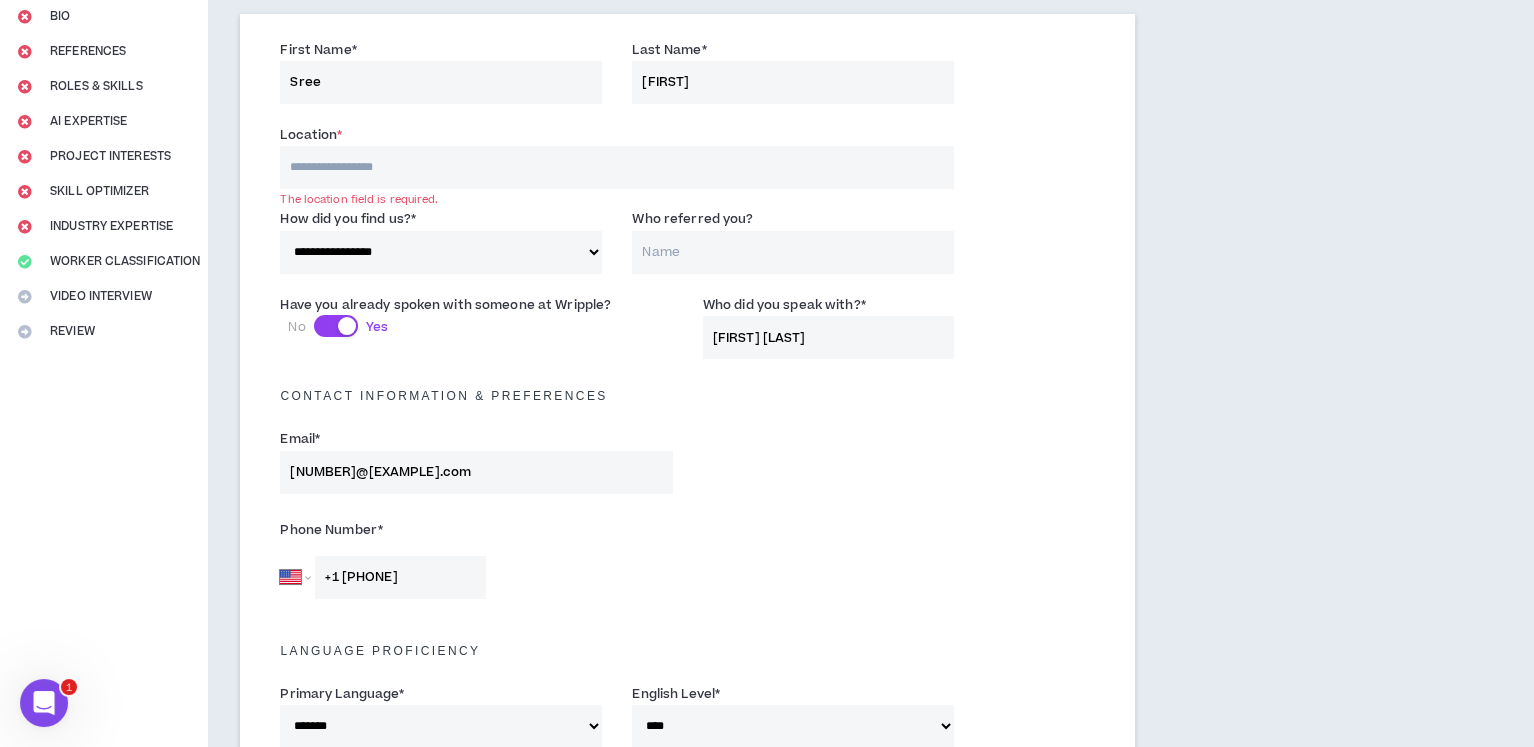 click at bounding box center (617, 167) 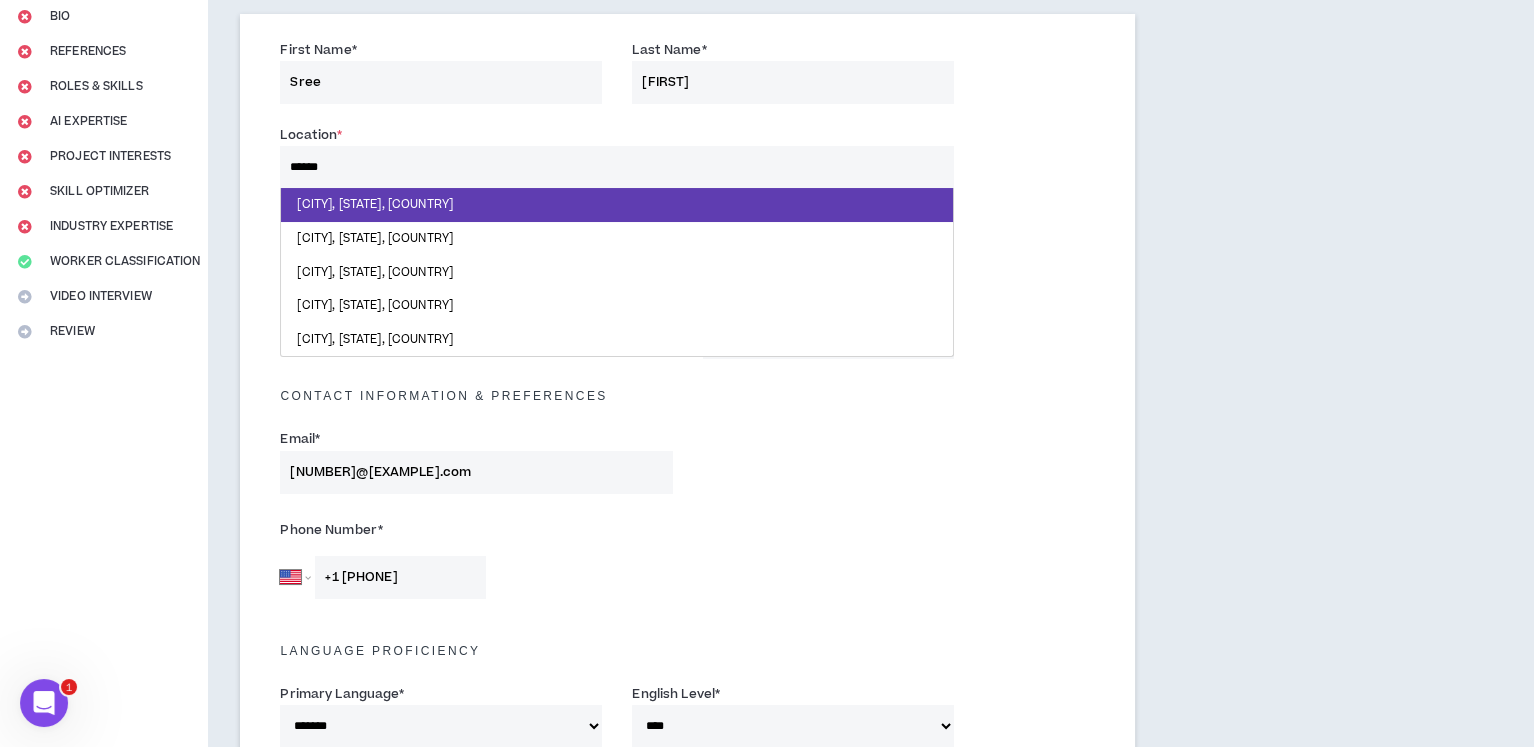 type on "*******" 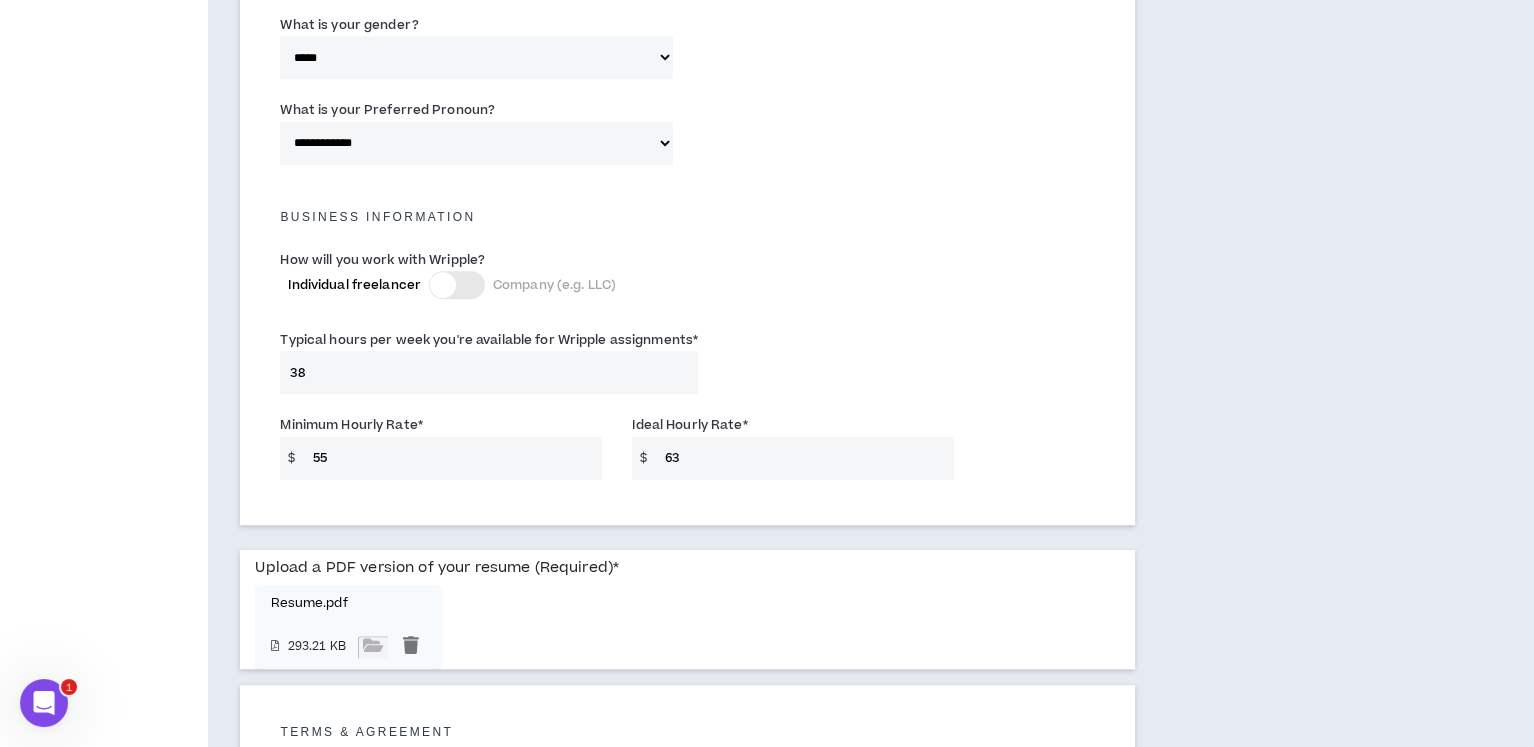 scroll, scrollTop: 1442, scrollLeft: 0, axis: vertical 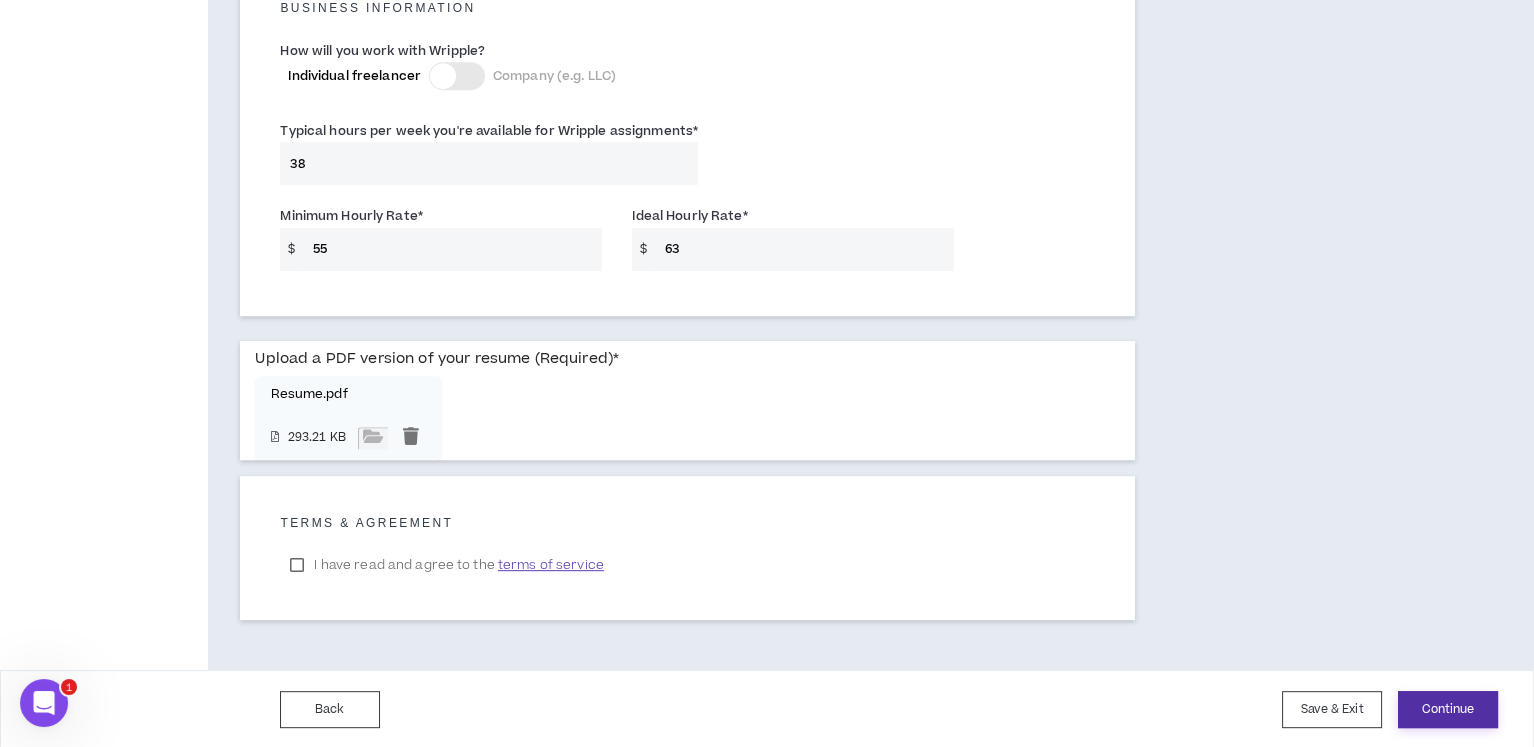 click on "Continue" at bounding box center [1448, 709] 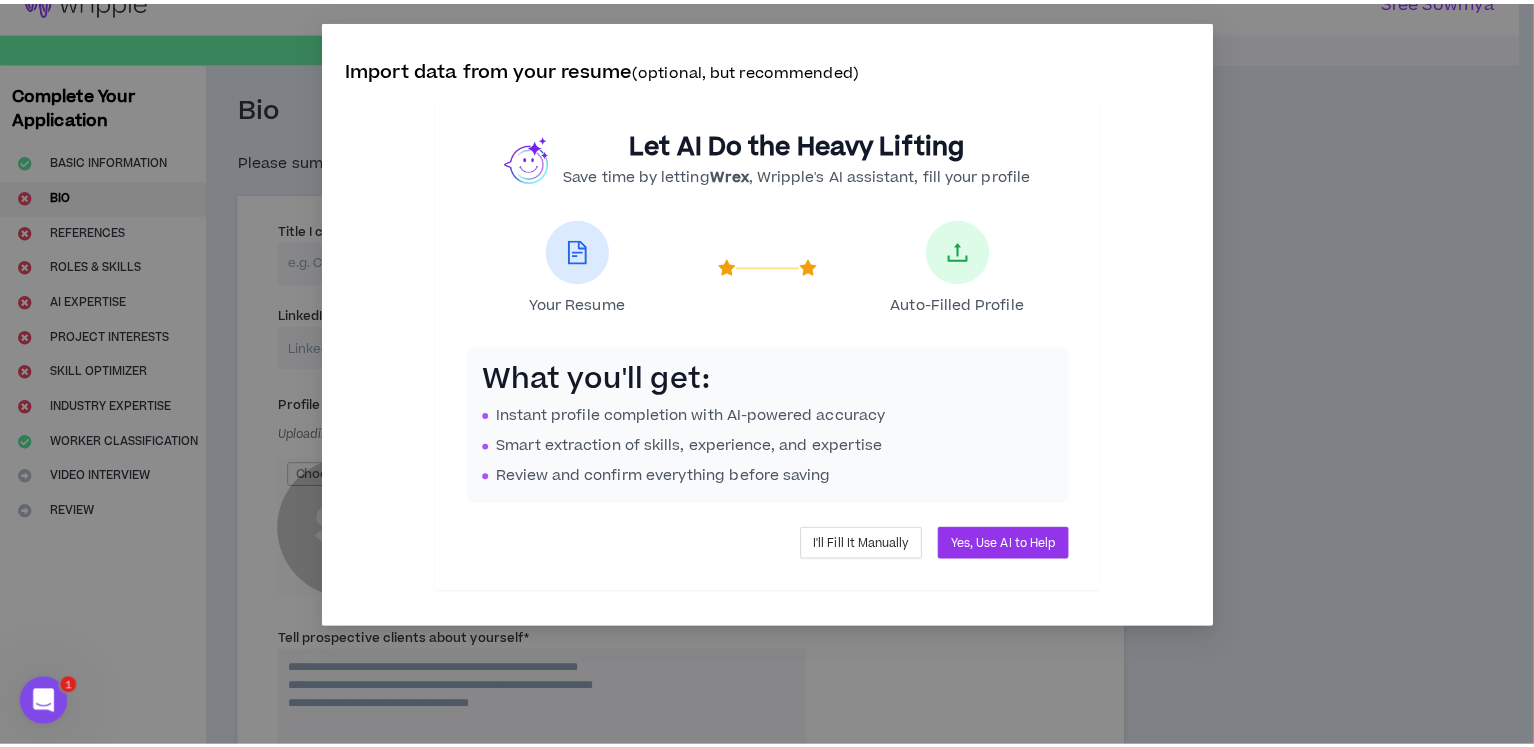 scroll, scrollTop: 0, scrollLeft: 0, axis: both 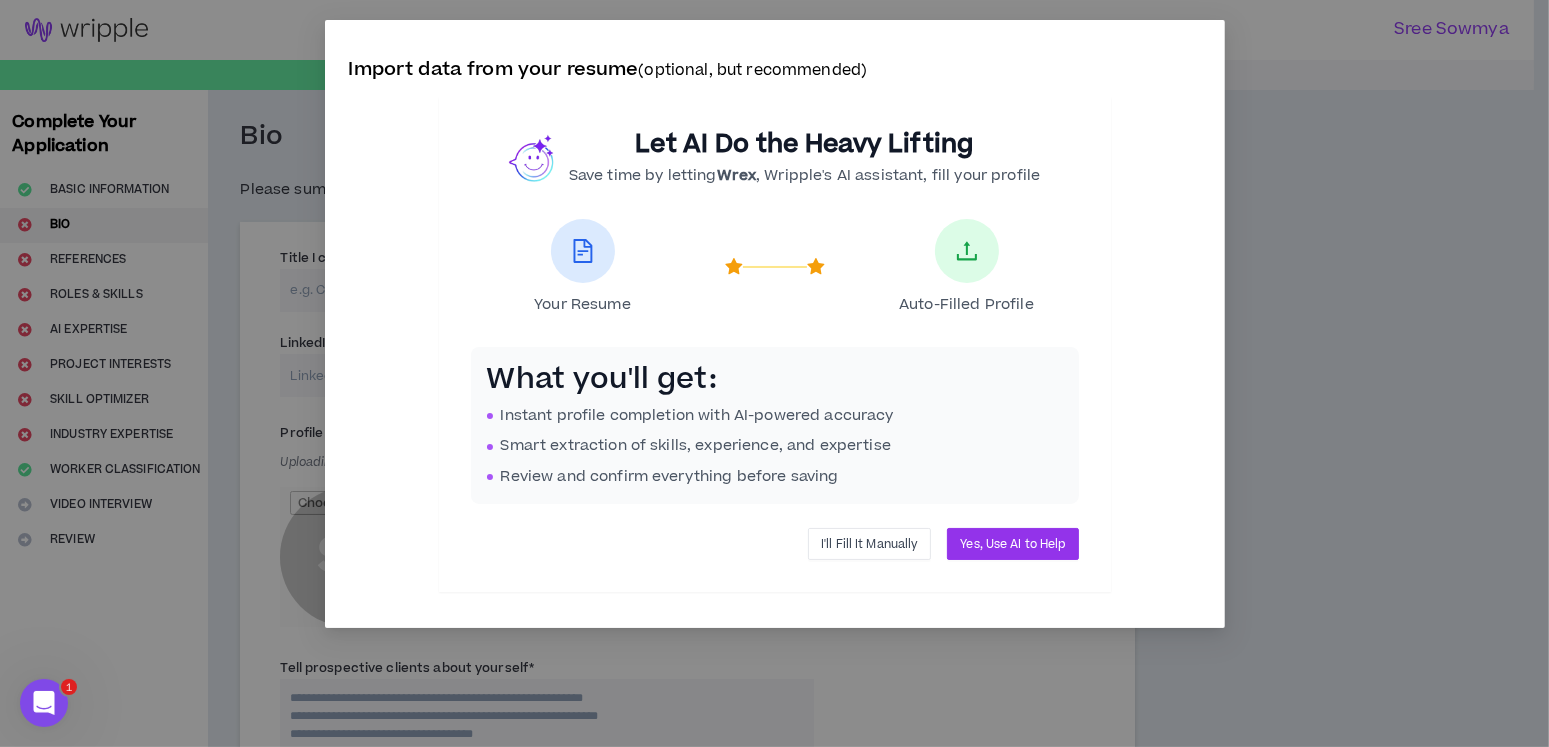 click on "I'll Fill It Manually" at bounding box center (869, 544) 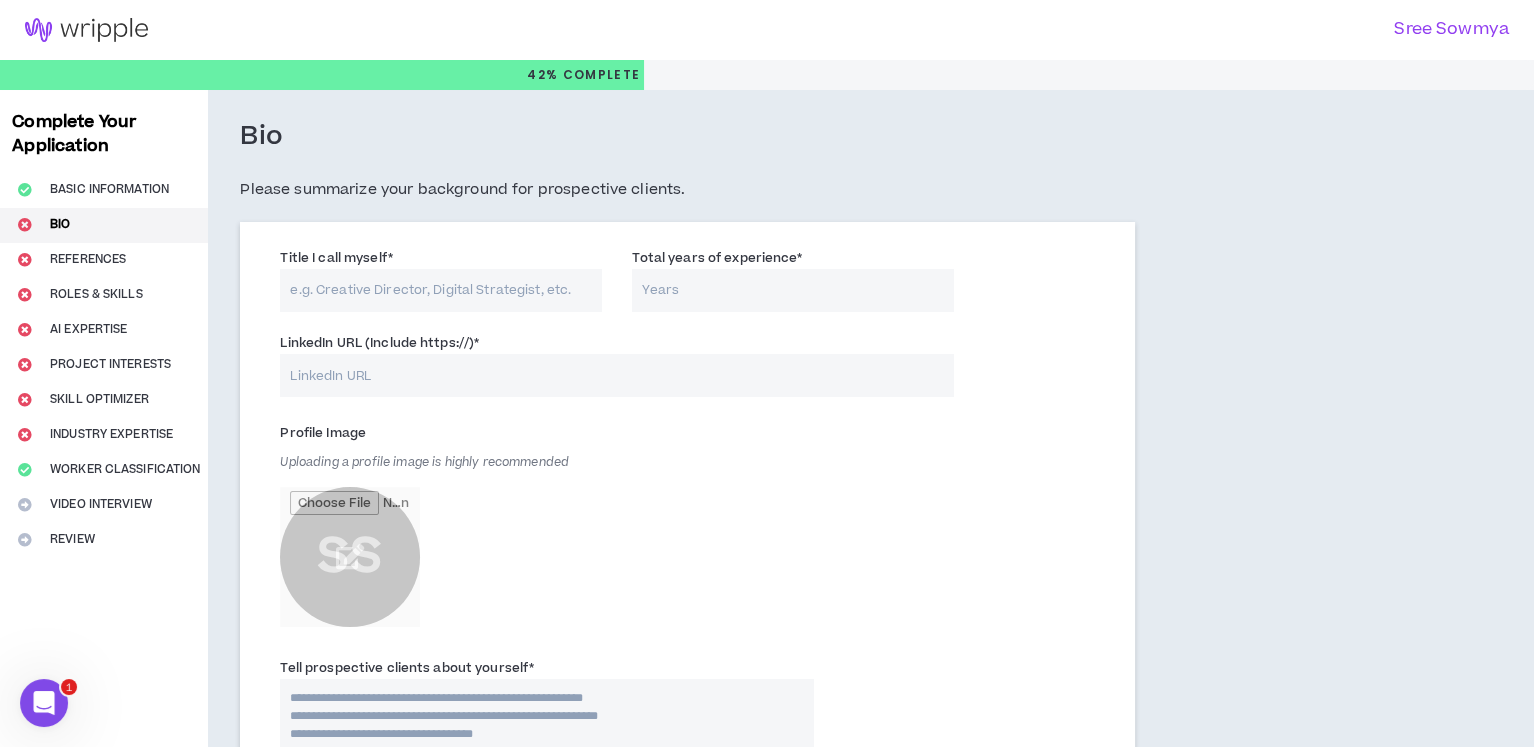 click on "Title I call myself  * Total years of experience  *" at bounding box center (687, 284) 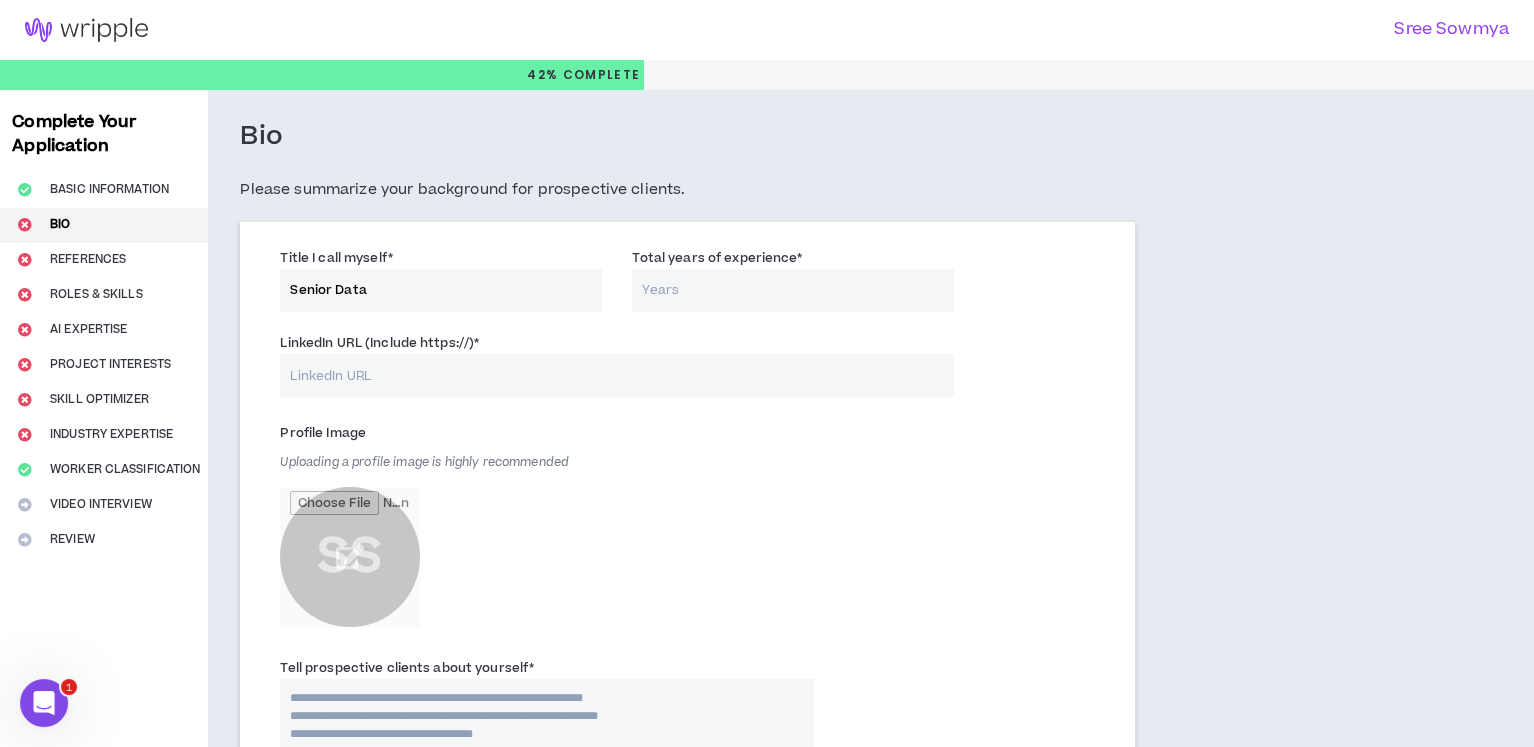 click on "Senior Data" at bounding box center (441, 290) 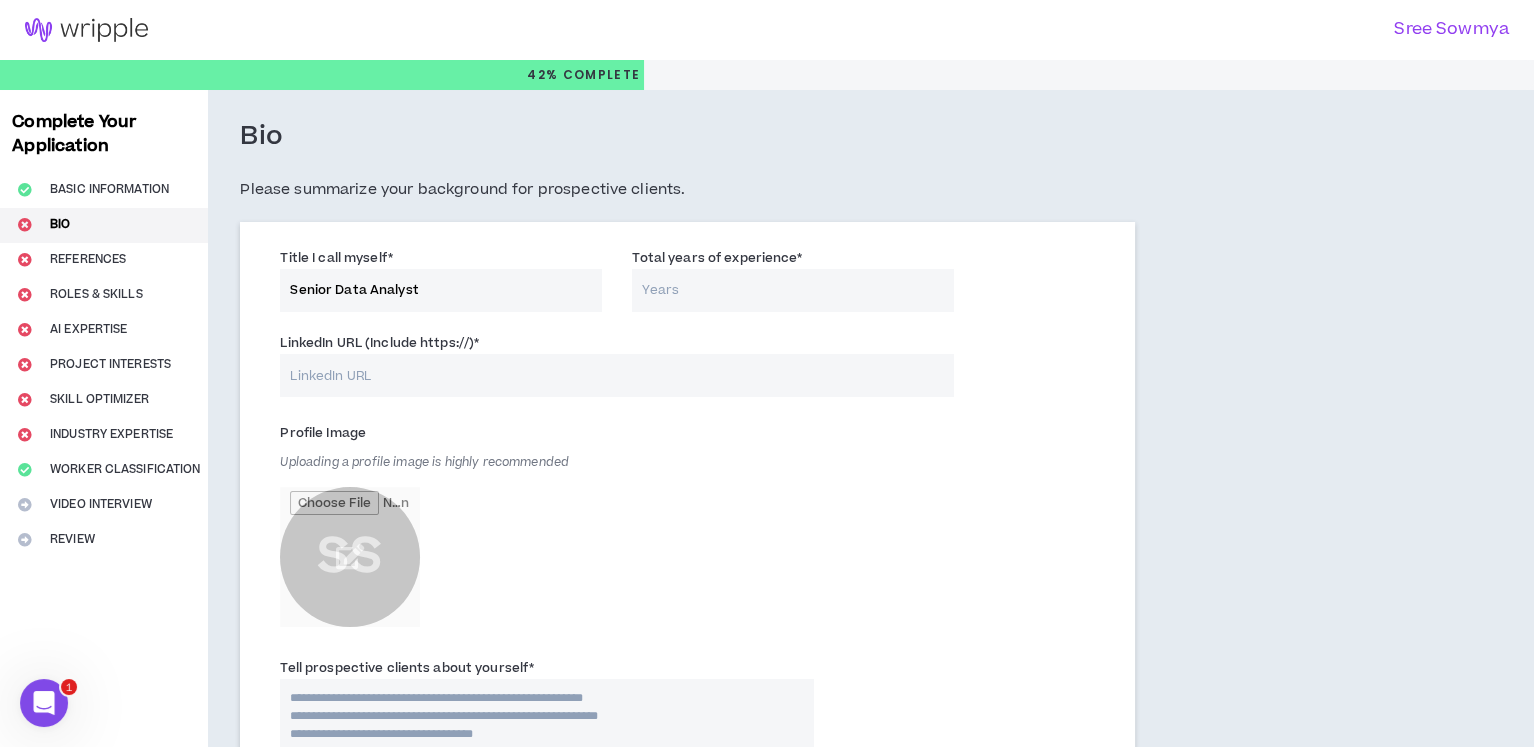 type on "Senior Data Analyst" 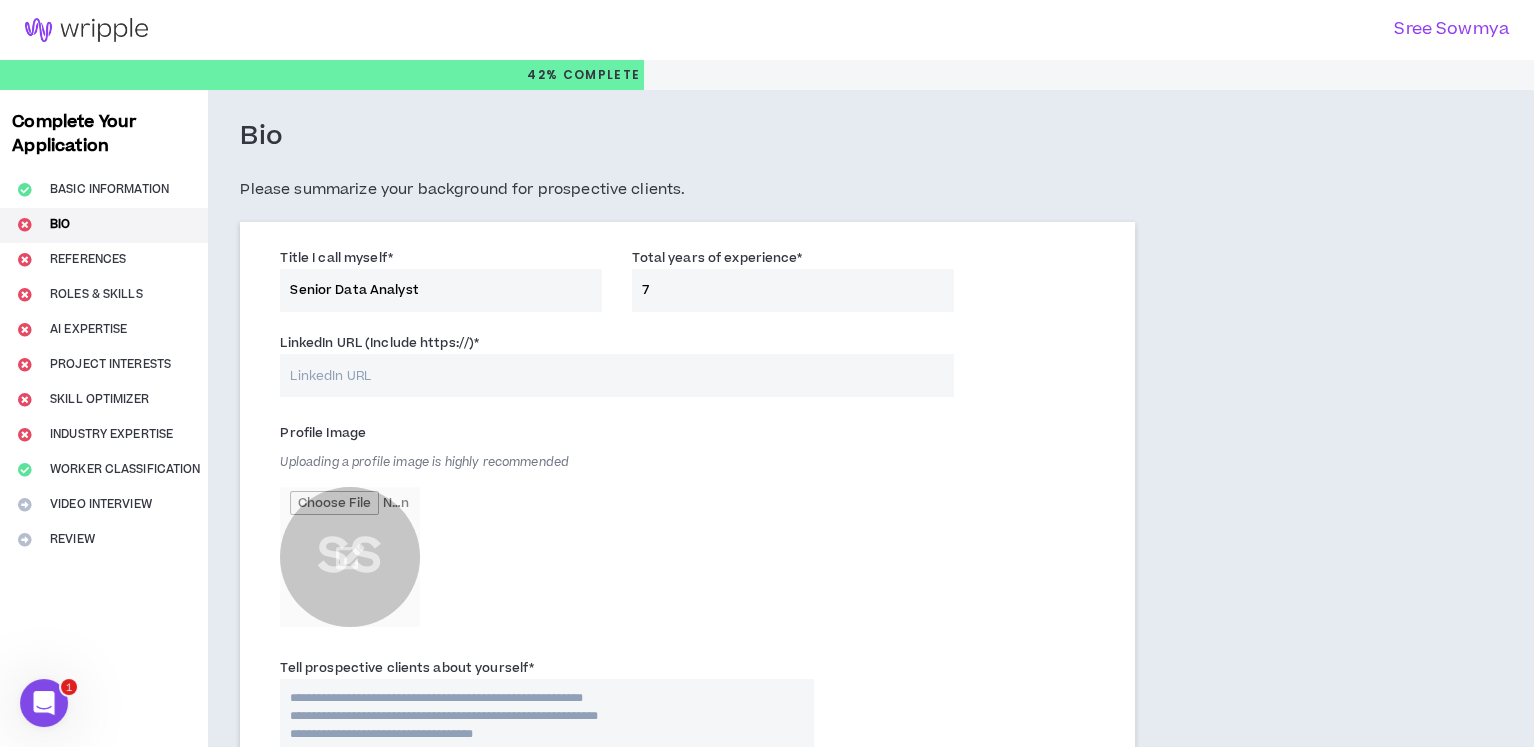 type on "7" 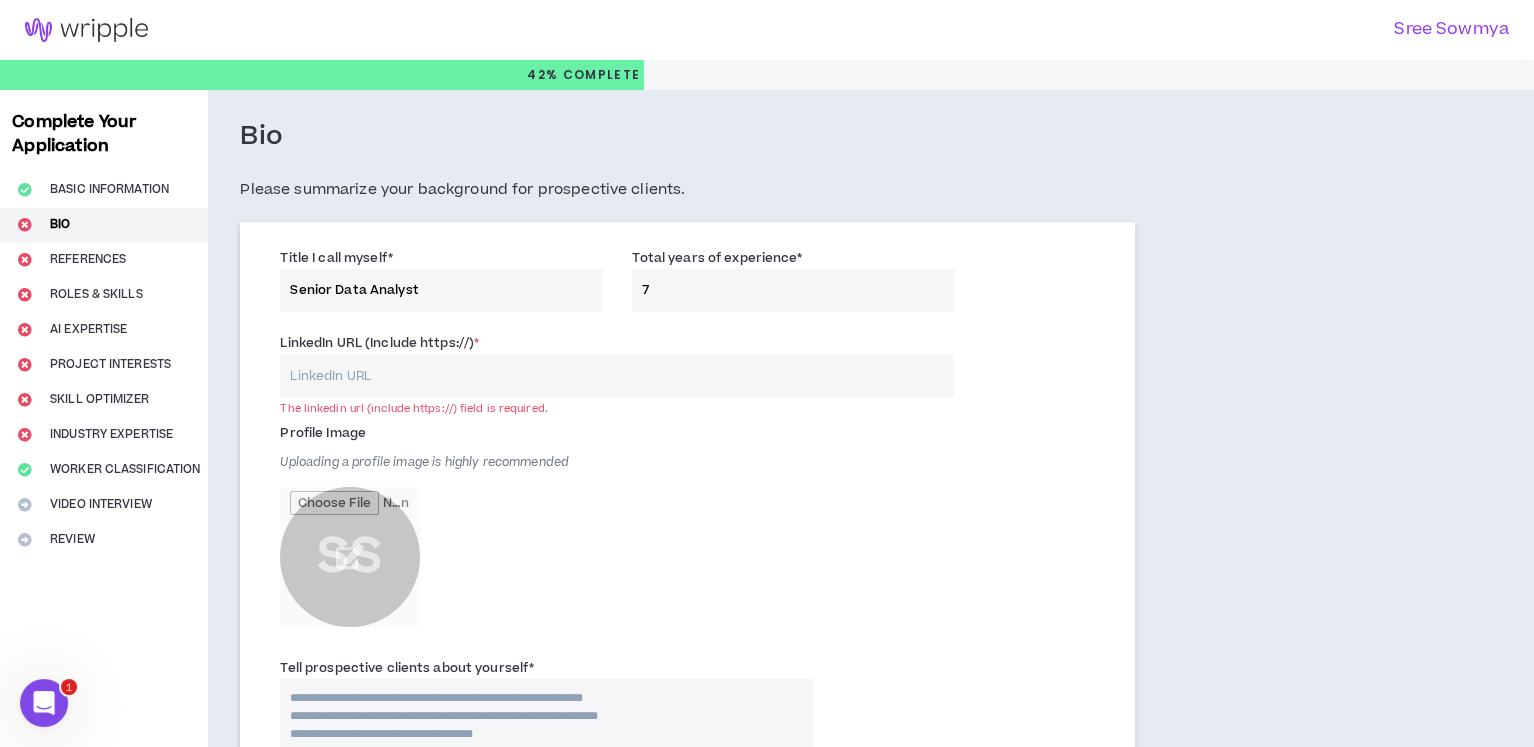 paste on "https://www.linkedin.com/in/[USERNAME]/" 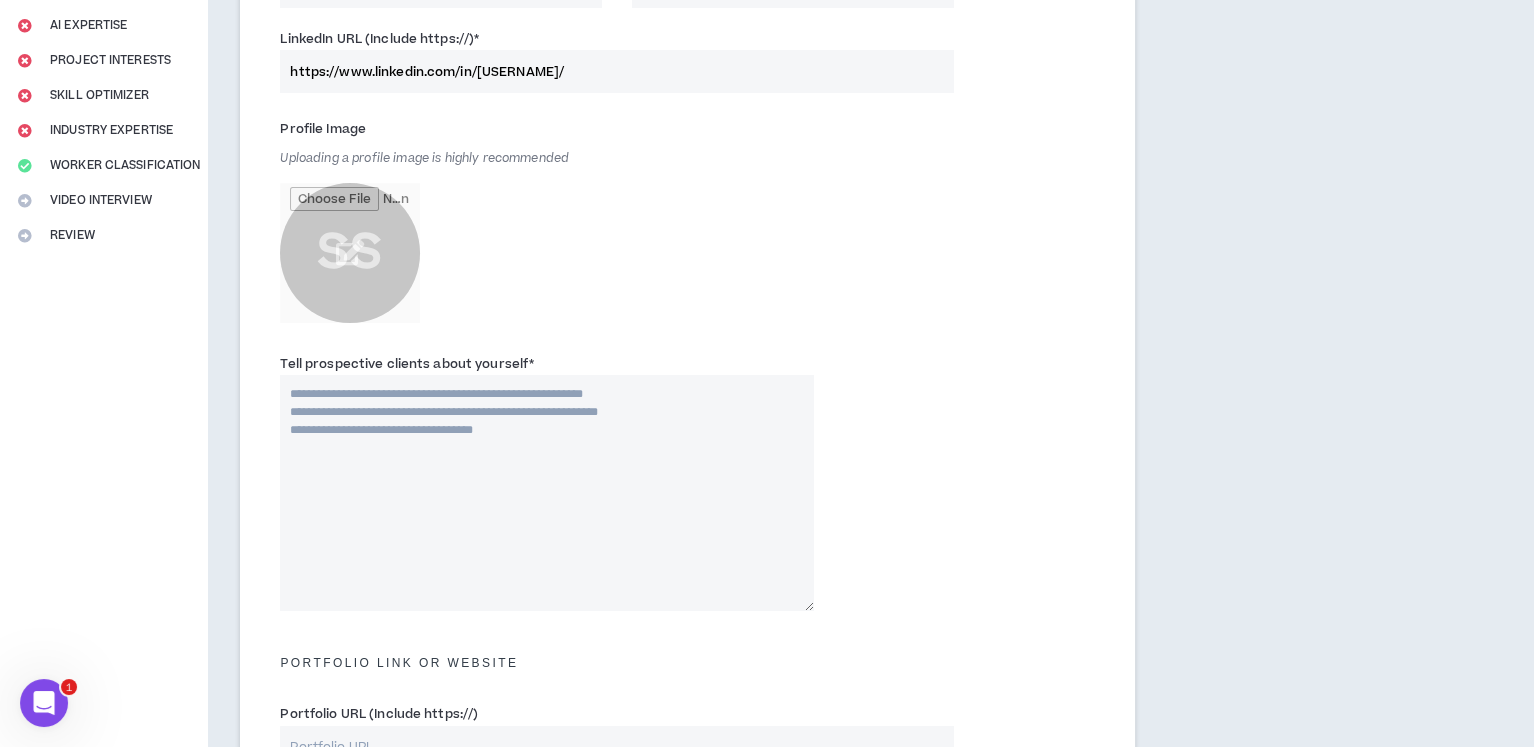 scroll, scrollTop: 305, scrollLeft: 0, axis: vertical 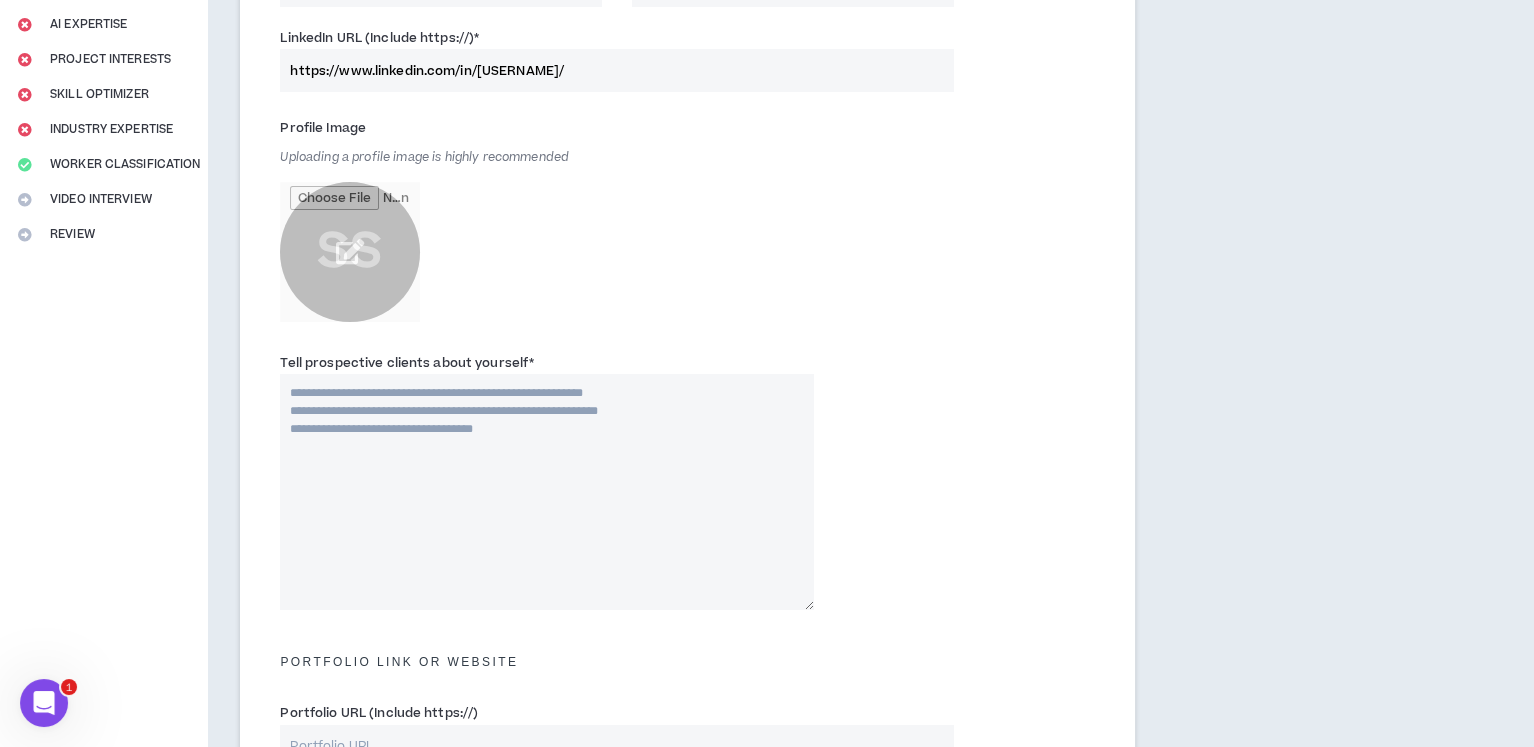 type on "https://www.linkedin.com/in/[USERNAME]/" 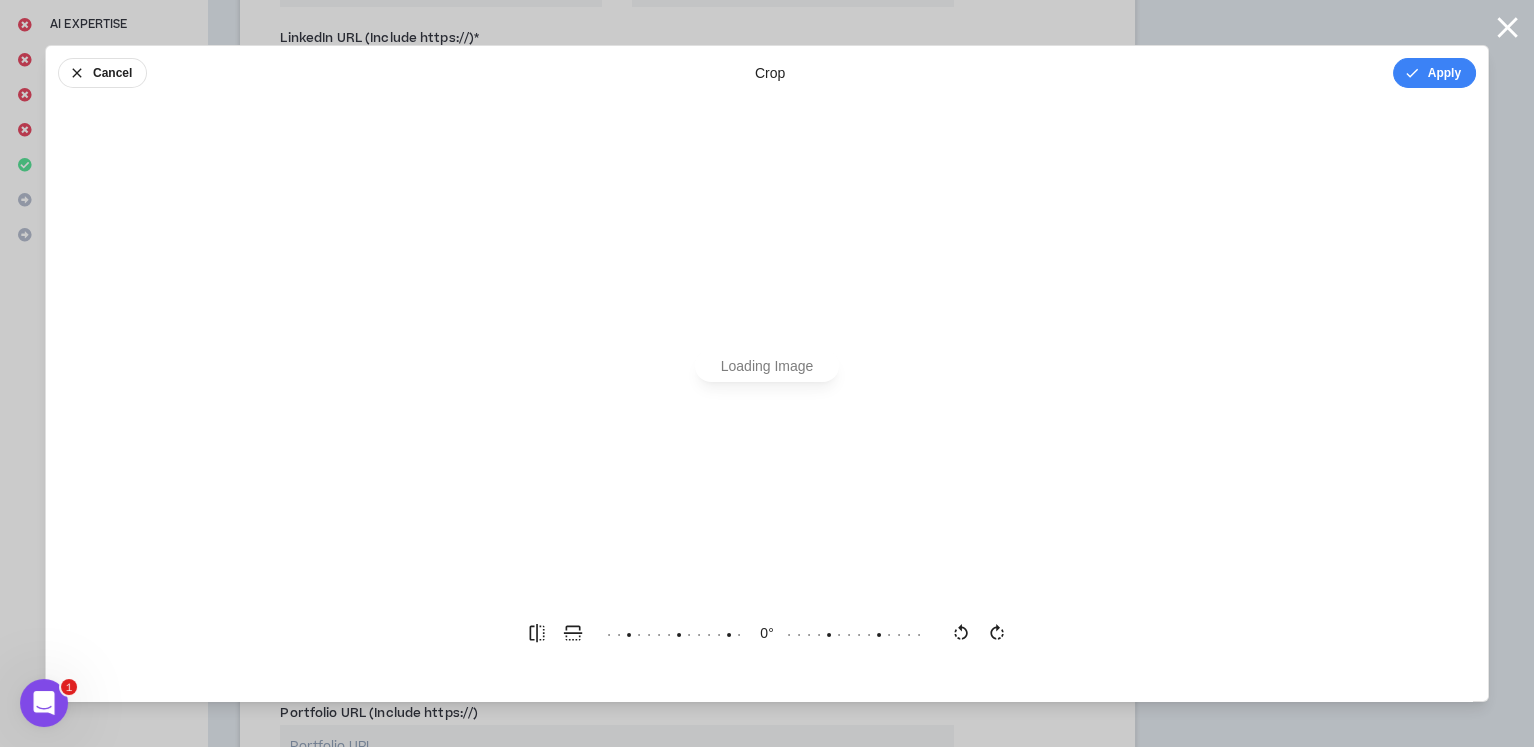 scroll, scrollTop: 0, scrollLeft: 0, axis: both 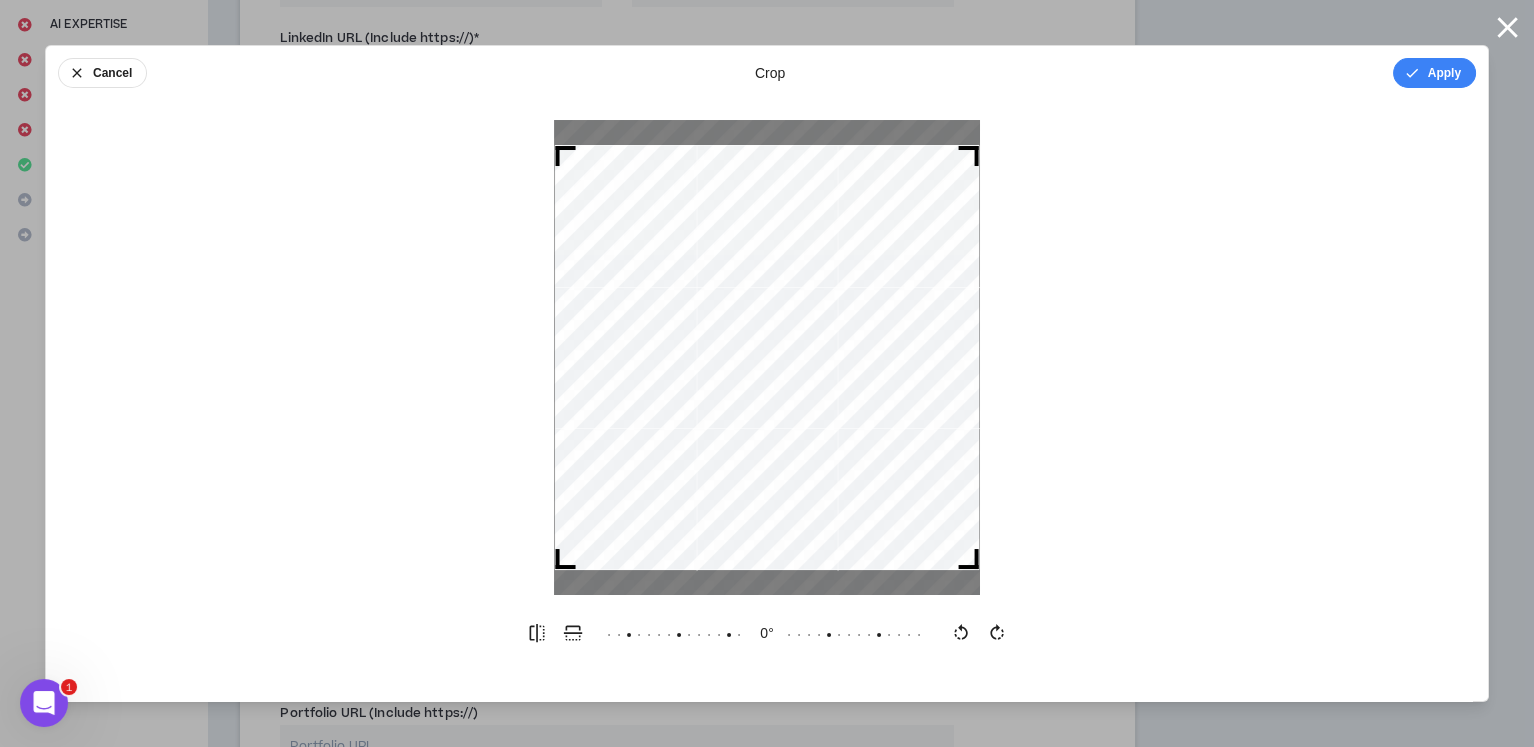 click at bounding box center (766, 357) 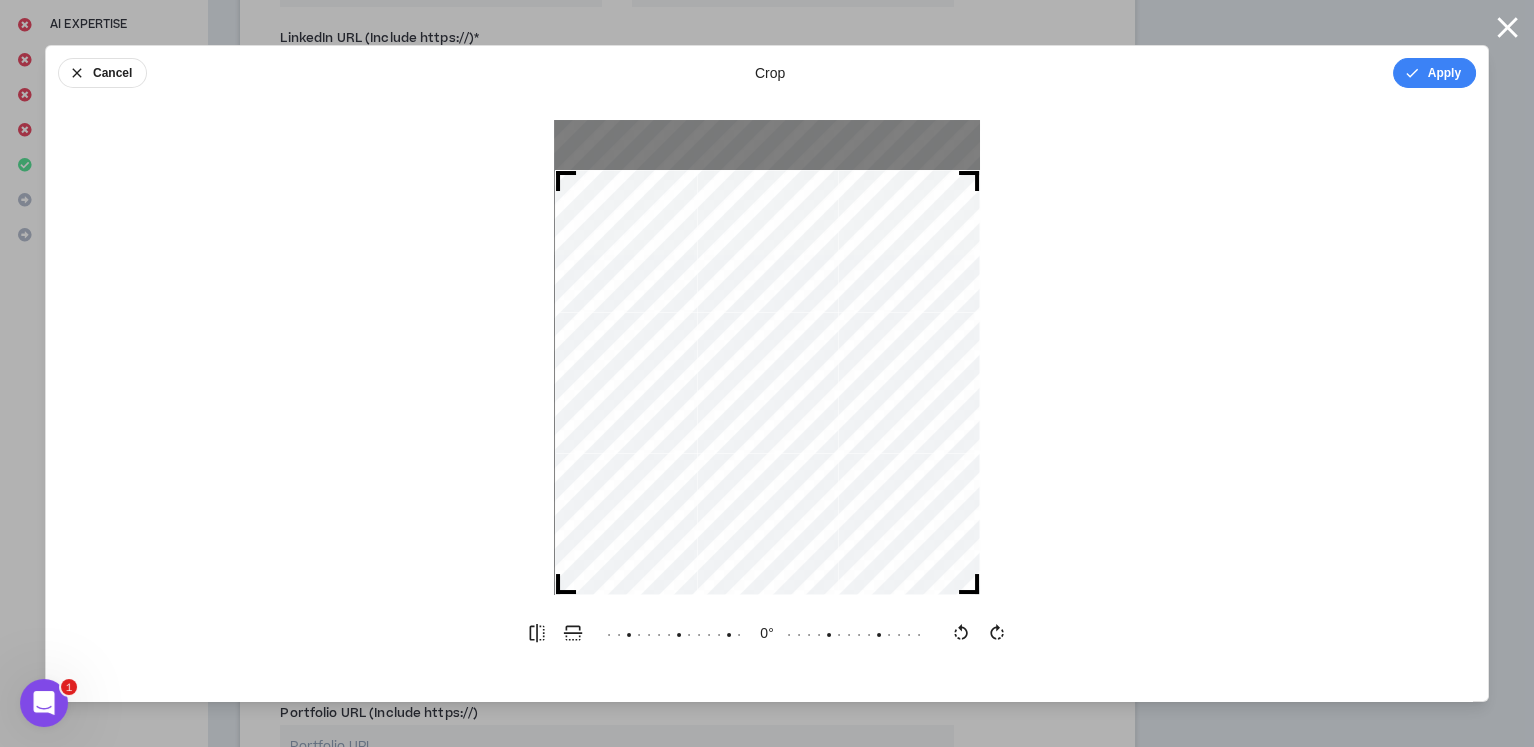 drag, startPoint x: 795, startPoint y: 145, endPoint x: 805, endPoint y: 230, distance: 85.58621 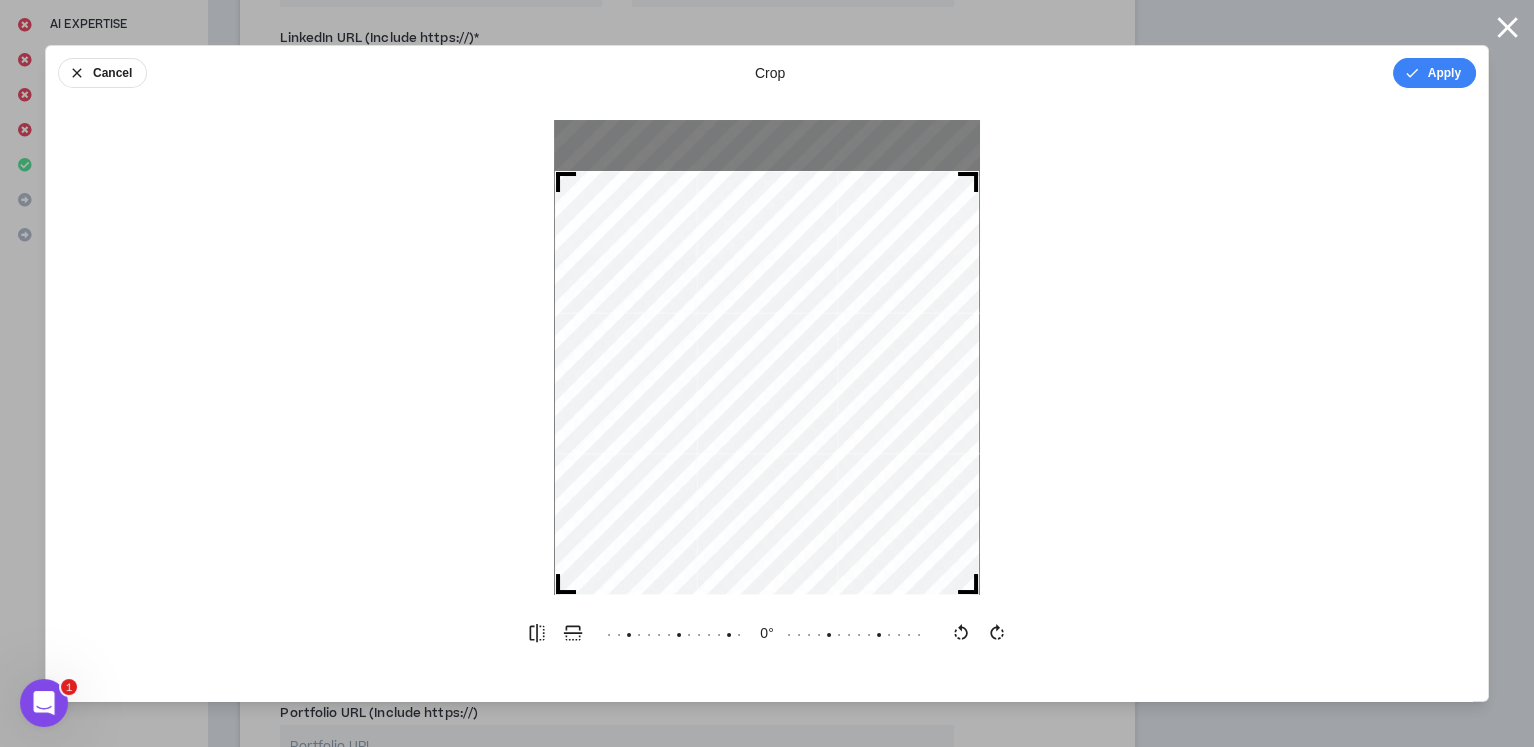 drag, startPoint x: 969, startPoint y: 170, endPoint x: 988, endPoint y: 316, distance: 147.23111 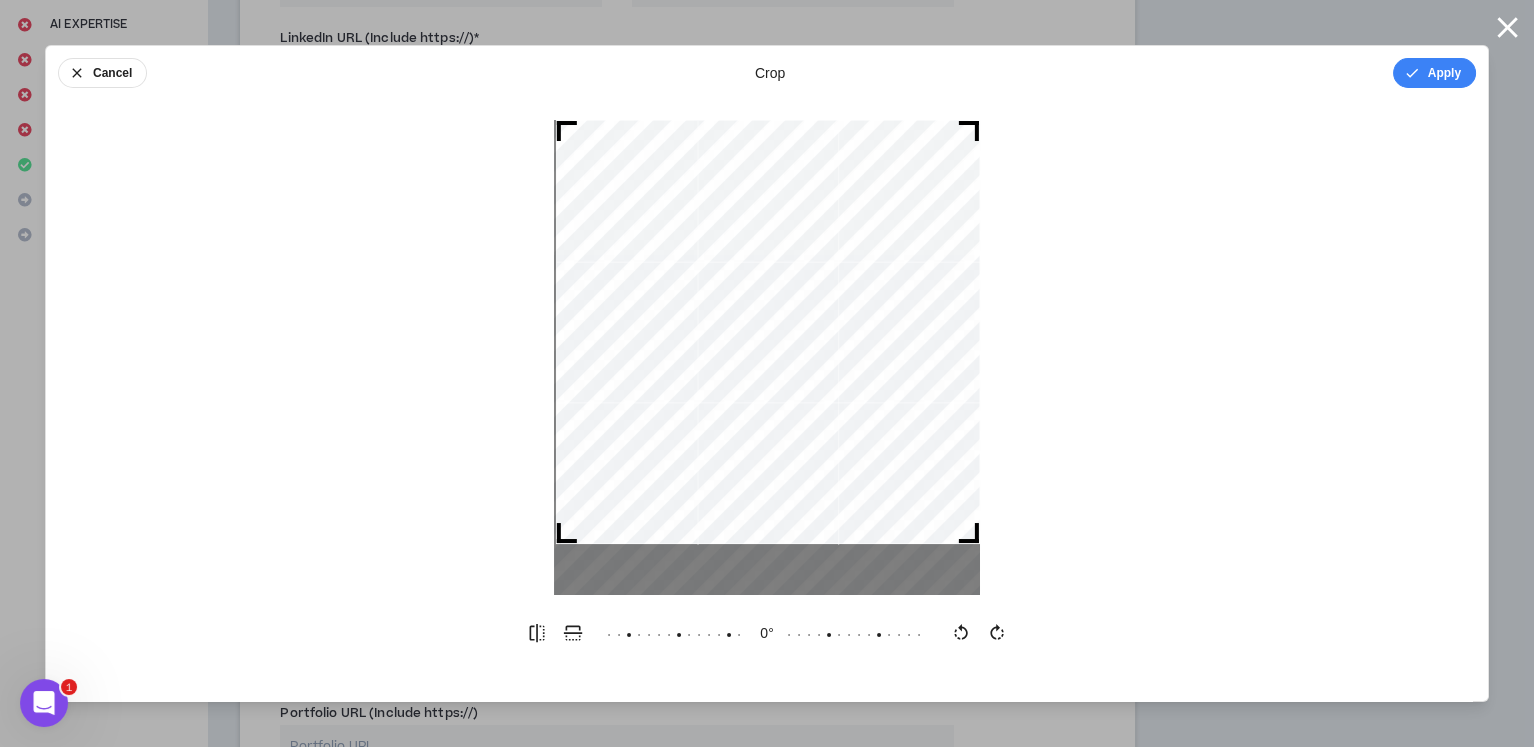 drag, startPoint x: 934, startPoint y: 396, endPoint x: 935, endPoint y: 321, distance: 75.00667 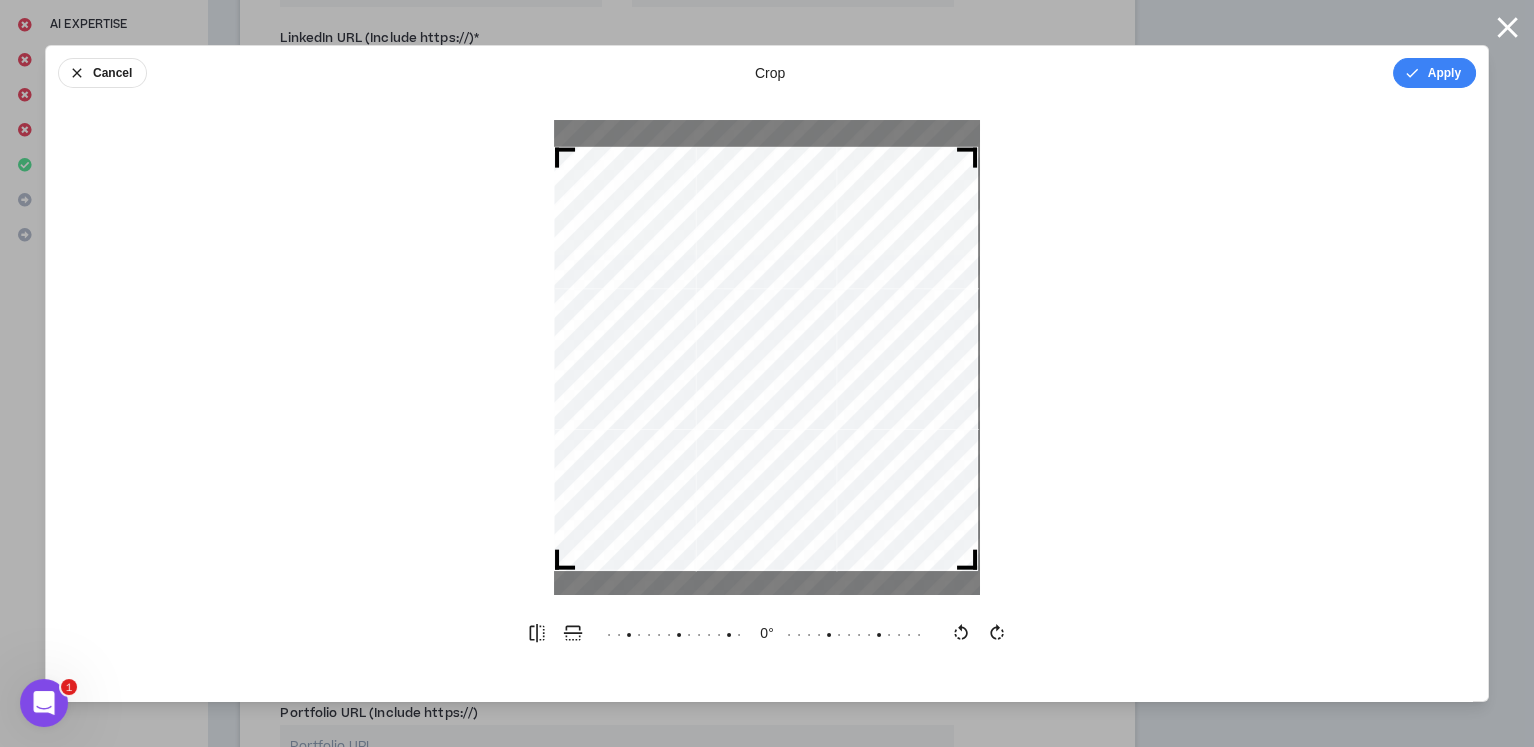 drag, startPoint x: 954, startPoint y: 361, endPoint x: 950, endPoint y: 388, distance: 27.294687 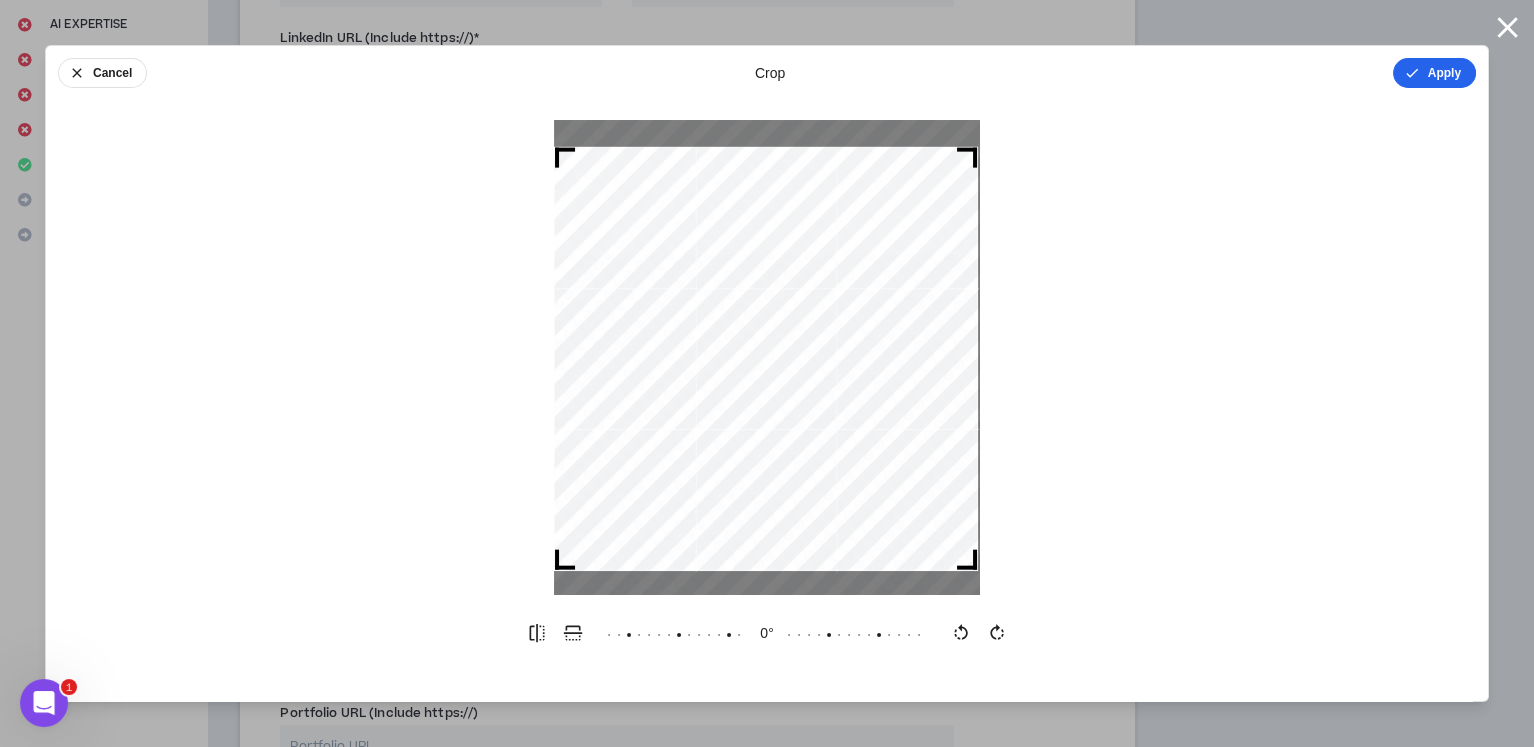 click 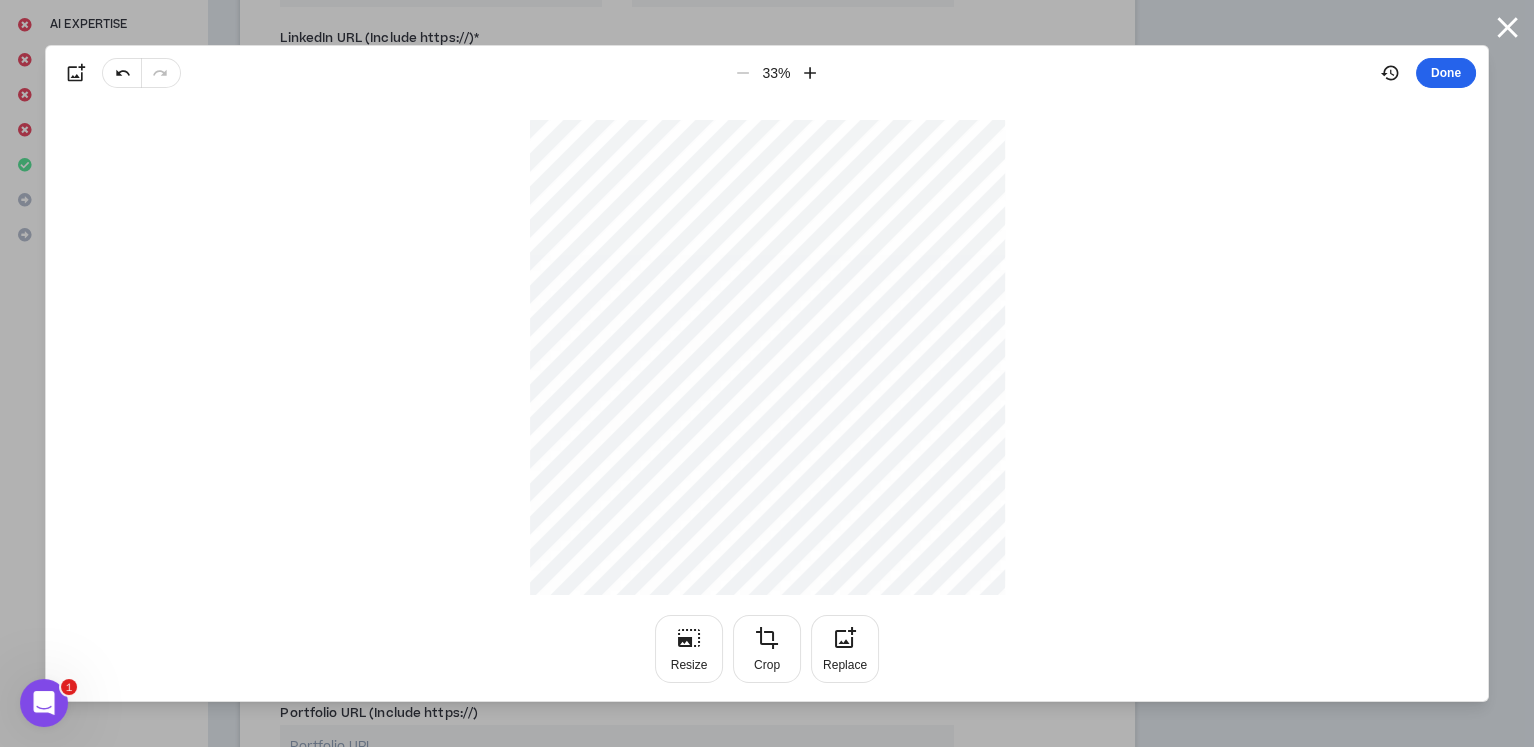 click on "Done" at bounding box center [1446, 73] 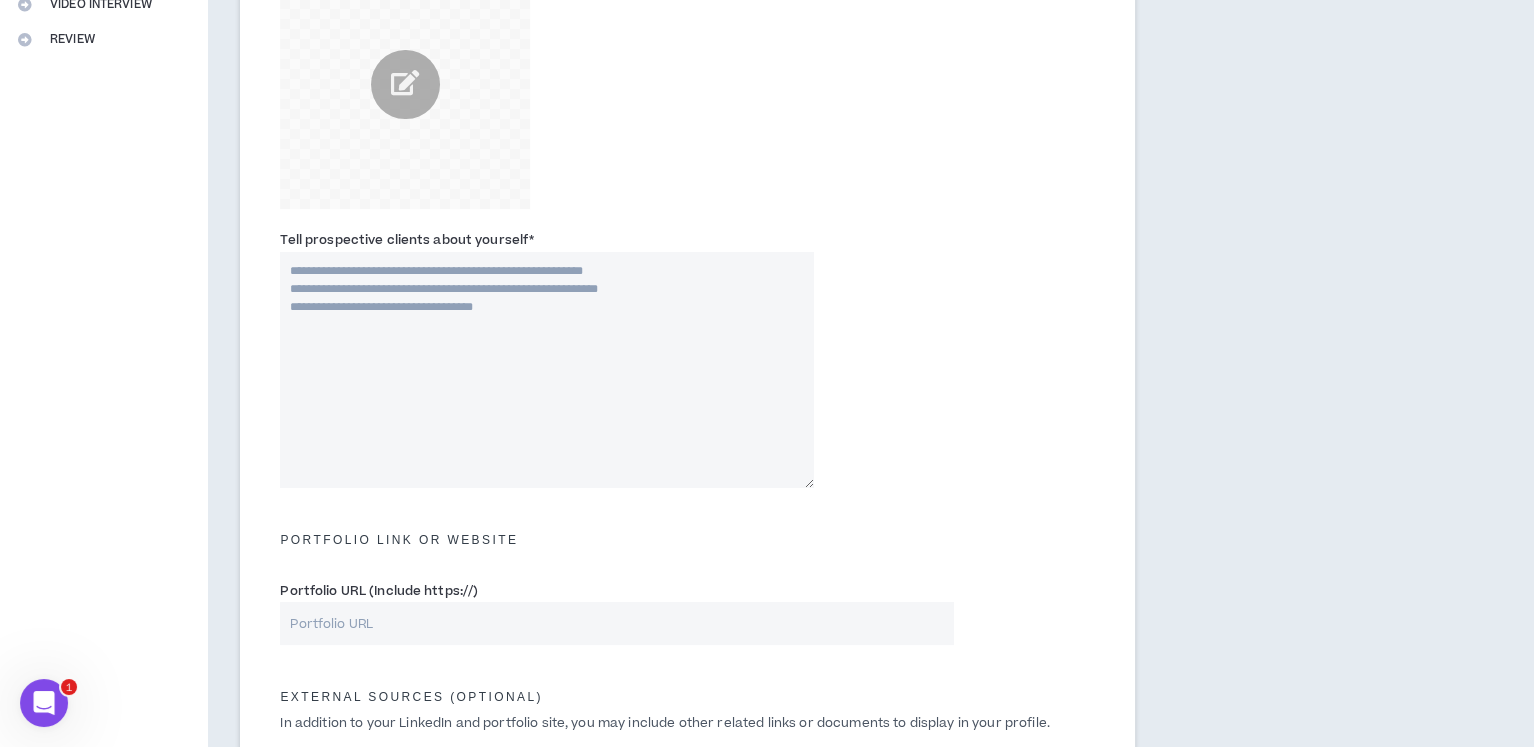 scroll, scrollTop: 501, scrollLeft: 0, axis: vertical 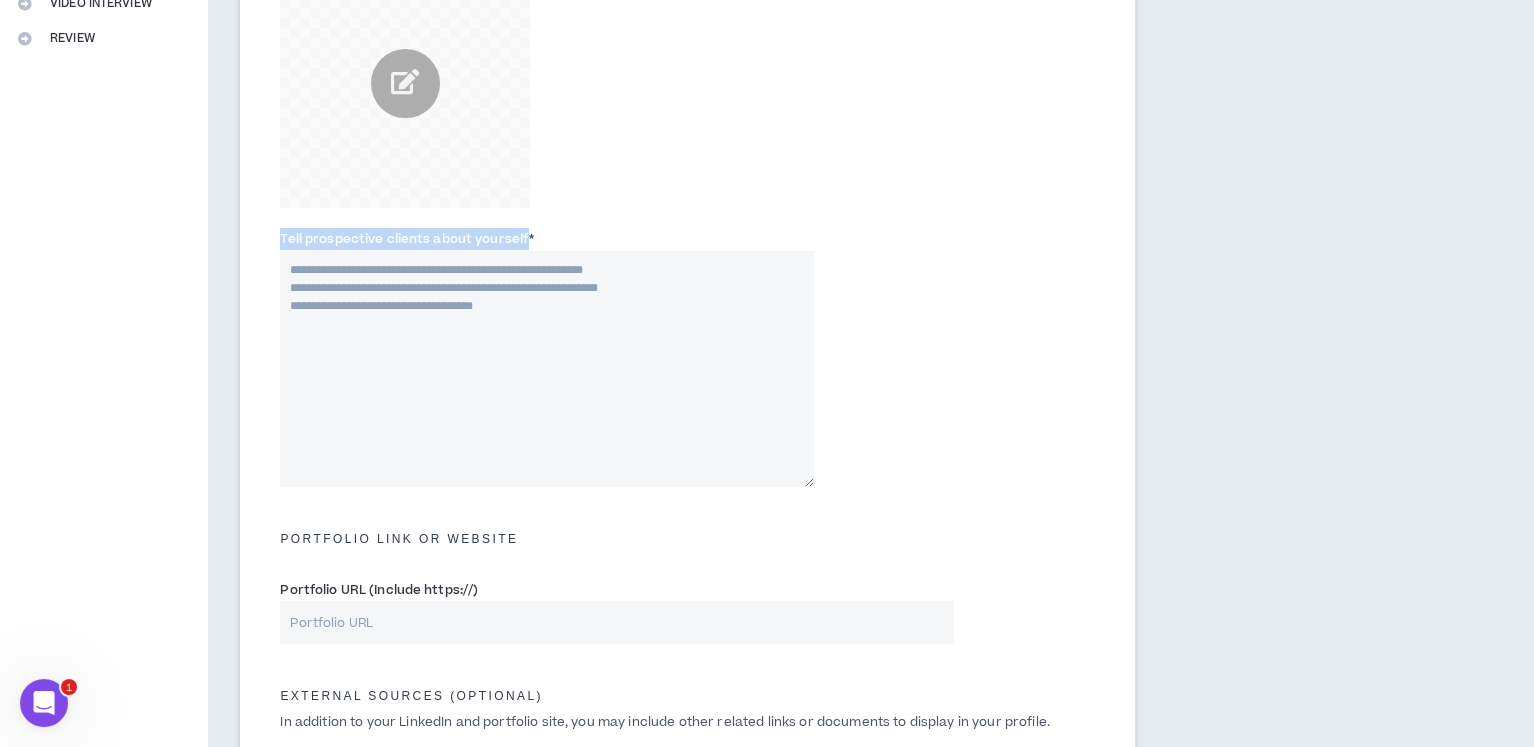 drag, startPoint x: 279, startPoint y: 233, endPoint x: 525, endPoint y: 245, distance: 246.29251 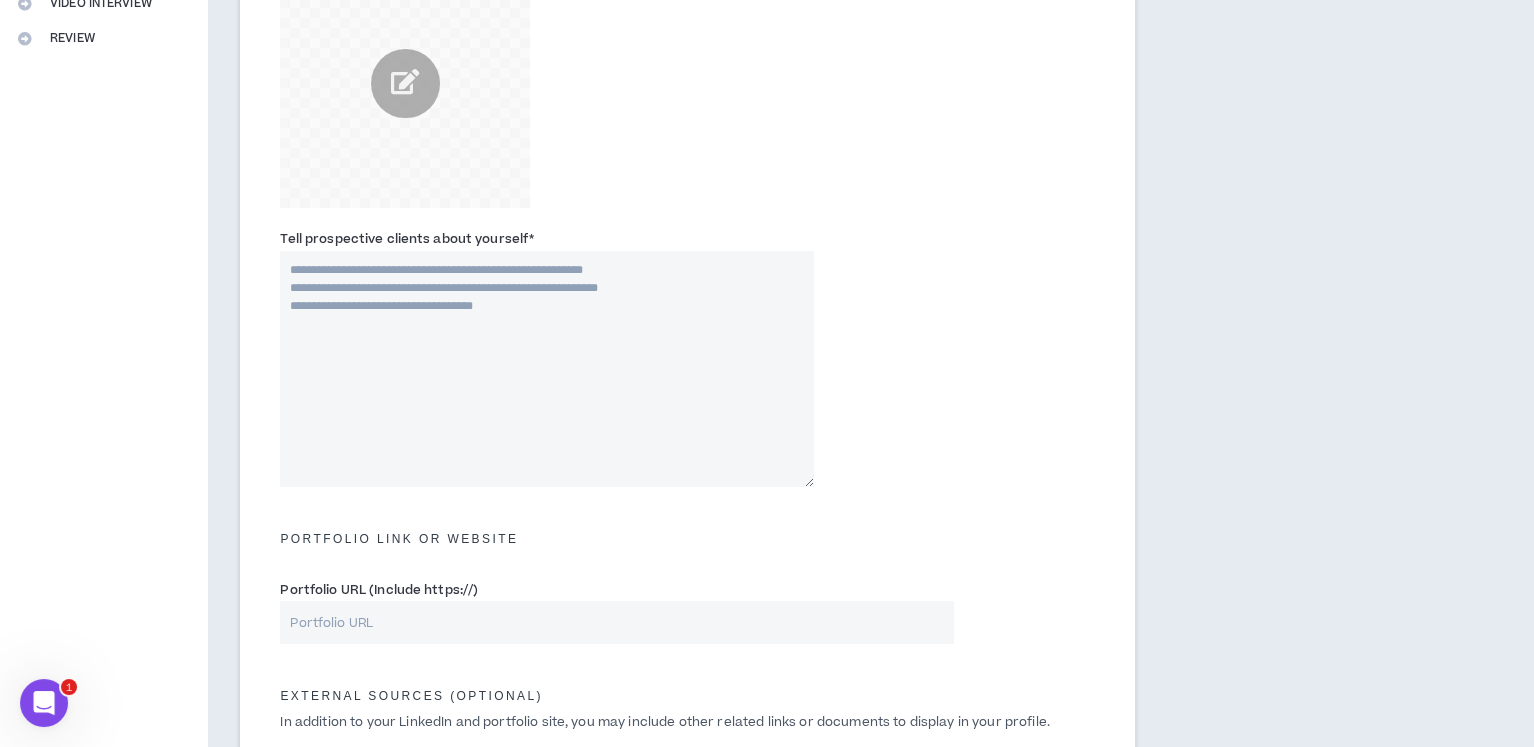 click on "Tell prospective clients about yourself  *" at bounding box center (546, 369) 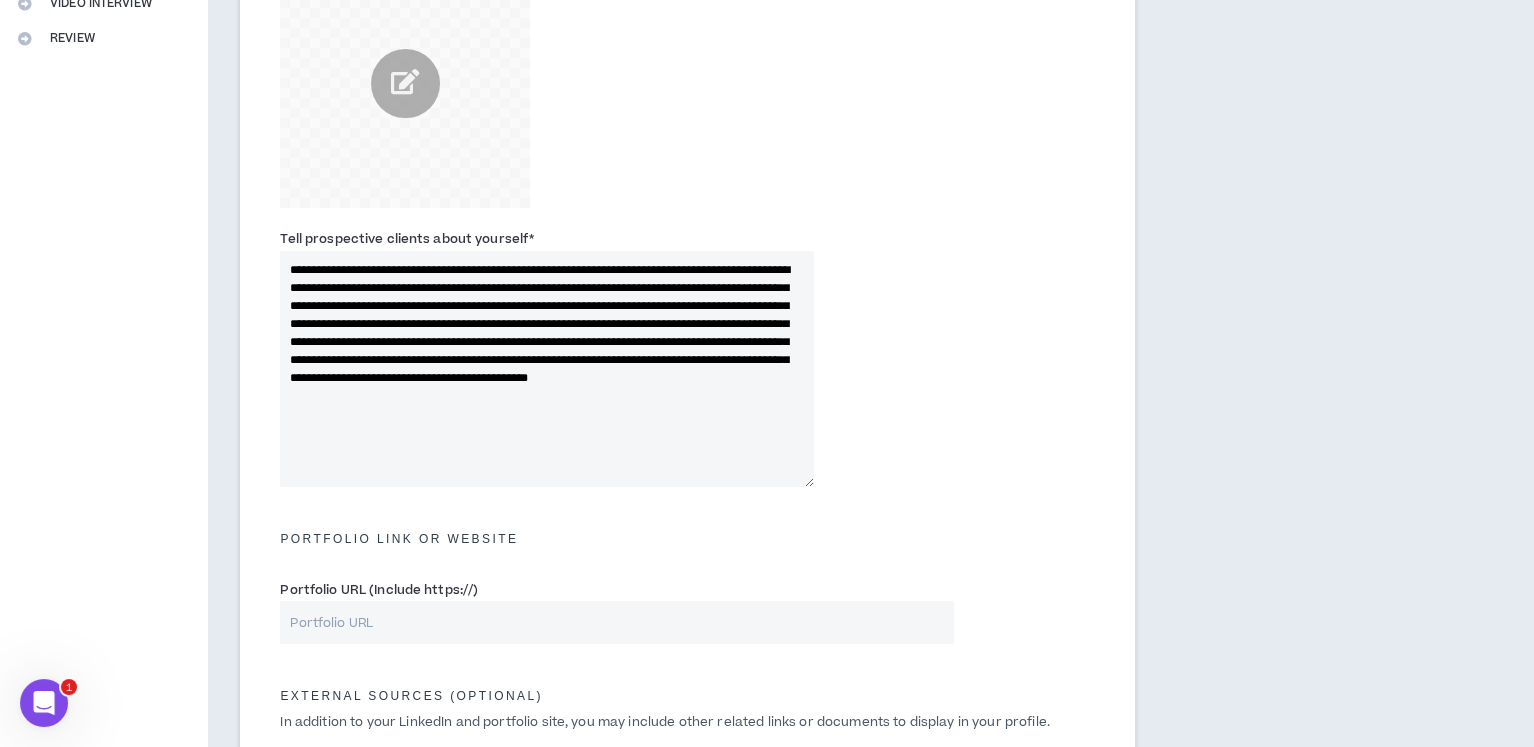 click on "**********" at bounding box center (546, 369) 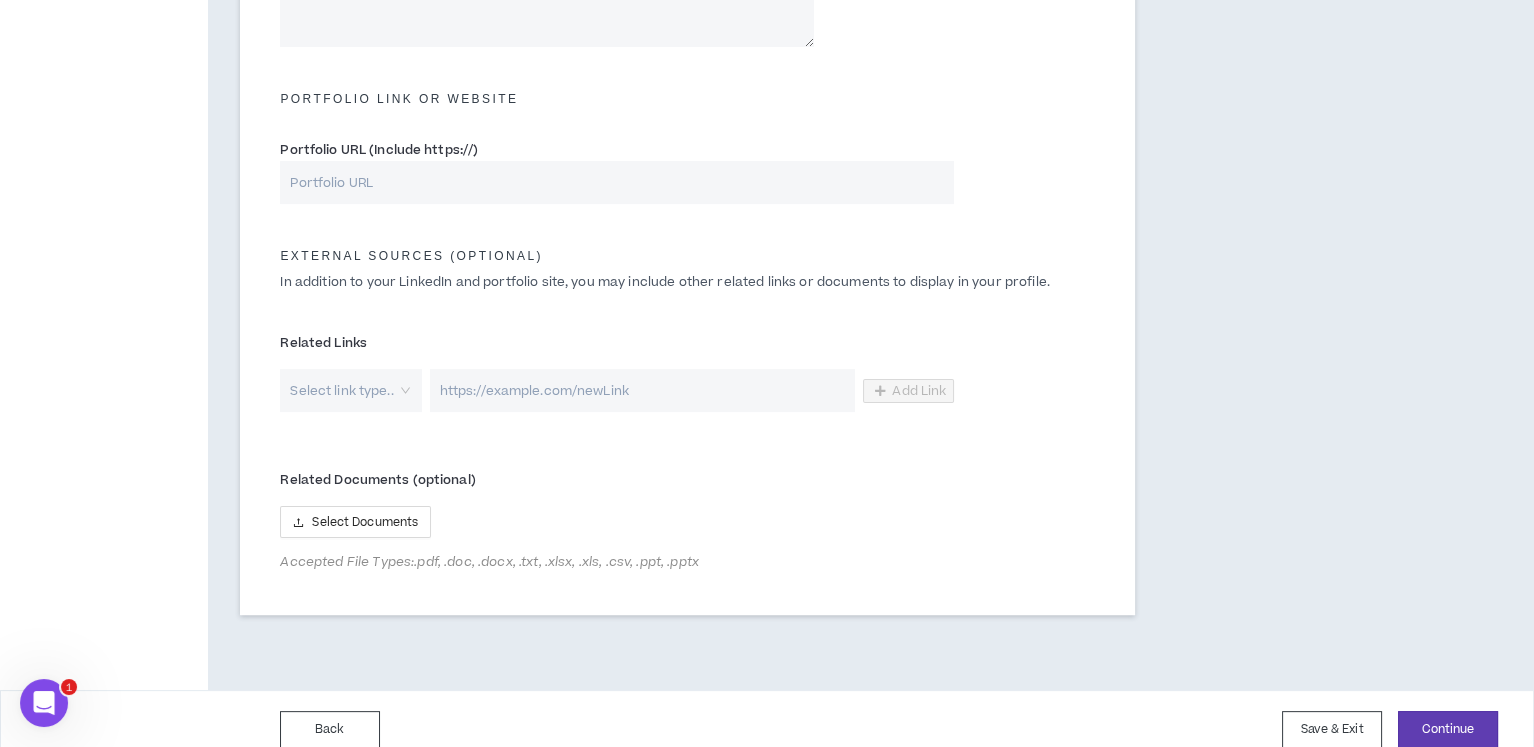 scroll, scrollTop: 962, scrollLeft: 0, axis: vertical 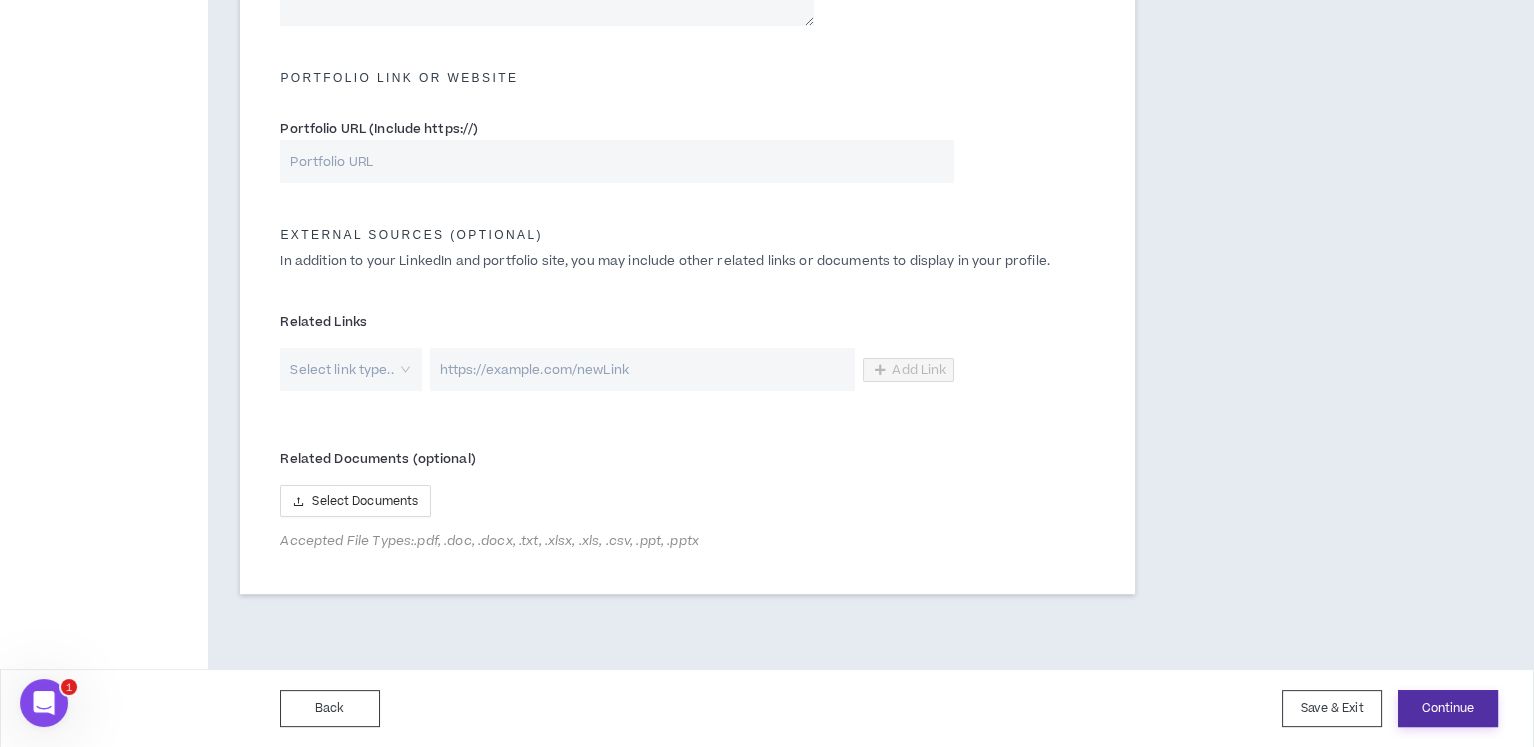 type on "**********" 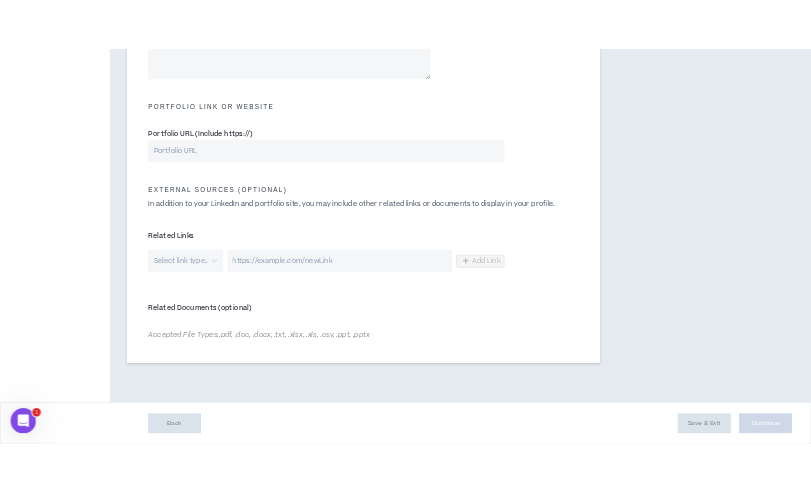 scroll, scrollTop: 0, scrollLeft: 0, axis: both 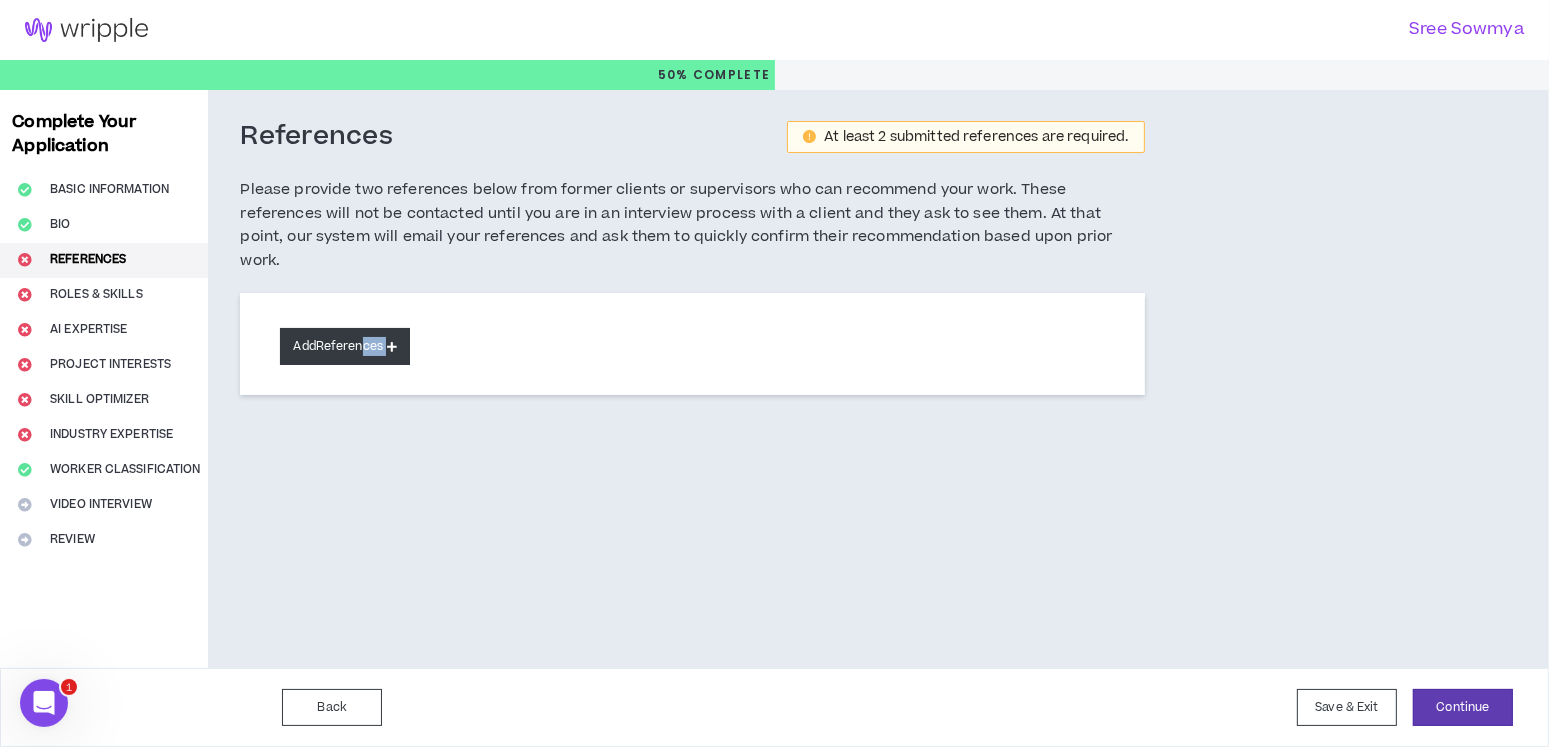 drag, startPoint x: 369, startPoint y: 341, endPoint x: 368, endPoint y: 315, distance: 26.019224 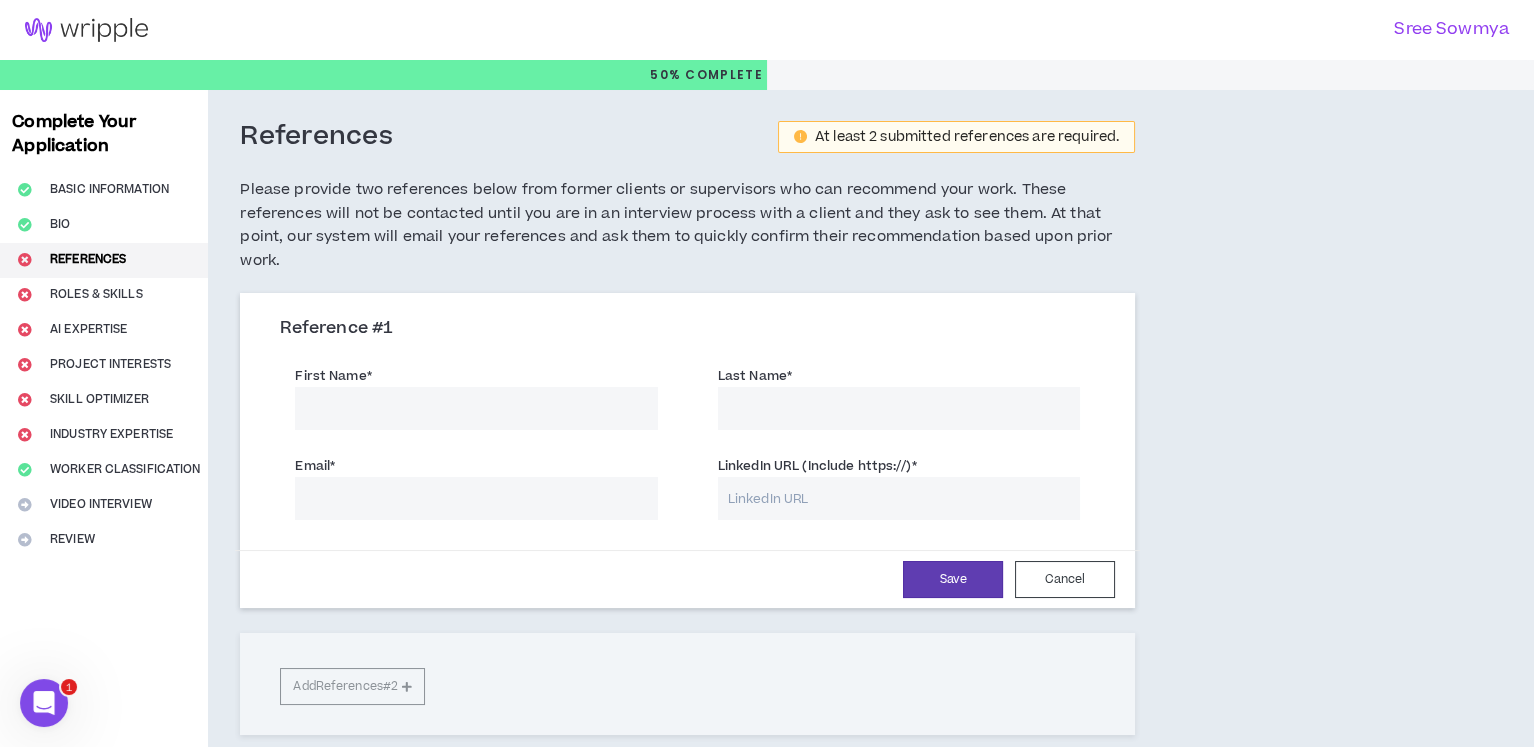 click on "First Name  *" at bounding box center (476, 408) 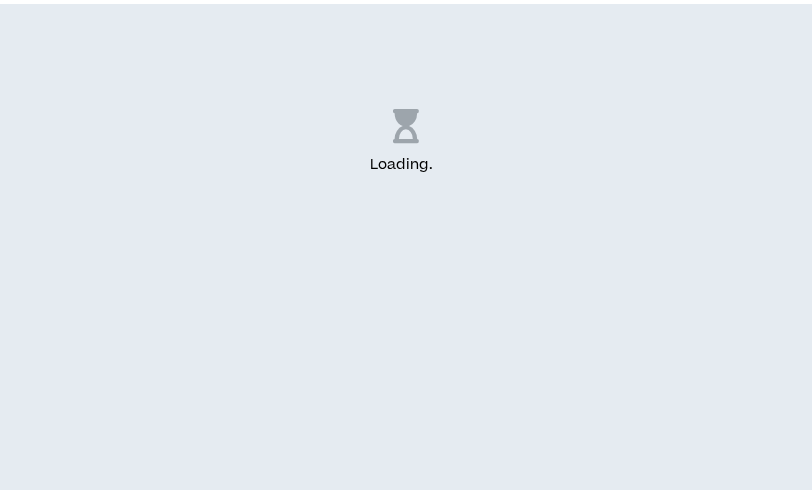 scroll, scrollTop: 0, scrollLeft: 0, axis: both 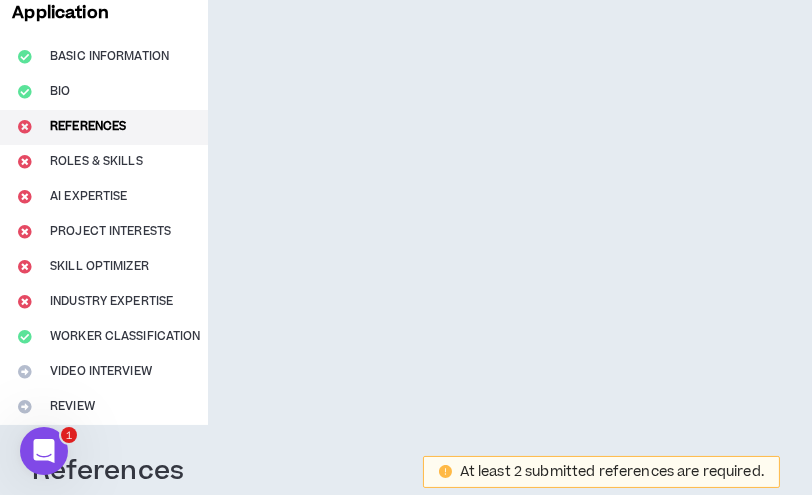 click on "Complete Your Application Basic Information Bio References Roles & Skills AI Expertise Project Interests Skill Optimizer Industry Expertise Worker Classification Video Interview Review" at bounding box center [104, 191] 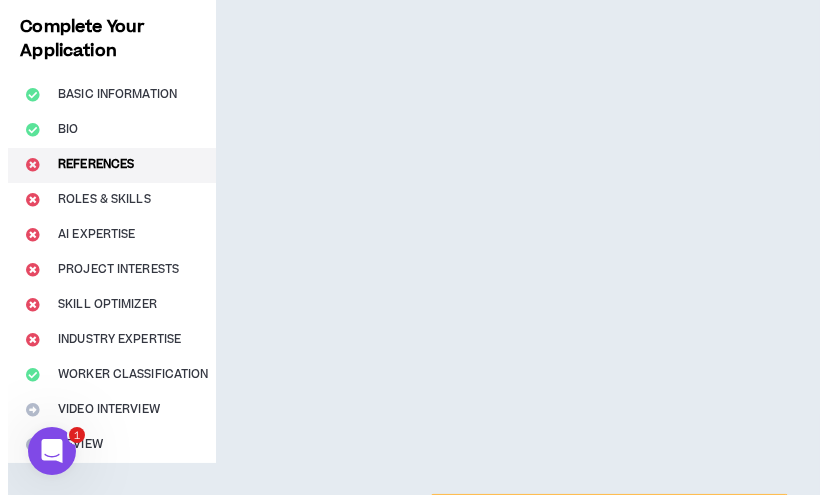 scroll, scrollTop: 0, scrollLeft: 0, axis: both 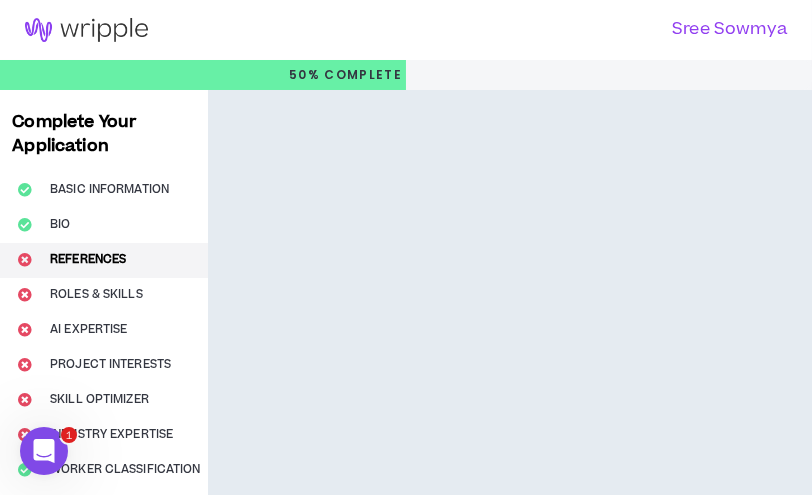 click on "Complete Your Application Basic Information Bio References Roles & Skills AI Expertise Project Interests Skill Optimizer Industry Expertise Worker Classification Video Interview Review" at bounding box center [104, 324] 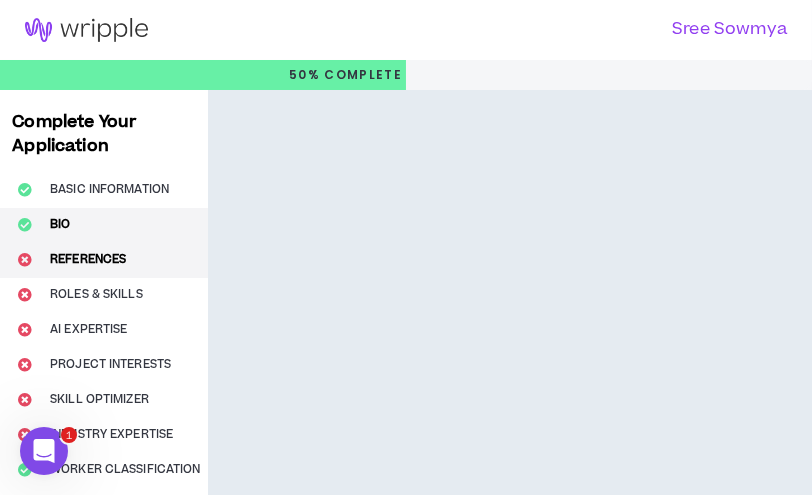 click on "Bio" at bounding box center [104, 225] 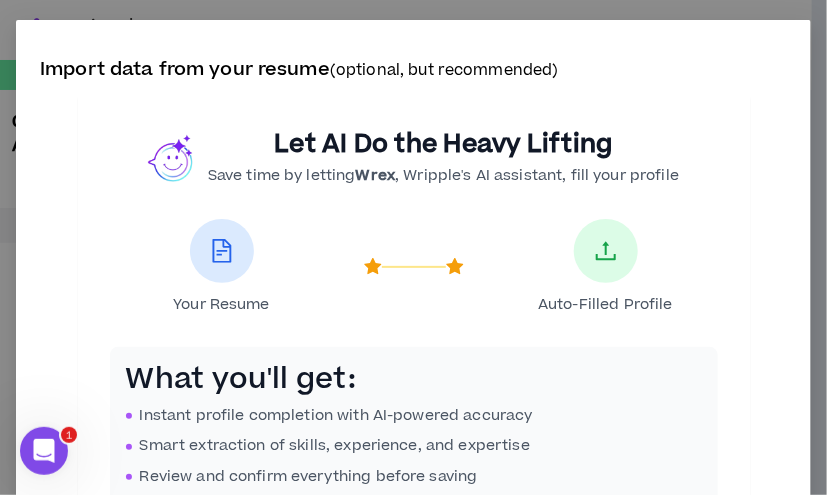 scroll, scrollTop: 157, scrollLeft: 0, axis: vertical 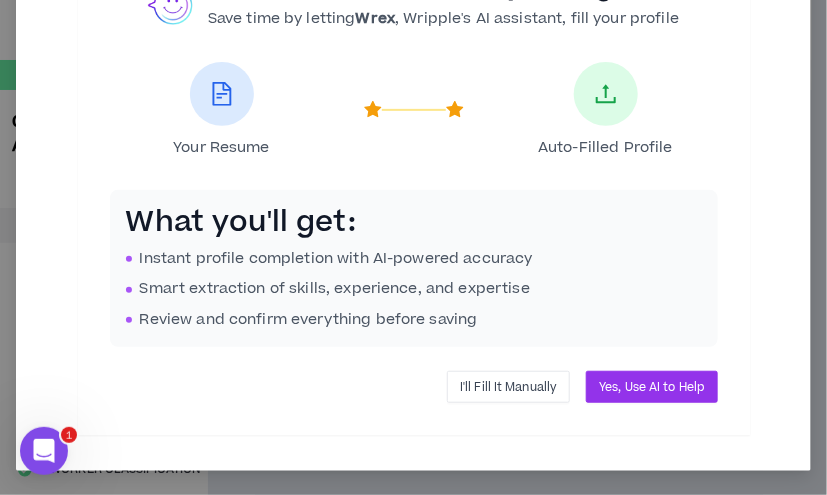 click on "I'll Fill It Manually" at bounding box center (508, 387) 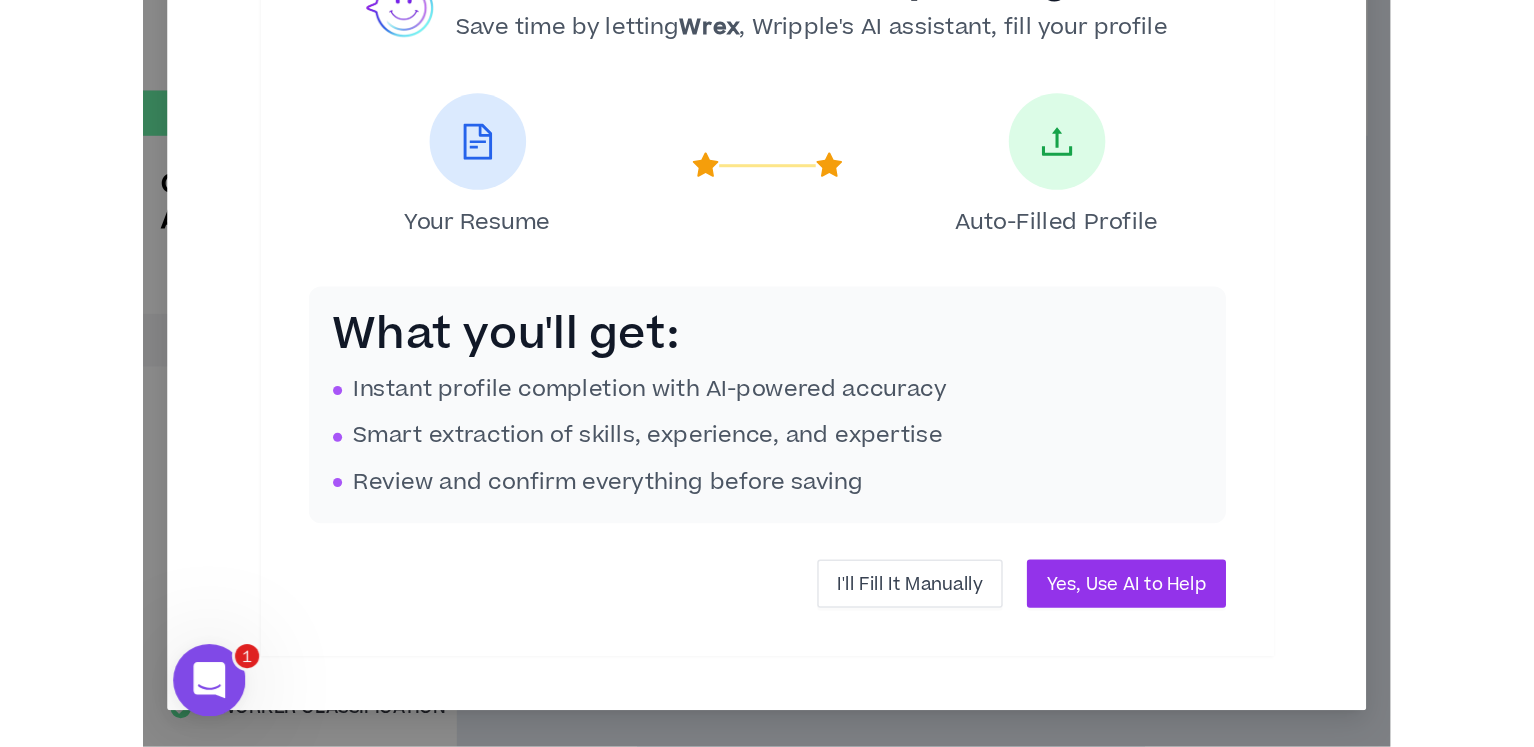 scroll, scrollTop: 137, scrollLeft: 0, axis: vertical 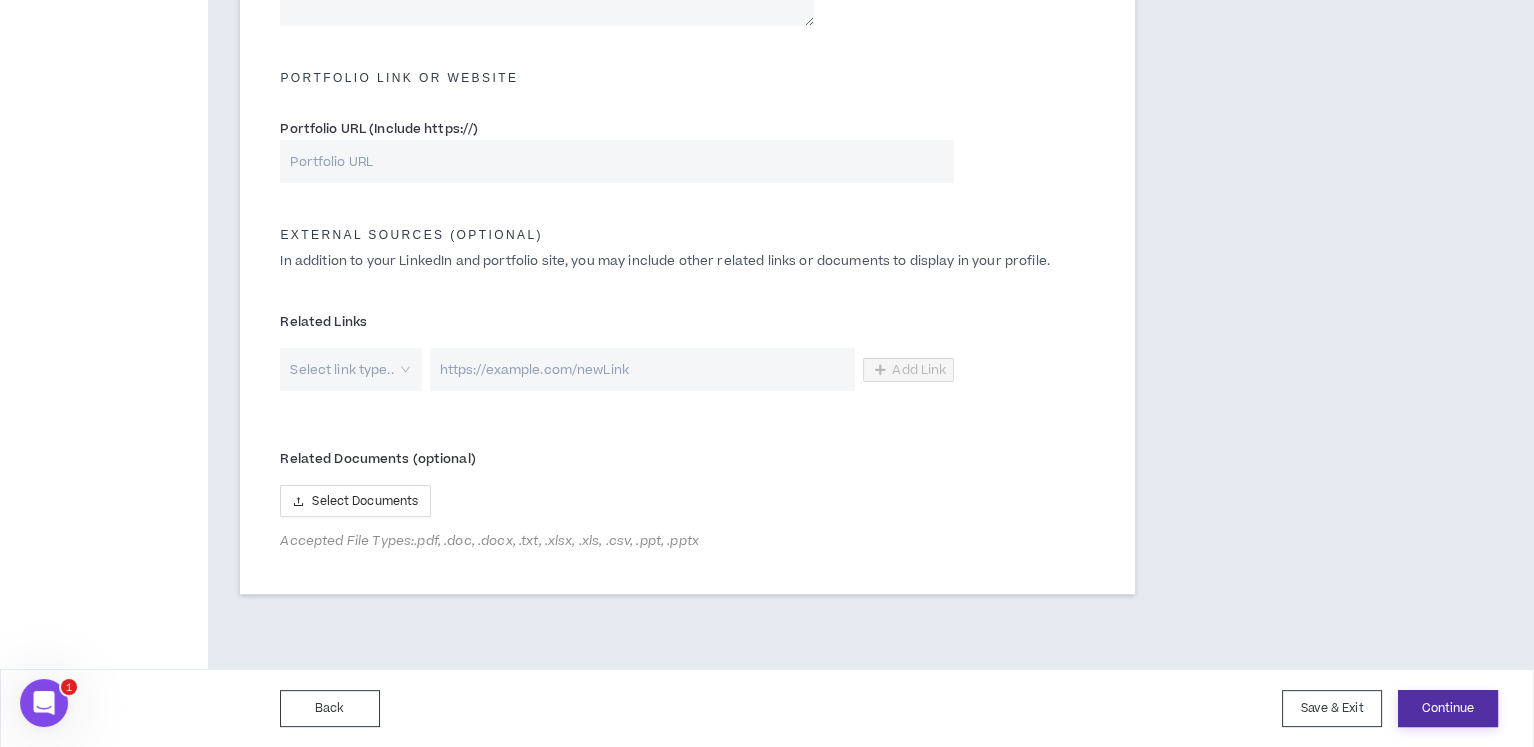 click on "Continue" at bounding box center (1448, 708) 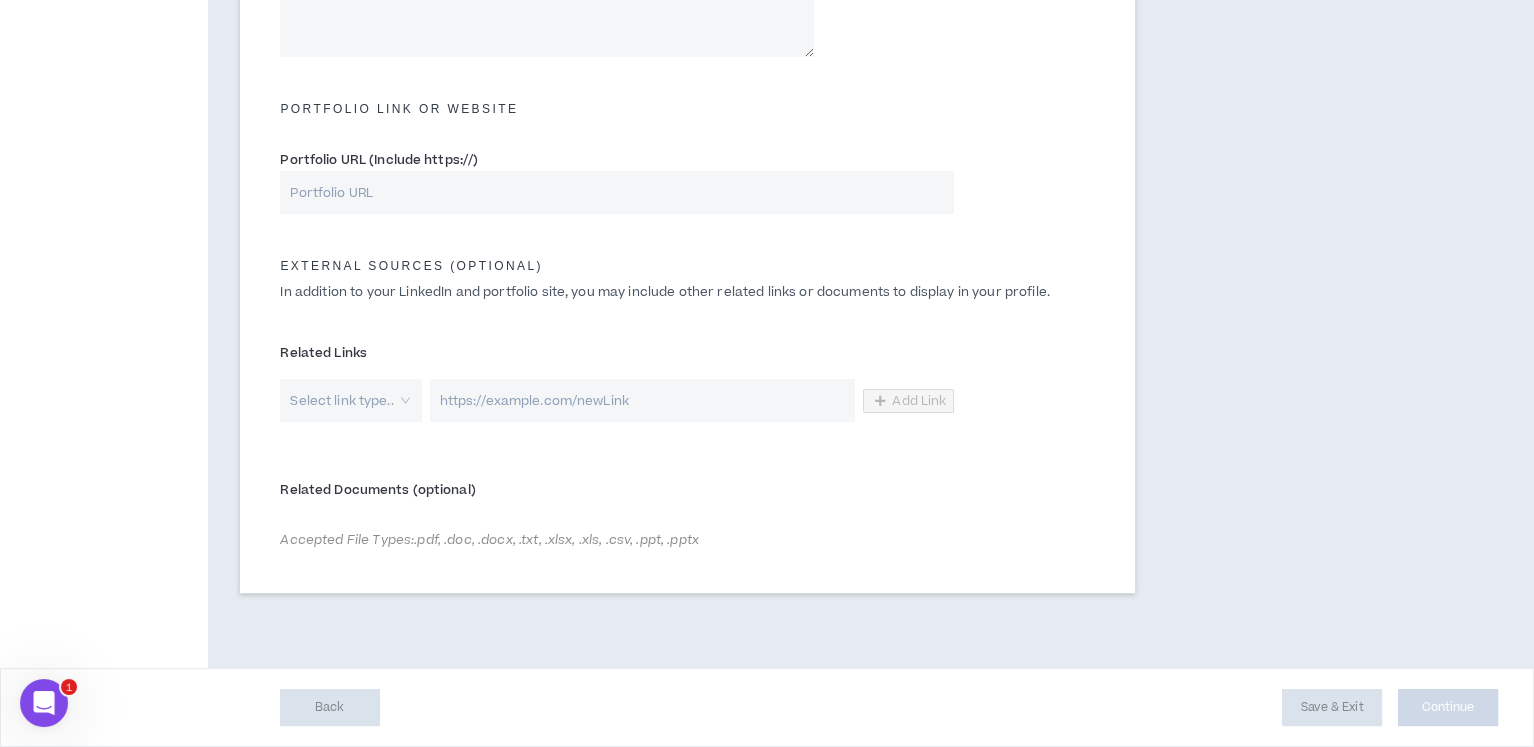 scroll, scrollTop: 930, scrollLeft: 0, axis: vertical 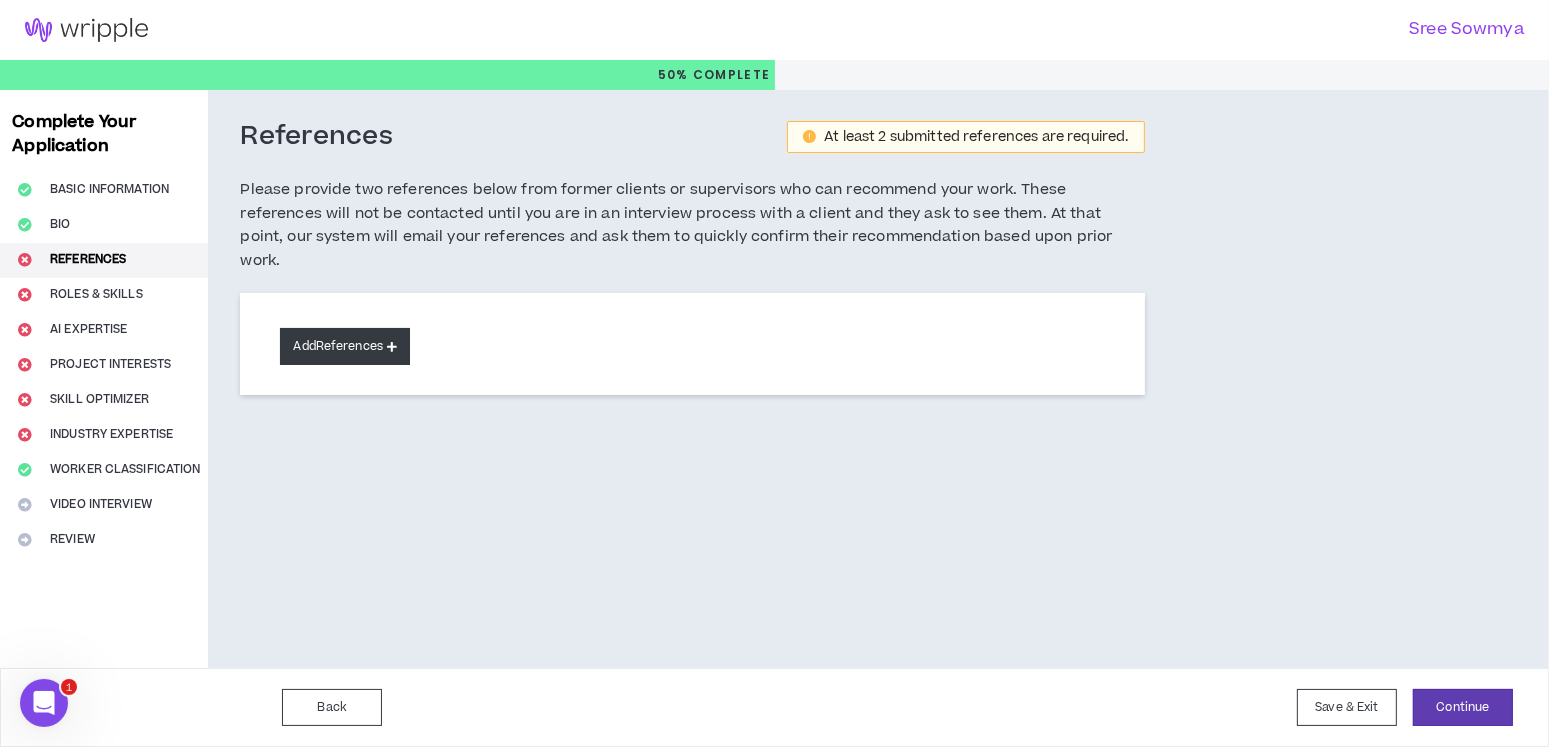 click on "Add  References" at bounding box center [345, 346] 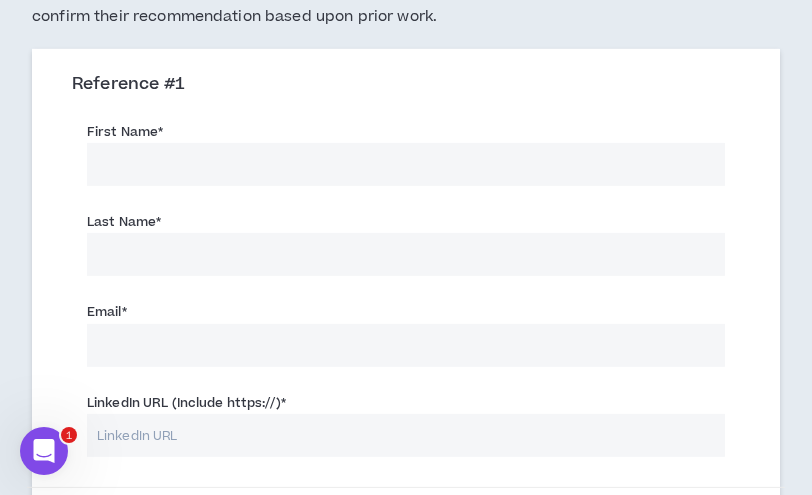 scroll, scrollTop: 757, scrollLeft: 0, axis: vertical 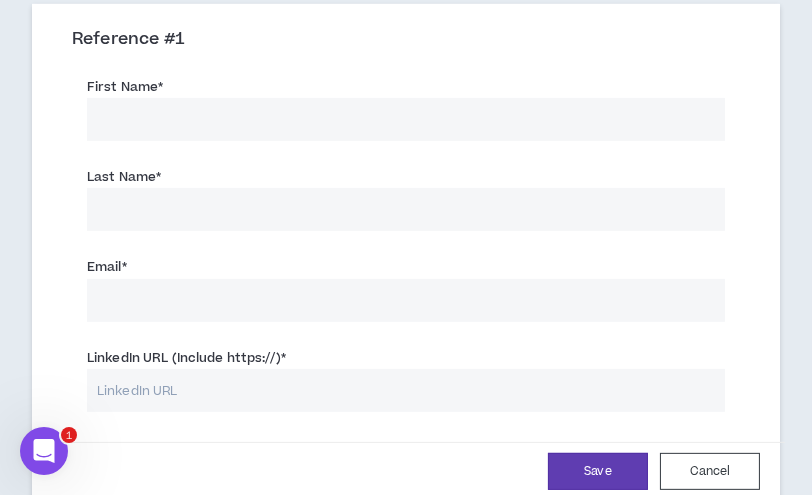 click on "First Name  *" at bounding box center [406, 119] 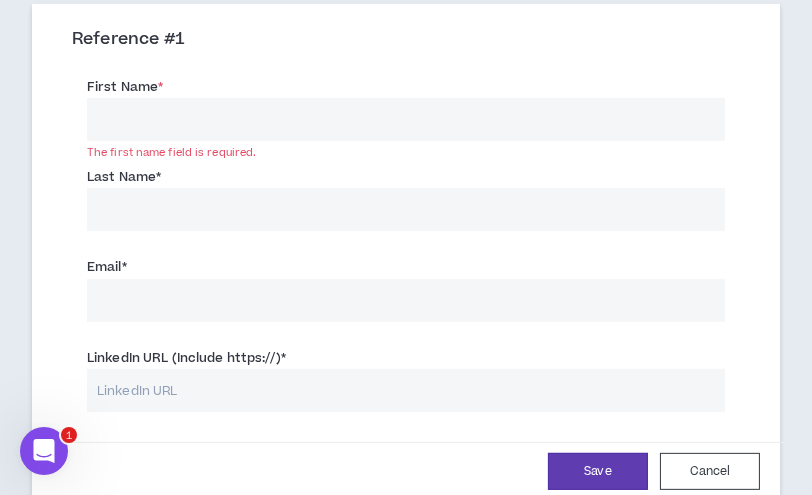 click on "First Name  *" at bounding box center (406, 119) 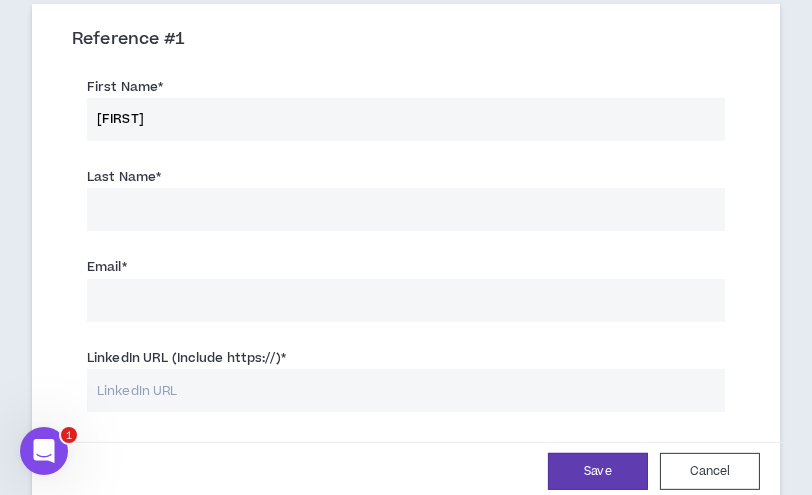type on "Satyam" 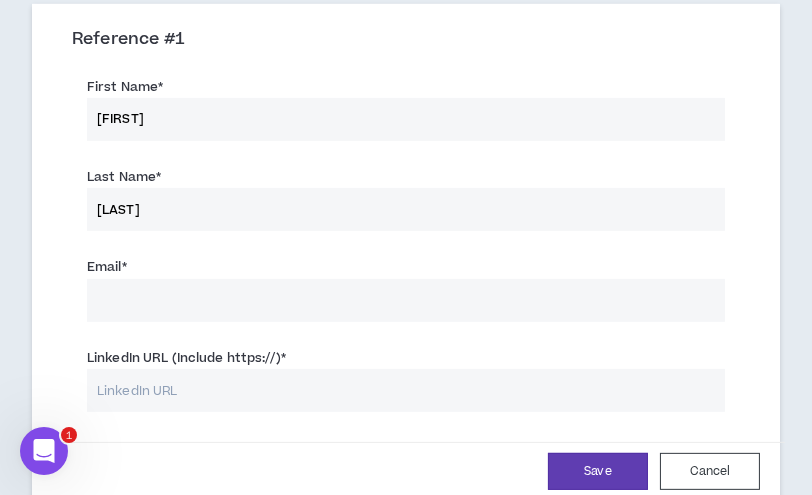 type on "Kayla" 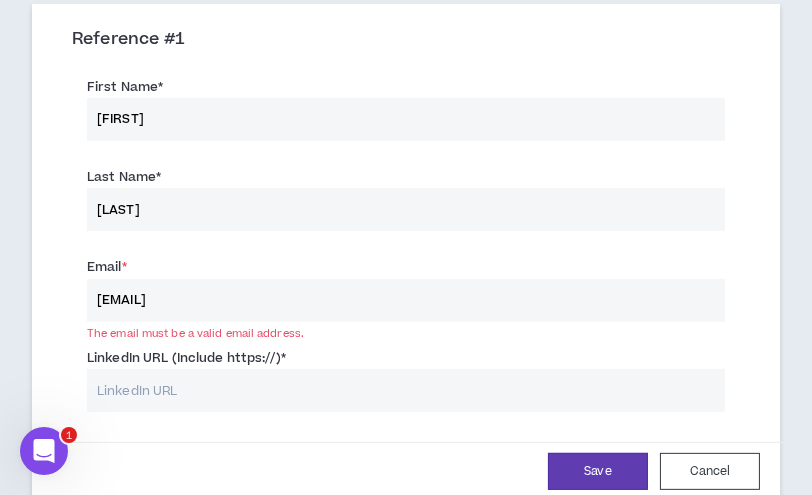 type on "satya.kayala@birlasoft.com" 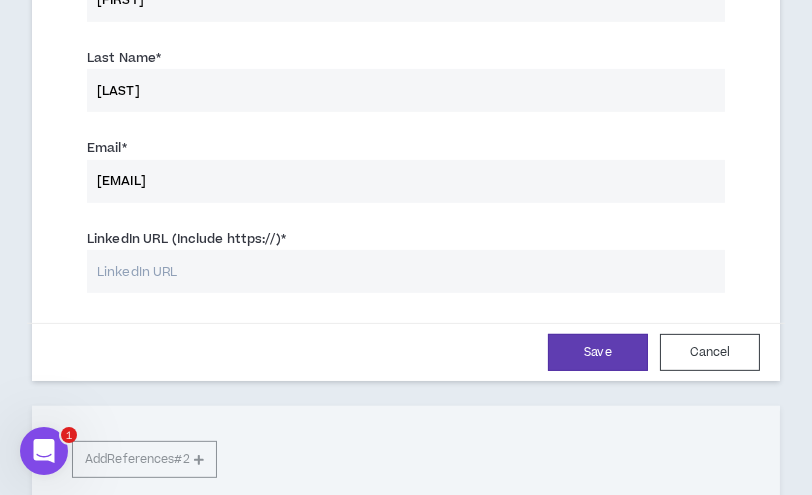 scroll, scrollTop: 878, scrollLeft: 0, axis: vertical 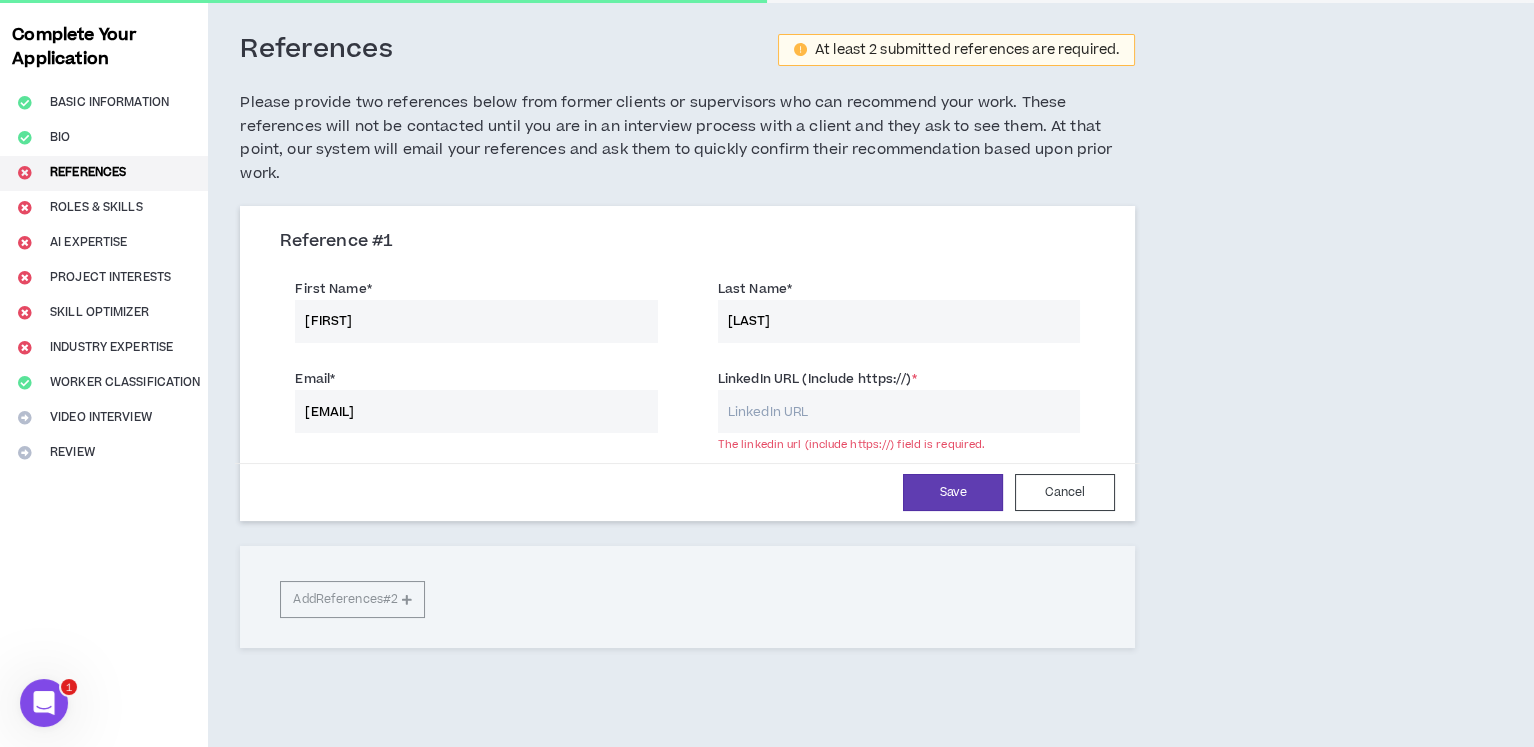 click on "LinkedIn URL (Include https://)  *" at bounding box center (899, 411) 